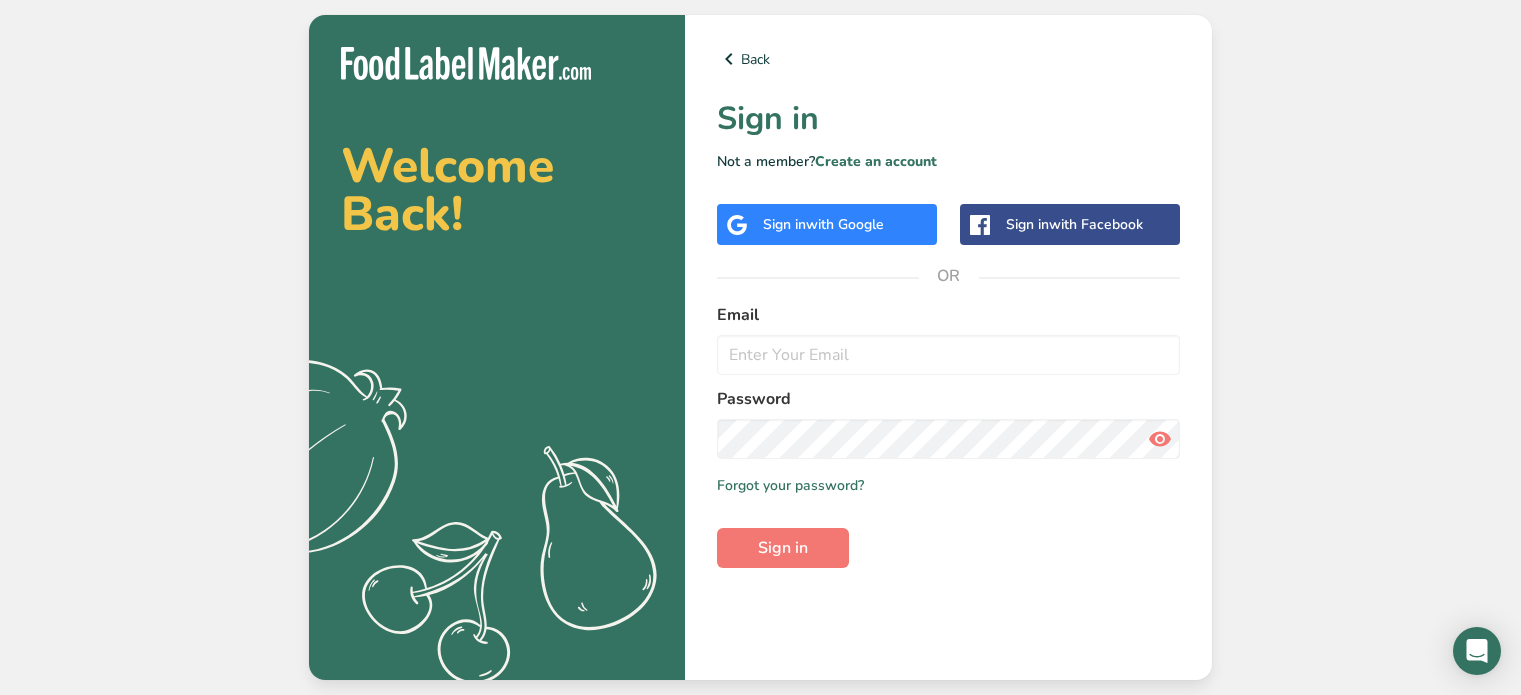 scroll, scrollTop: 0, scrollLeft: 0, axis: both 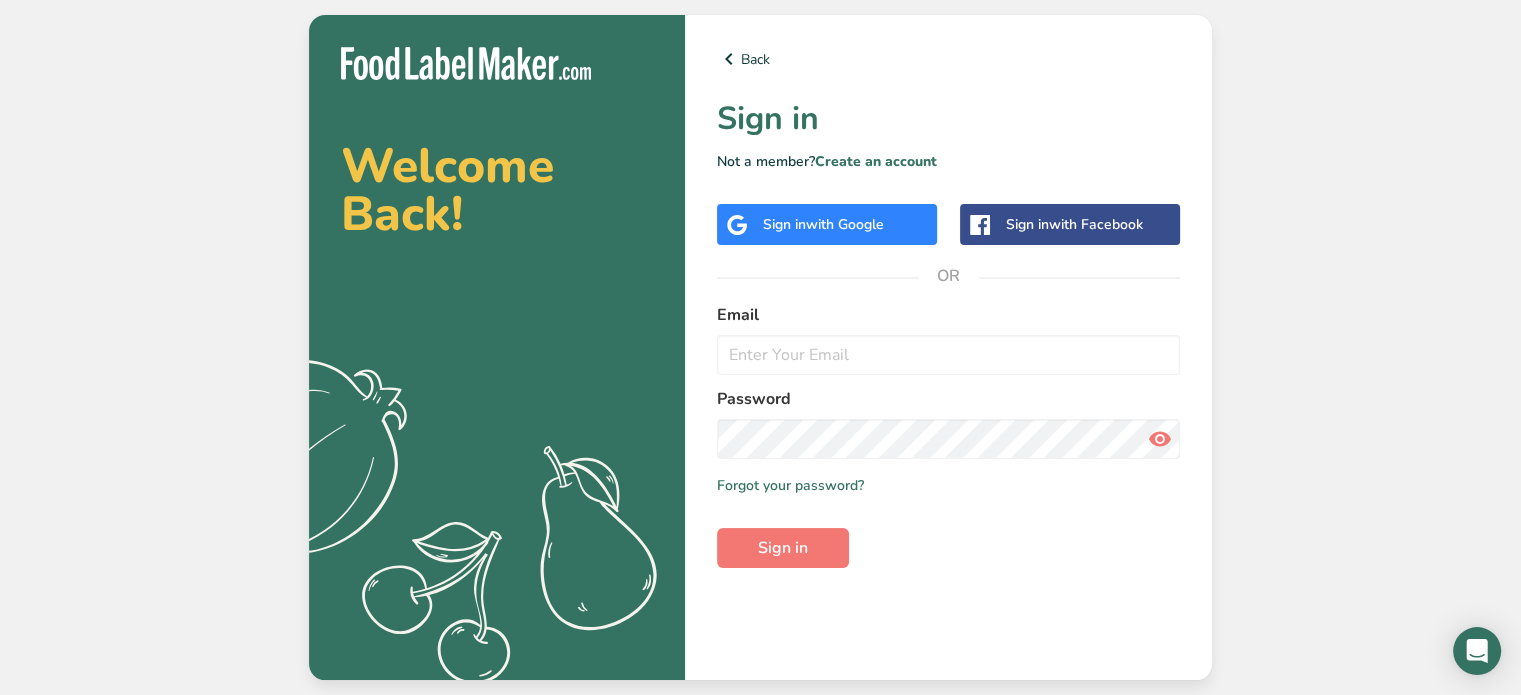 click on "Sign in   with Google" at bounding box center [823, 224] 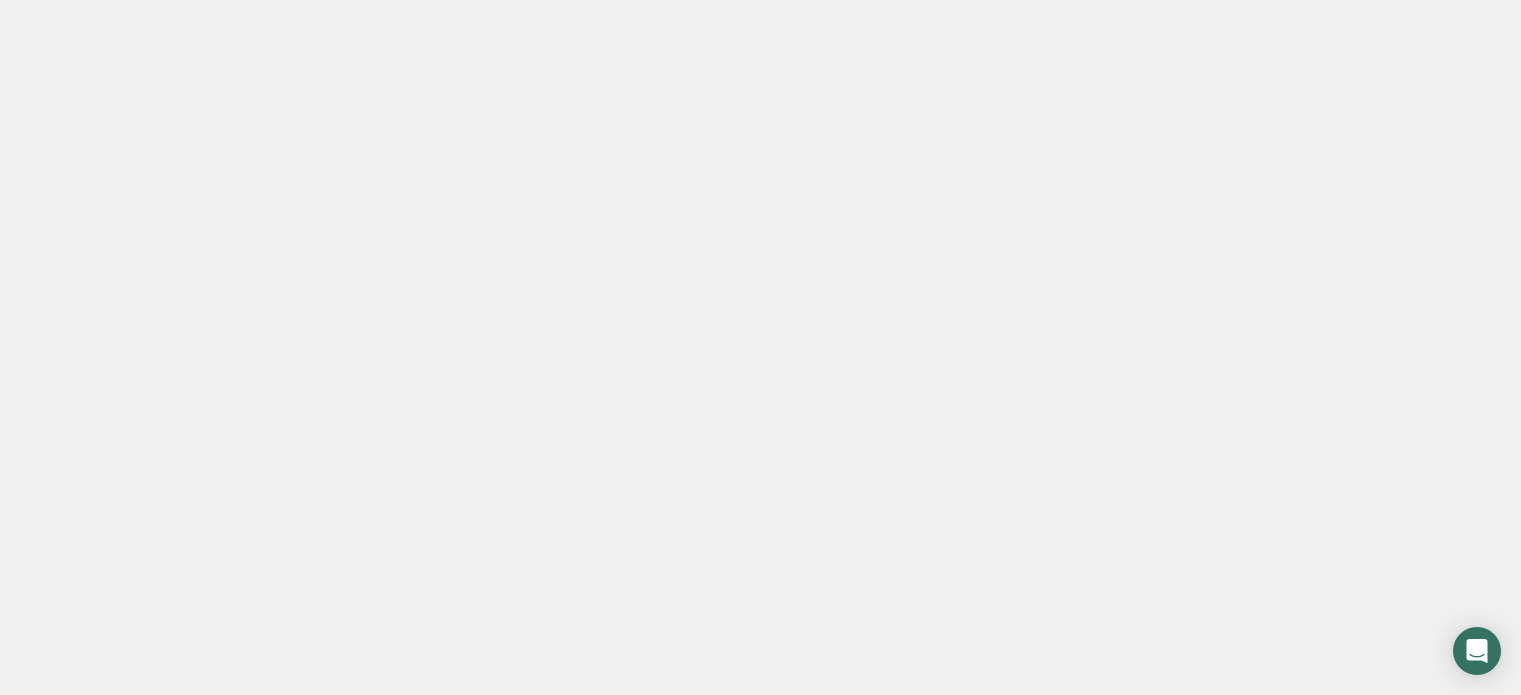 scroll, scrollTop: 0, scrollLeft: 0, axis: both 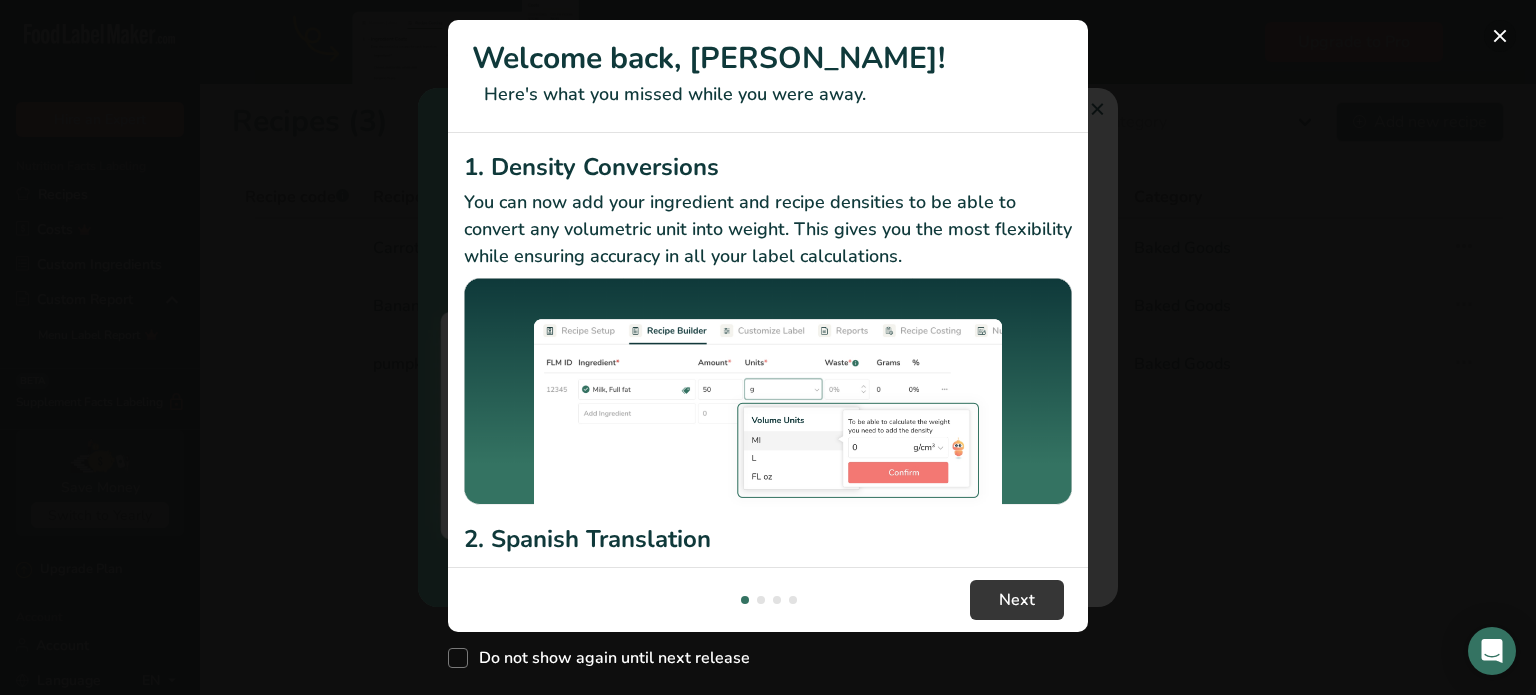 click at bounding box center [1500, 36] 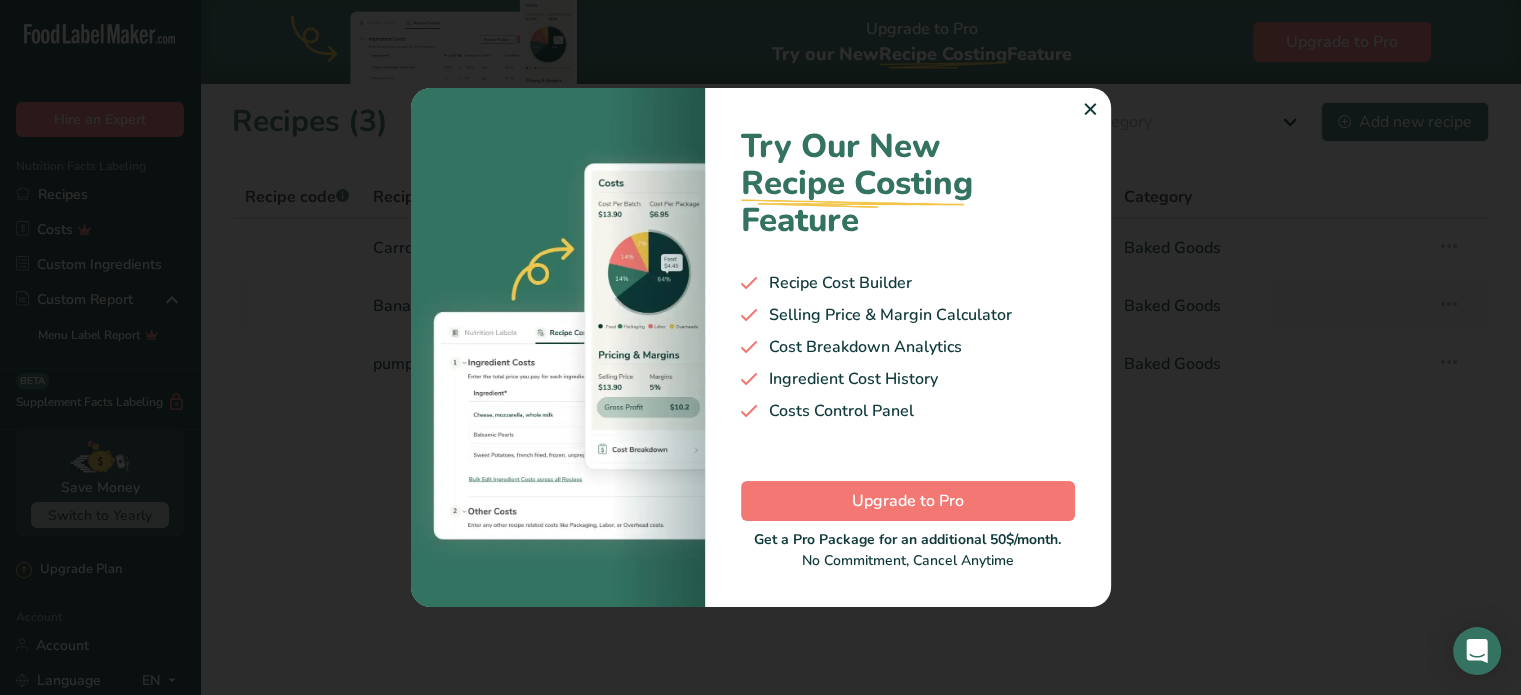 click on "✕" at bounding box center [1090, 110] 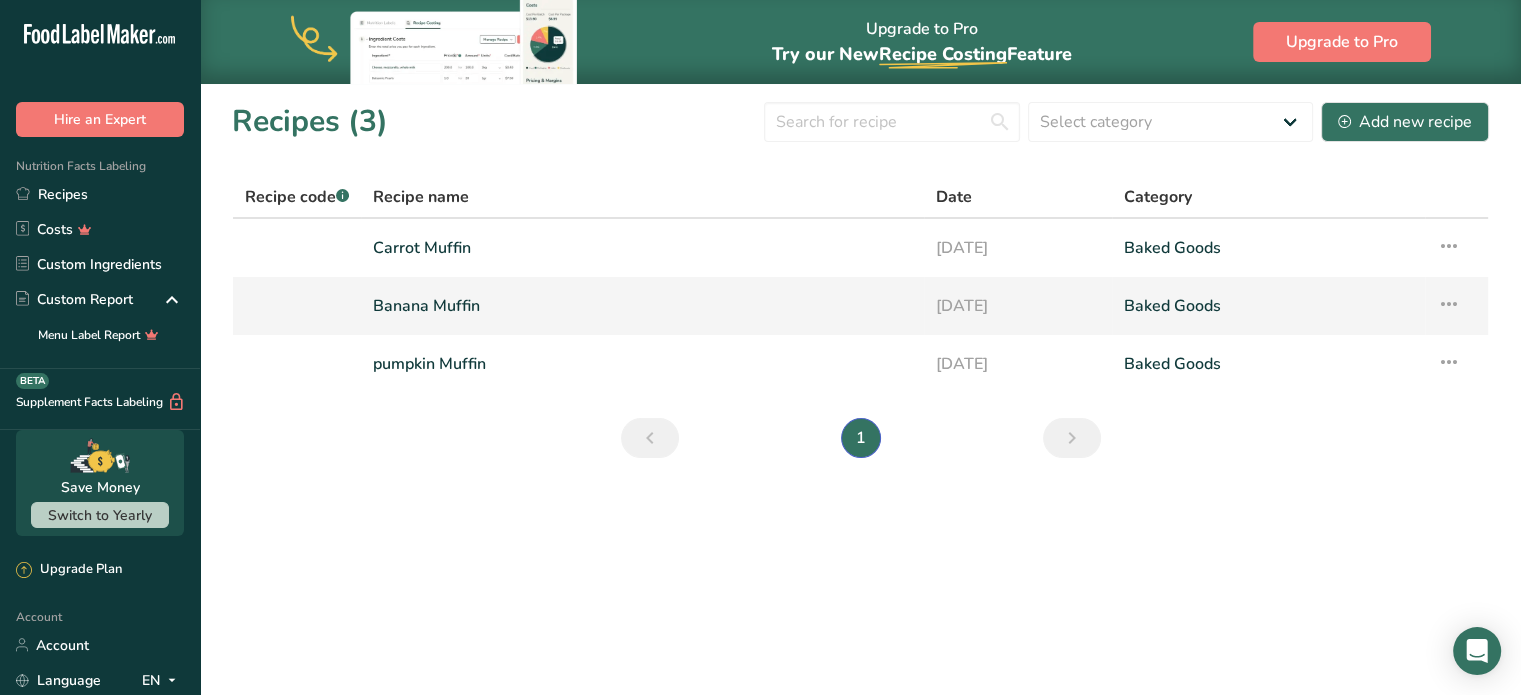 click on "Baked Goods" at bounding box center [1268, 306] 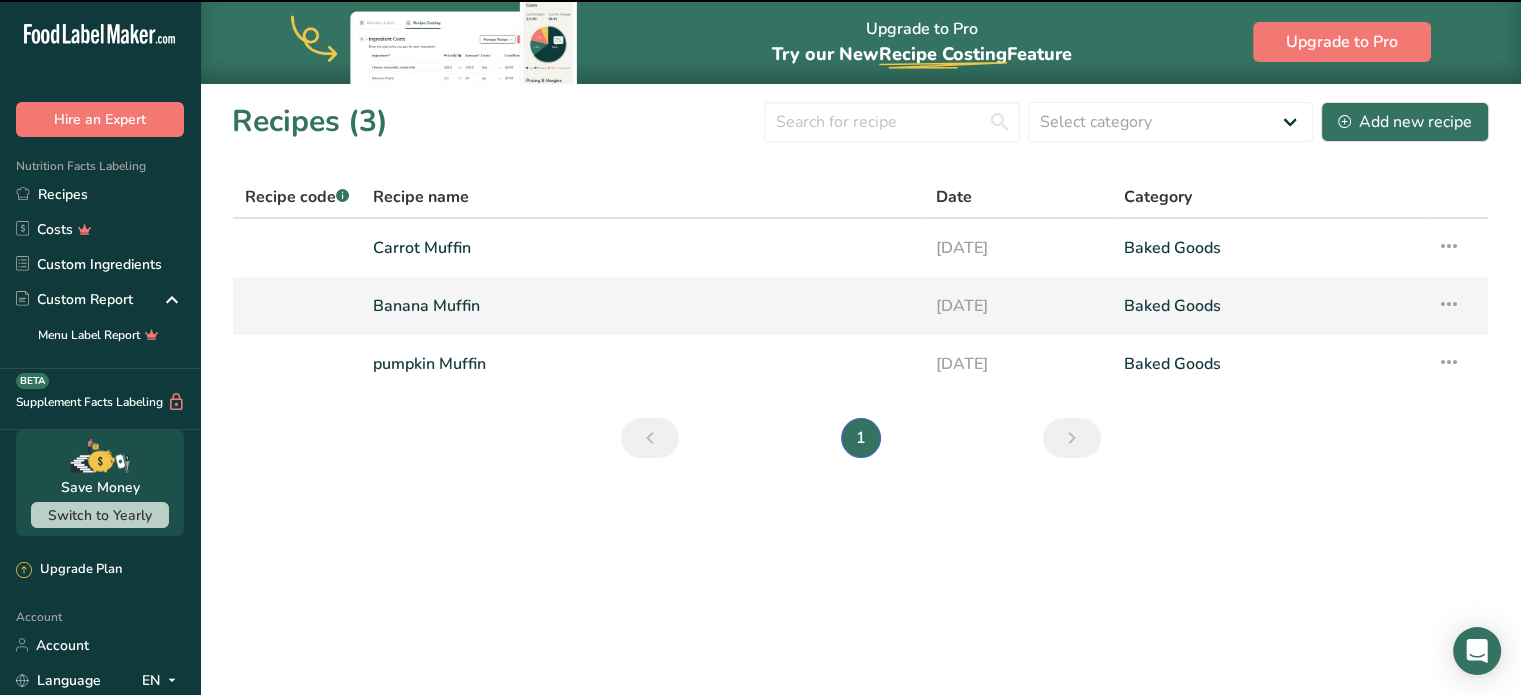 click on "Banana Muffin" at bounding box center (642, 306) 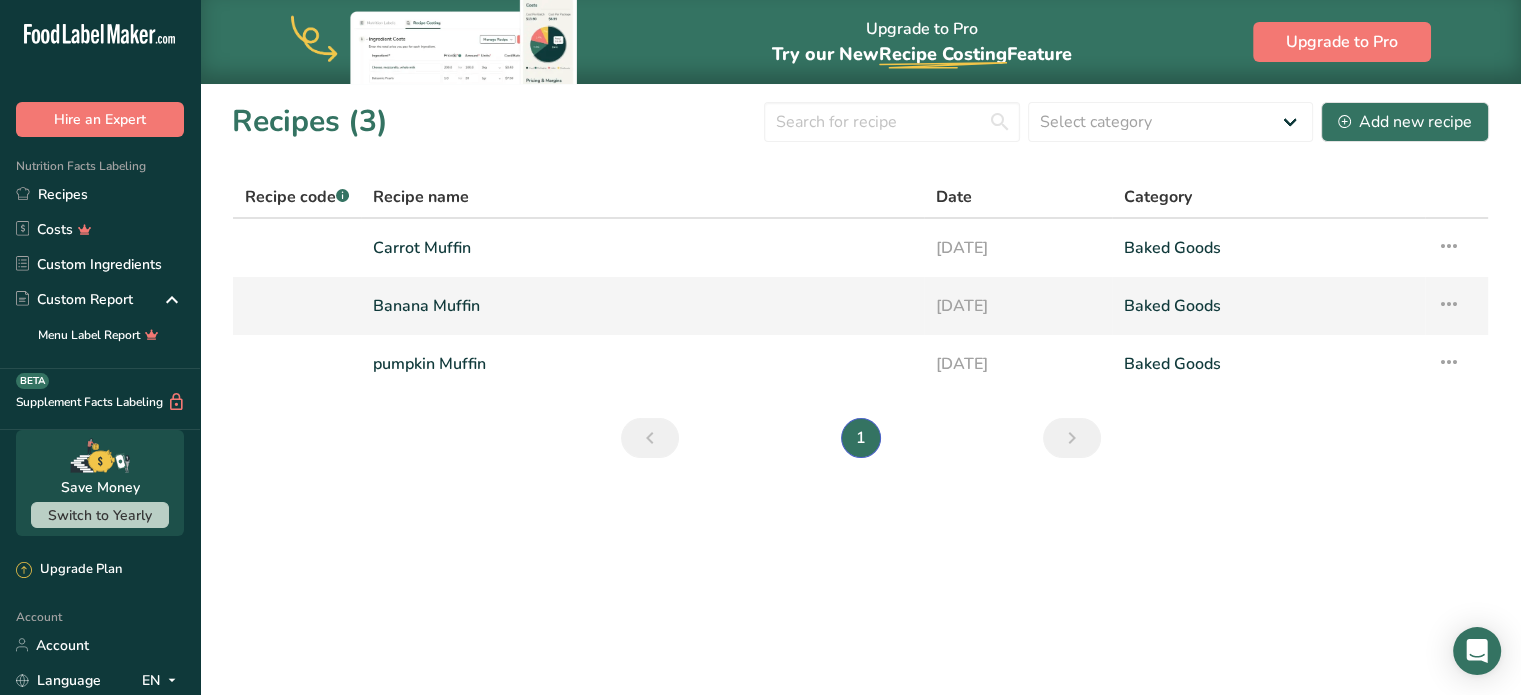 click on "Banana Muffin" at bounding box center [642, 306] 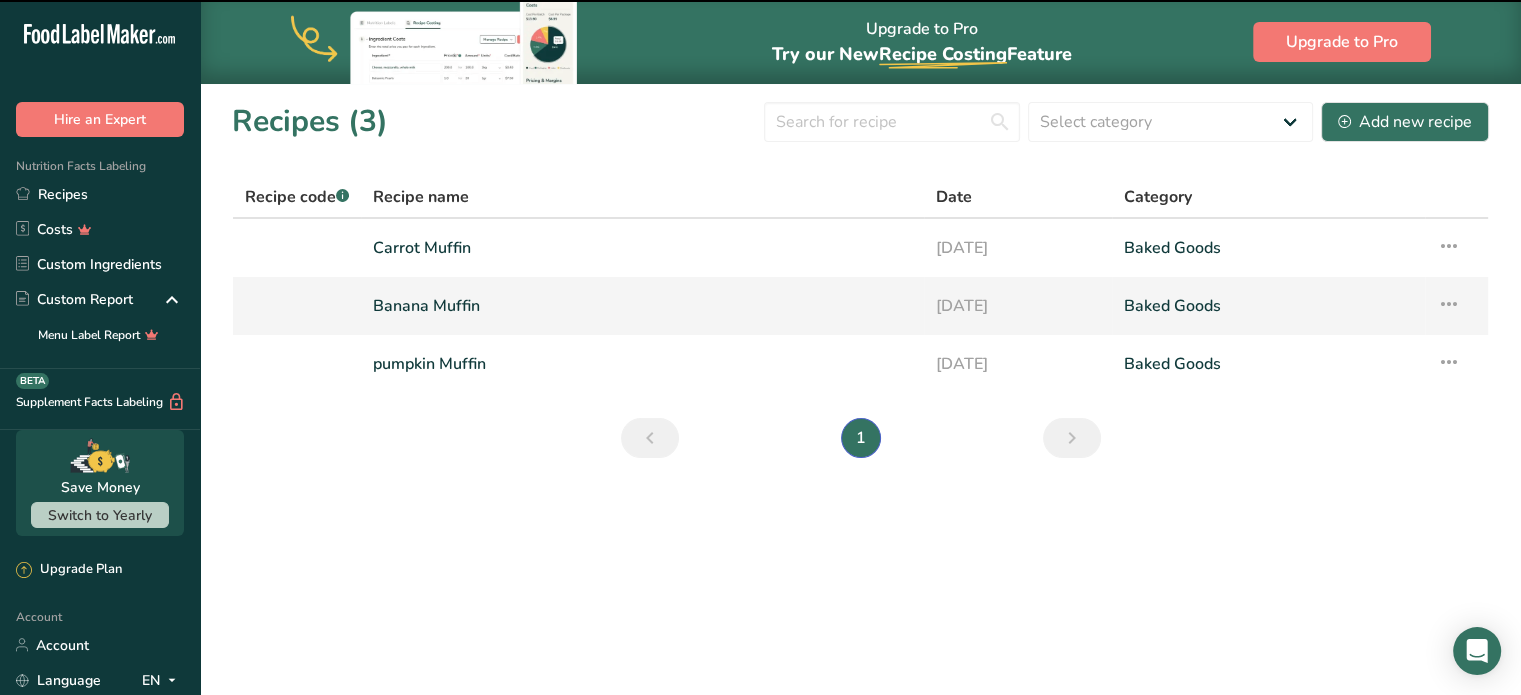 click on "Baked Goods" at bounding box center [1268, 306] 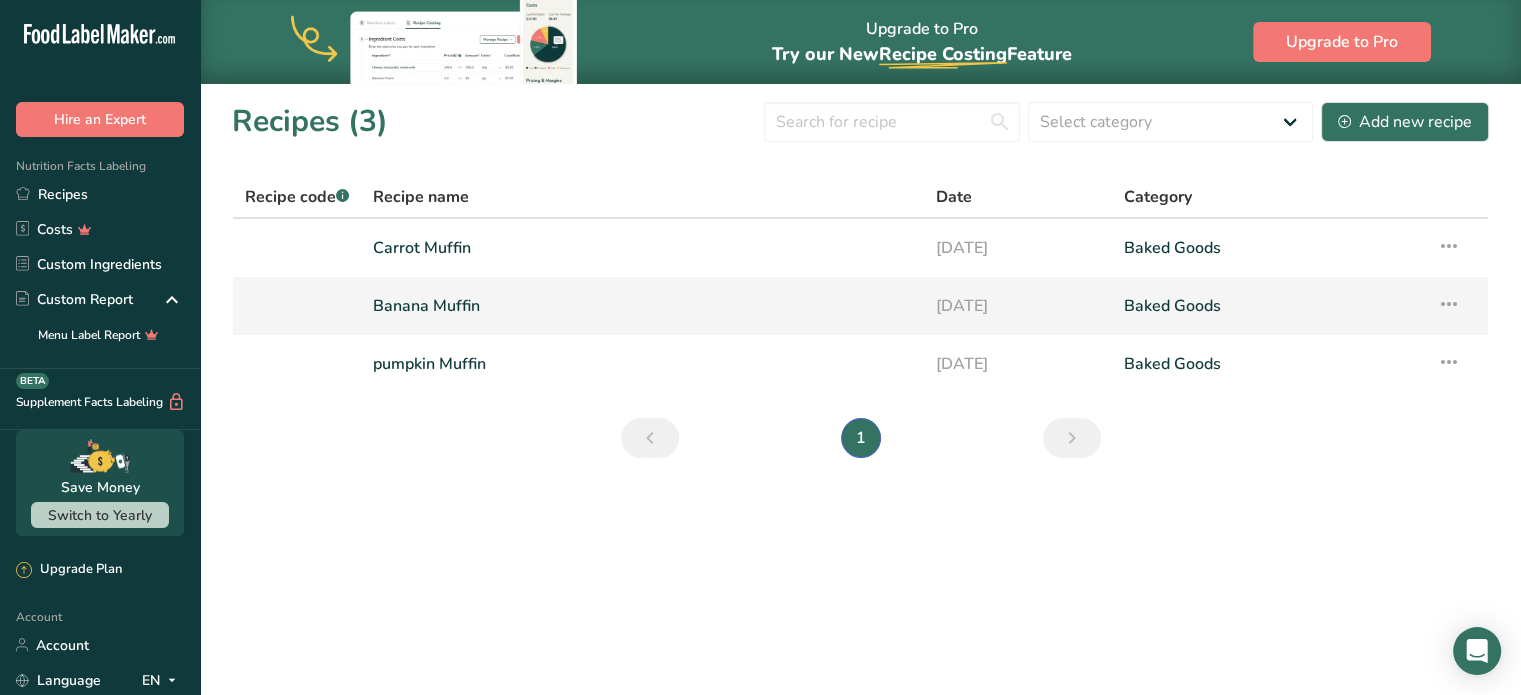 click on "Baked Goods" at bounding box center [1268, 306] 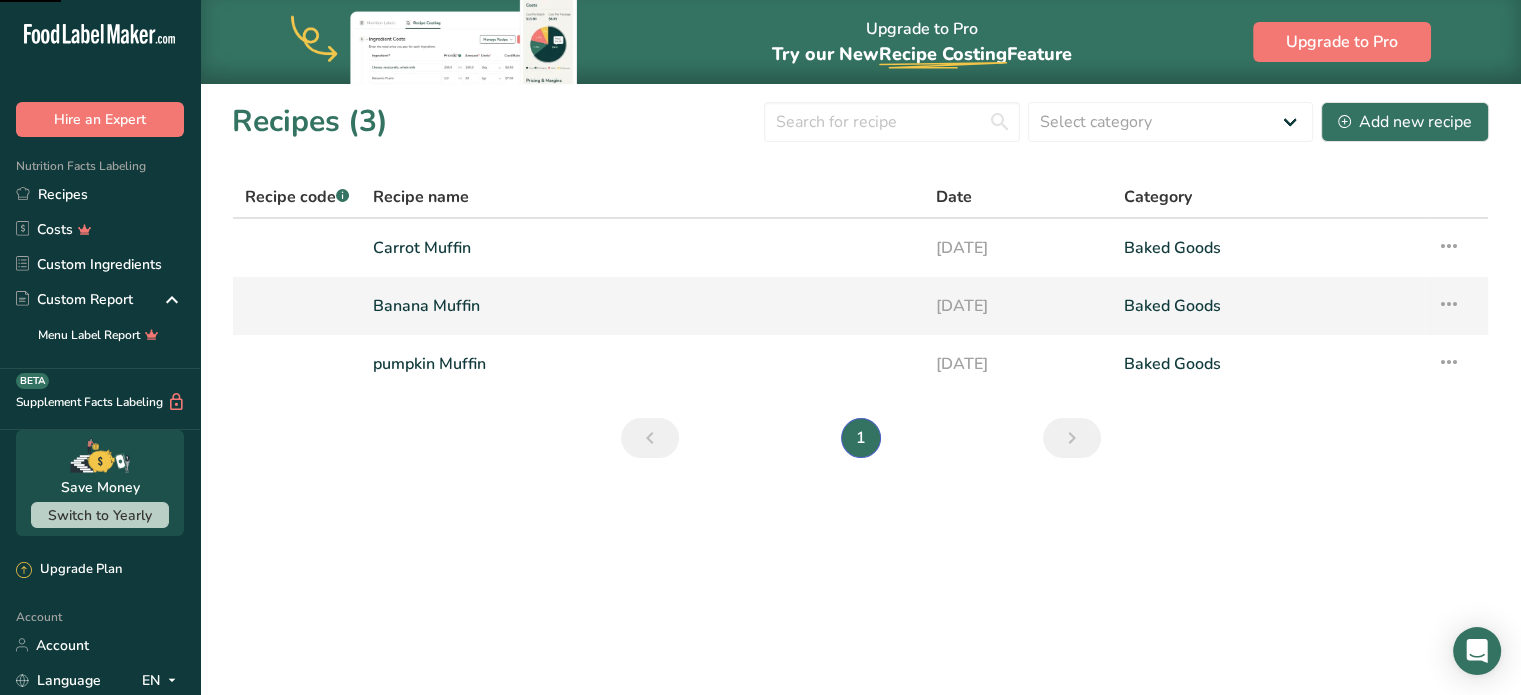 click on "Baked Goods" at bounding box center (1268, 306) 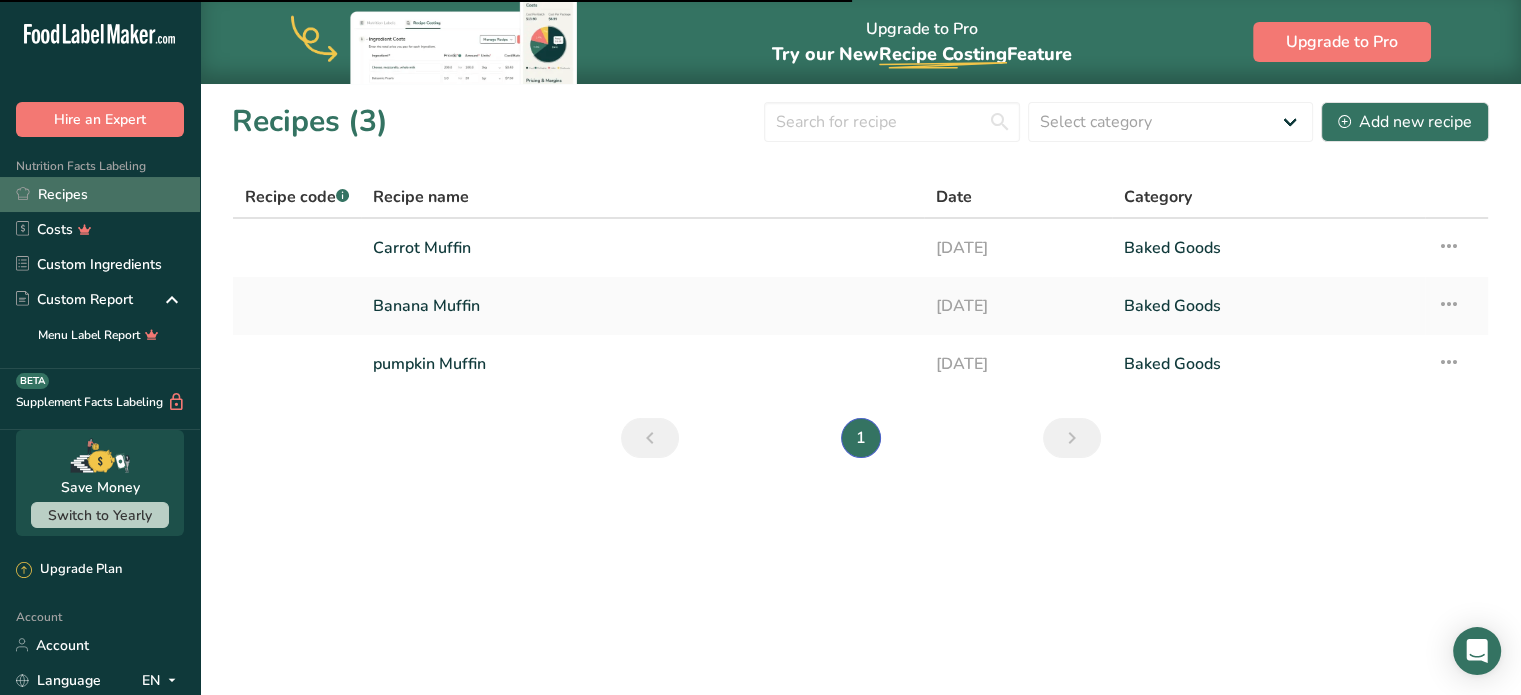 click on "Recipes" at bounding box center [100, 194] 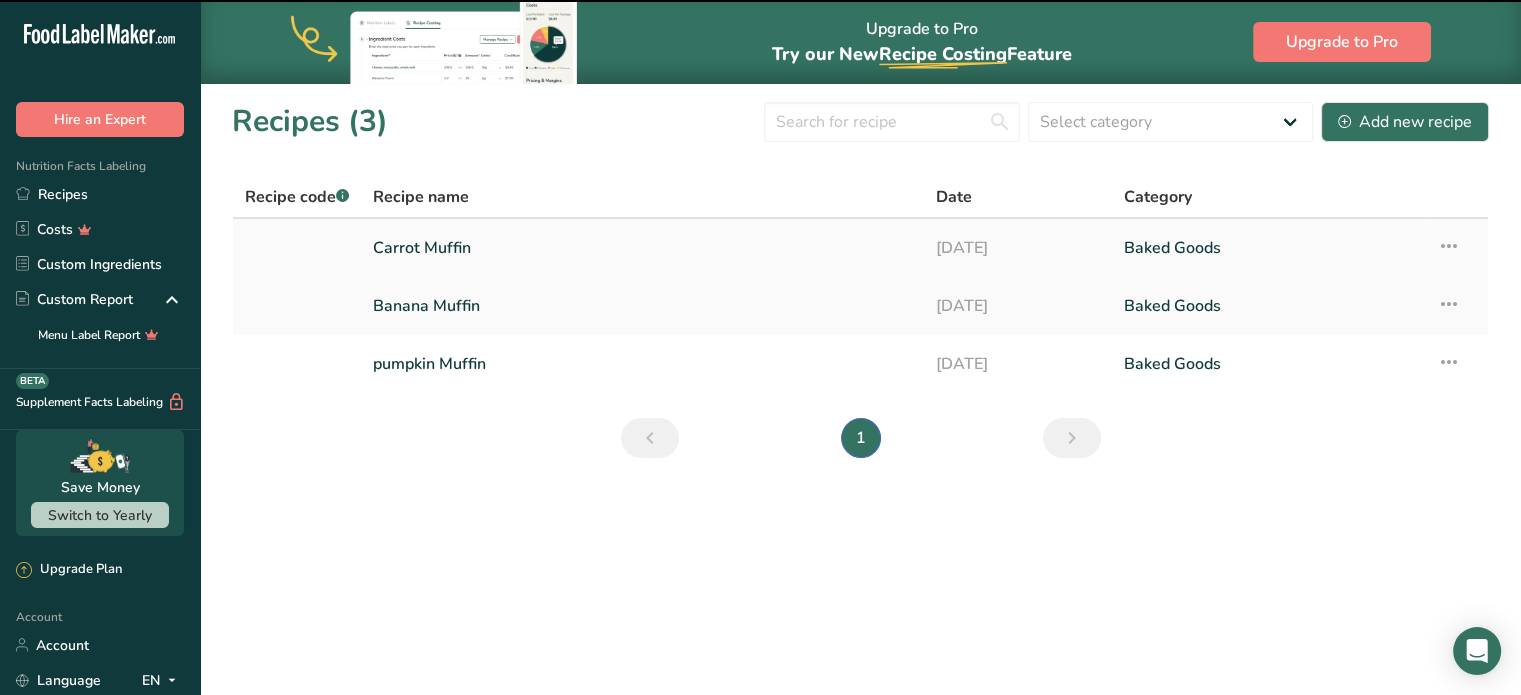 click on "Baked Goods" at bounding box center (1268, 248) 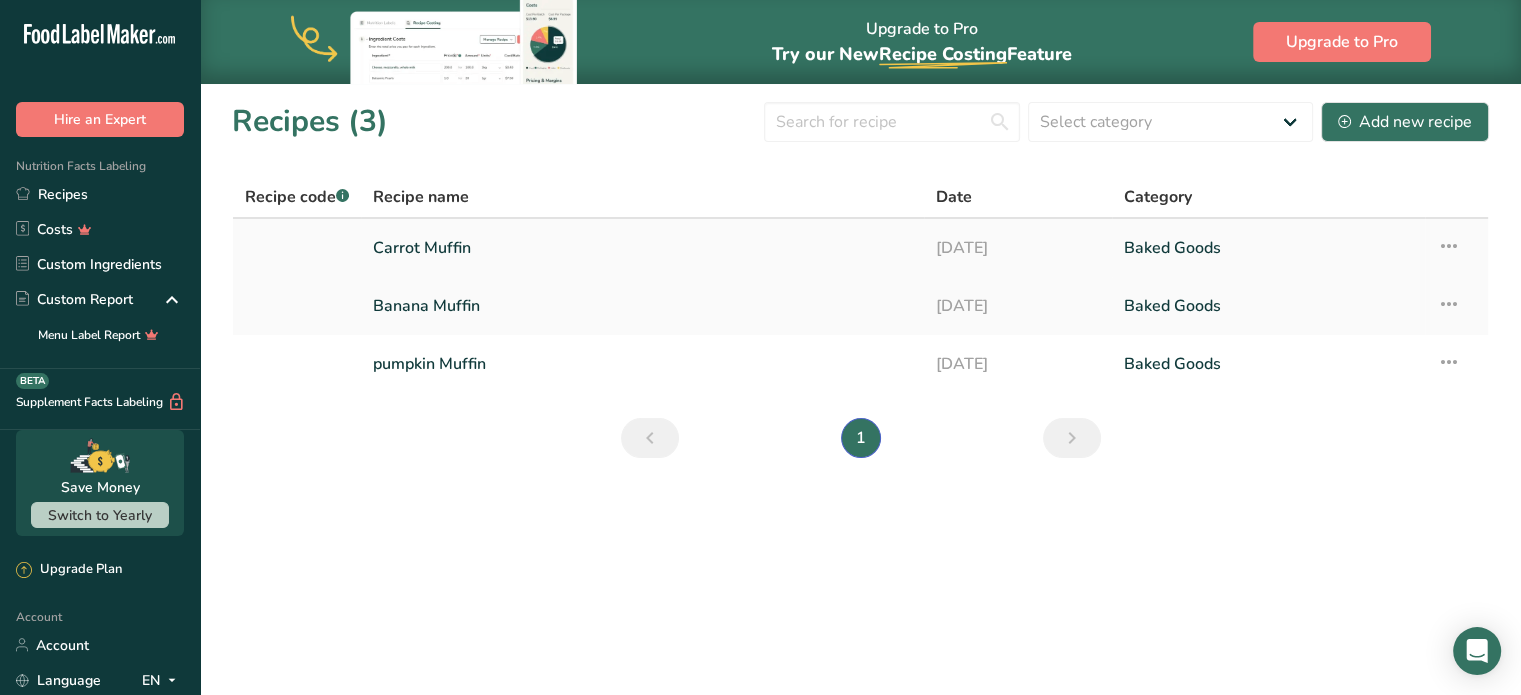 click on "Baked Goods" at bounding box center [1268, 248] 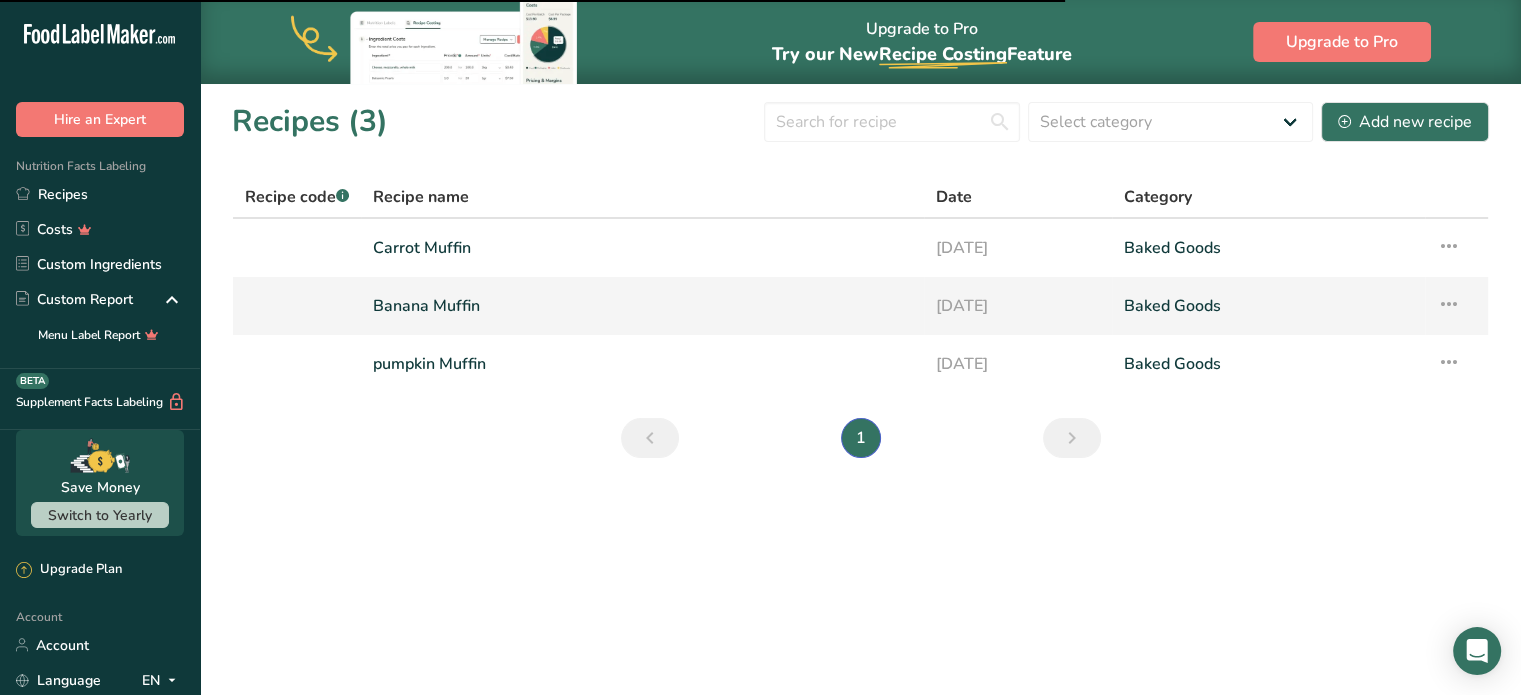 click at bounding box center (1449, 304) 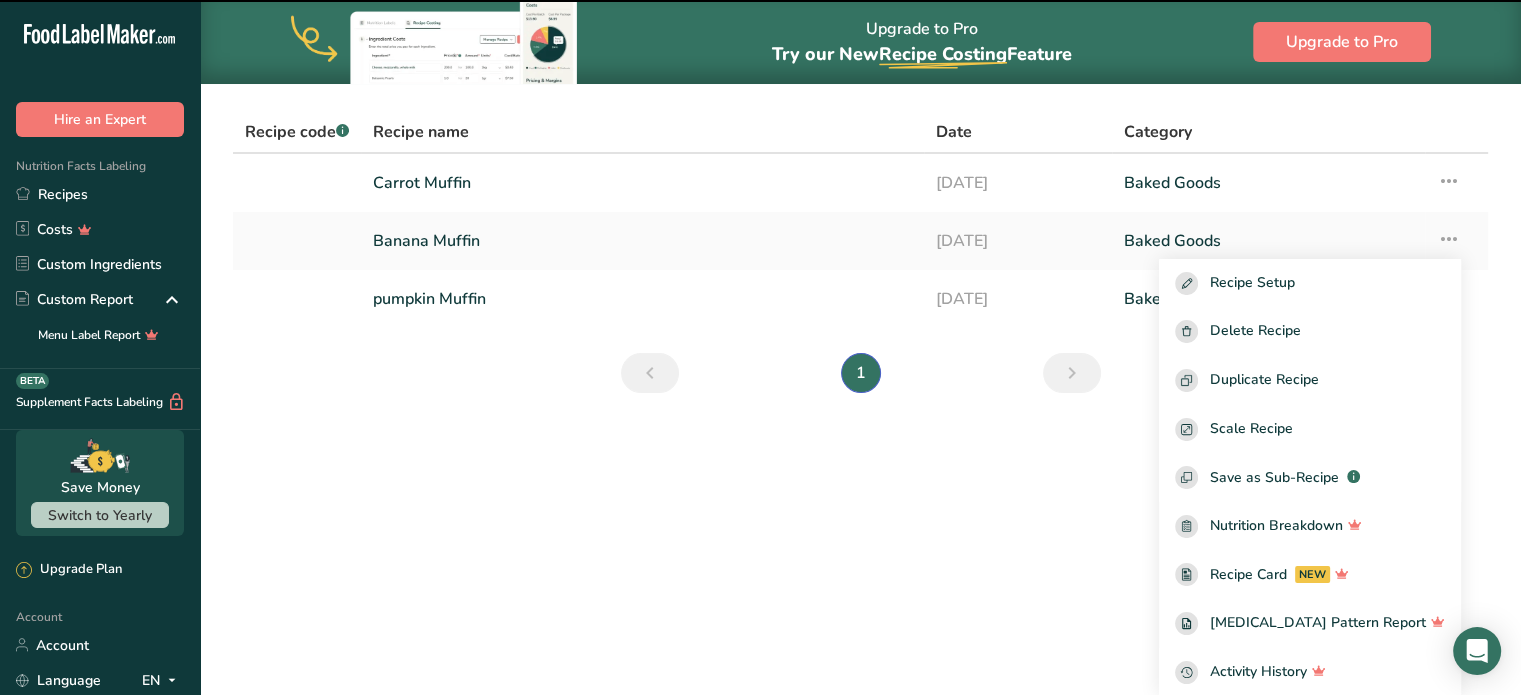 scroll, scrollTop: 0, scrollLeft: 0, axis: both 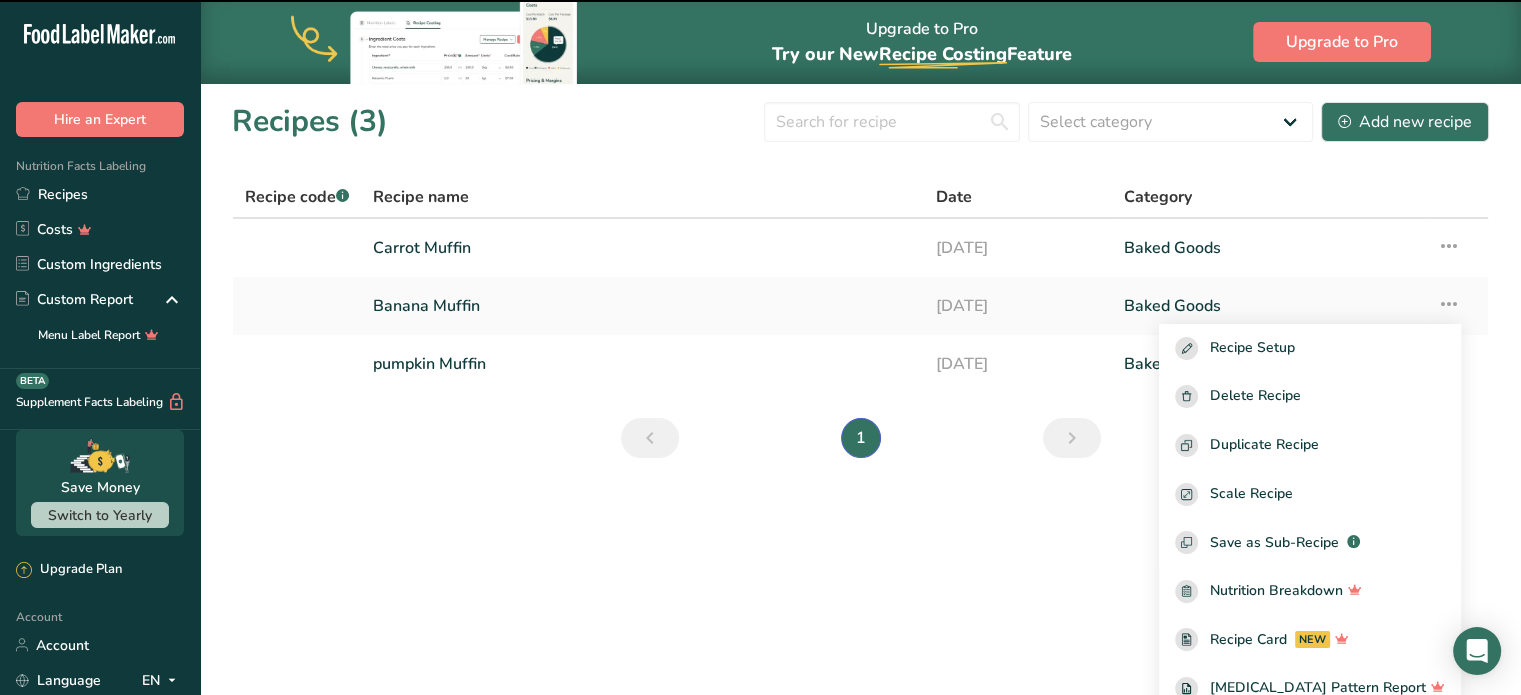 click on "Upgrade to Pro
Try our New
Recipe Costing
.a-29{fill:none;stroke-linecap:round;stroke-width:3px;}
Feature
Upgrade to Pro
Recipes (3)
Select category
All
Baked Goods
[GEOGRAPHIC_DATA]
Confectionery
Cooked Meals, Salads, & Sauces
[GEOGRAPHIC_DATA]
Snacks
Add new recipe
Recipe code
.a-a{fill:#347362;}.b-a{fill:#fff;}          Recipe name   Date   Category
Carrot Muffin
[DATE]
Baked Goods
Recipe Setup       Delete Recipe           Duplicate Recipe             Scale Recipe             Save as Sub-Recipe   .a-a{fill:#347362;}.b-a{fill:#fff;}" at bounding box center [760, 347] 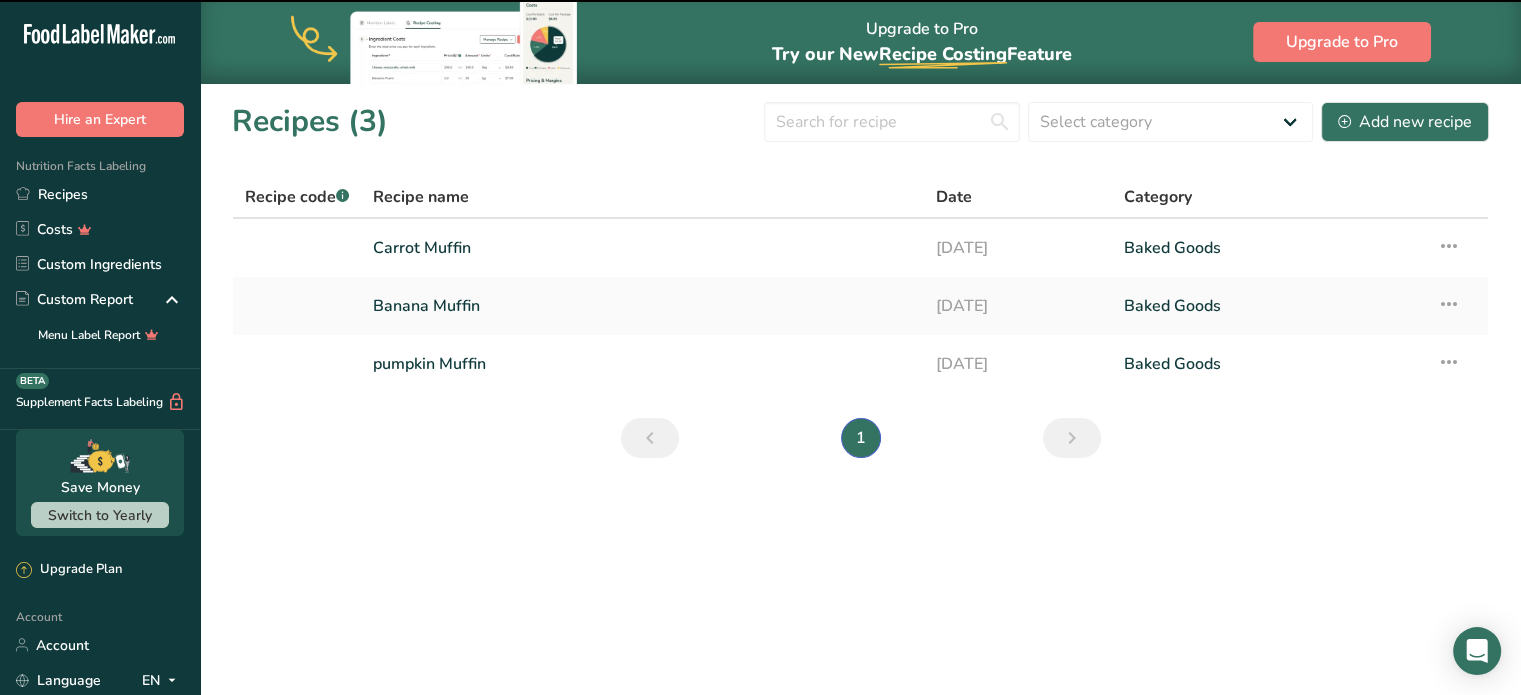 click at bounding box center (1072, 438) 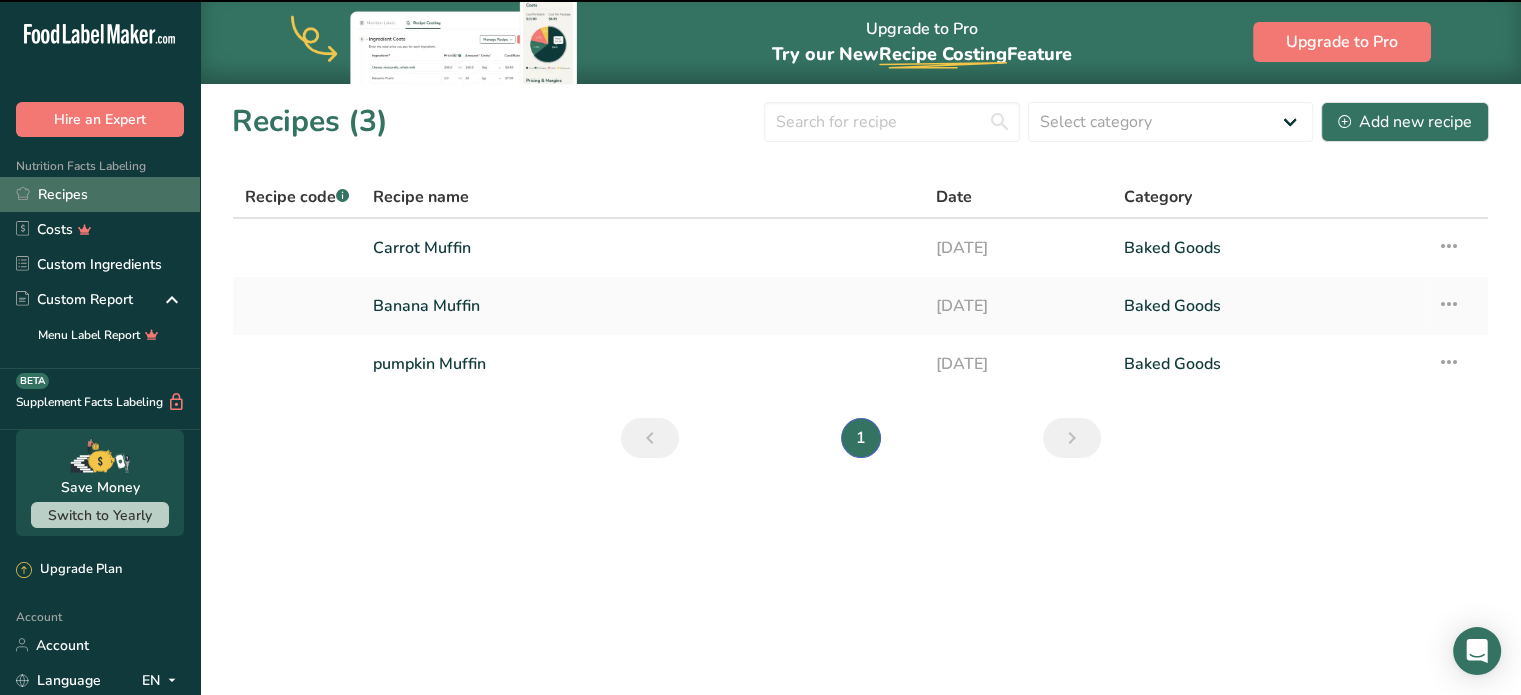 click on "Recipes" at bounding box center [100, 194] 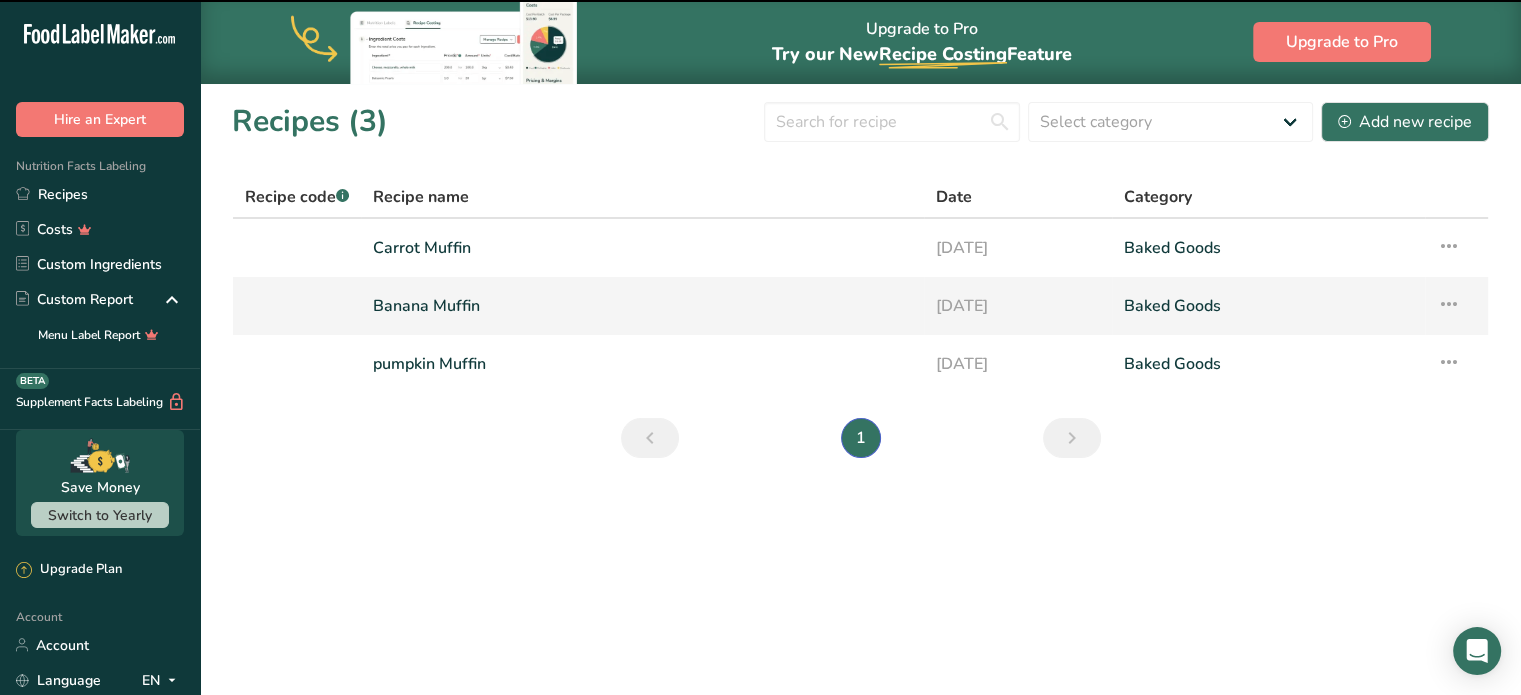 click on "Banana Muffin" at bounding box center [642, 306] 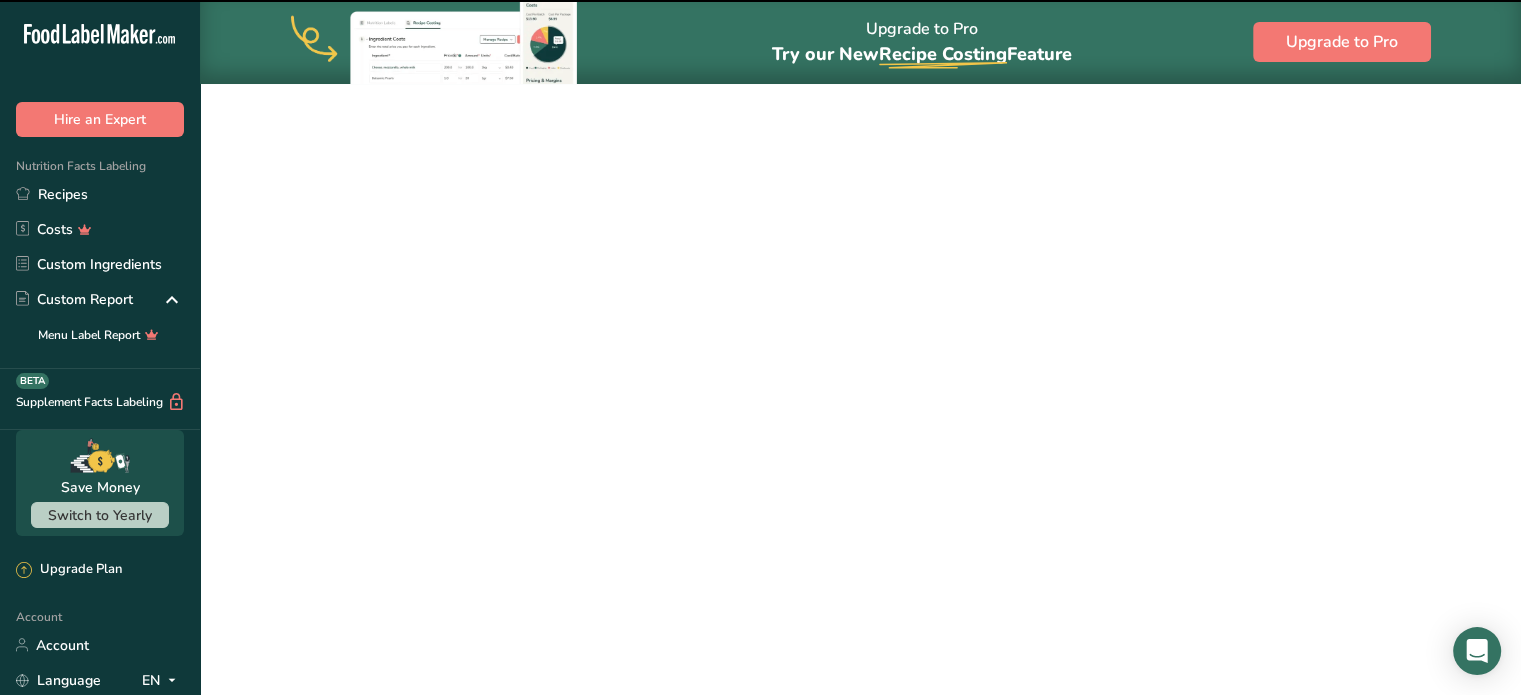 click on "Banana Muffin" at bounding box center [642, 306] 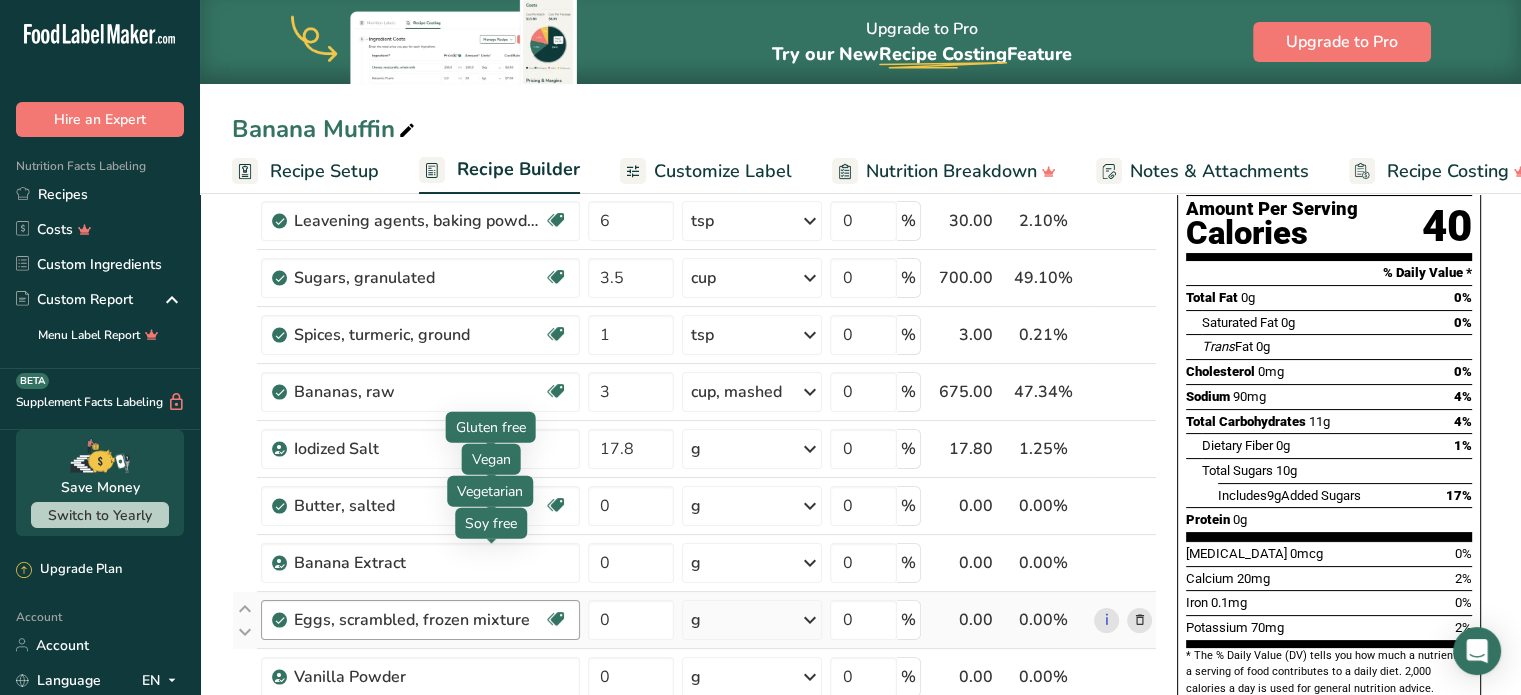 scroll, scrollTop: 300, scrollLeft: 0, axis: vertical 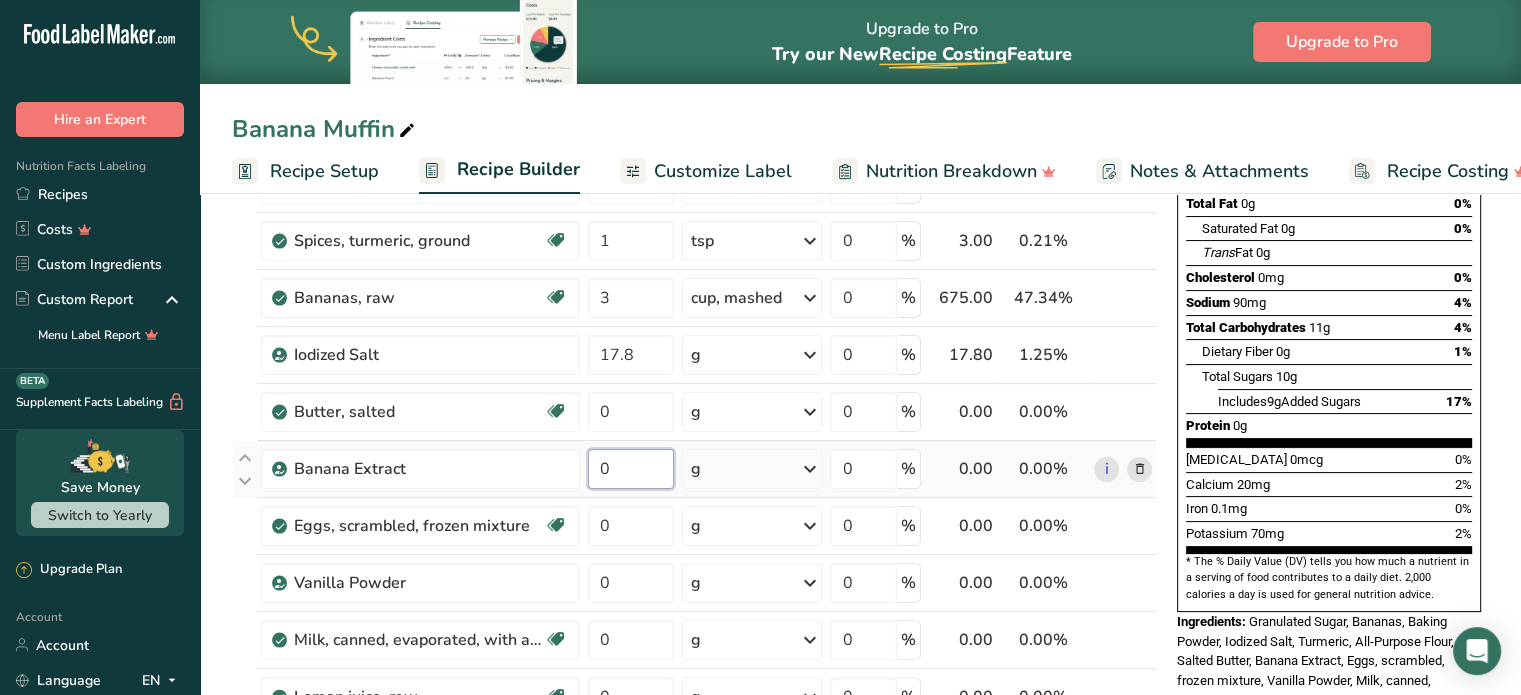 click on "0" at bounding box center [631, 469] 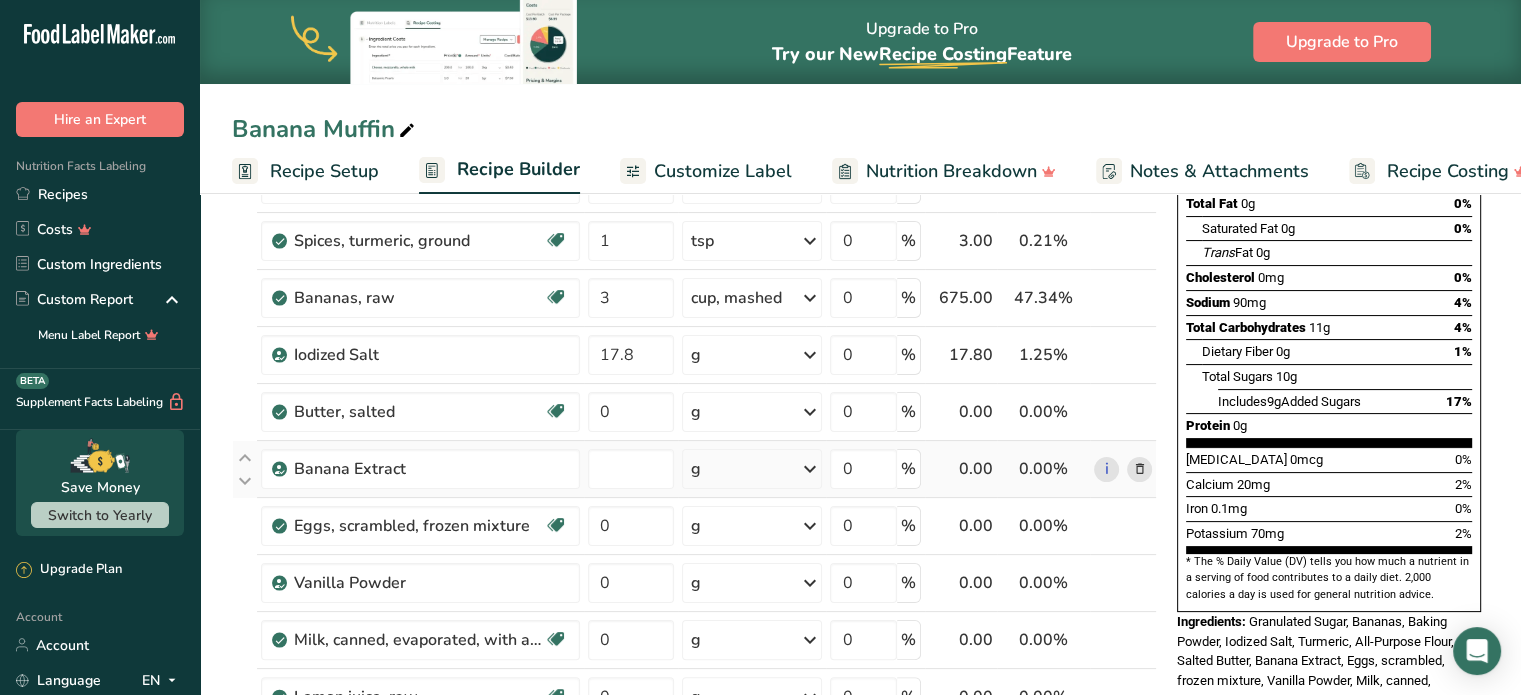 click on "Ingredient *
Amount *
Unit *
Waste *   .a-a{fill:#347362;}.b-a{fill:#fff;}          Grams
Percentage
Wheat flour, white, all-purpose, self-rising, enriched
Dairy free
Vegan
Vegetarian
Soy free
0
g
Portions
1 cup
Weight Units
g
kg
mg
See more
Volume Units
l
Volume units require a density conversion. If you know your ingredient's density enter it below. Otherwise, click on "RIA" our AI Regulatory bot - she will be able to help you
lb/ft3
g/cm3
Confirm
mL
lb/ft3
fl oz" at bounding box center [694, 453] 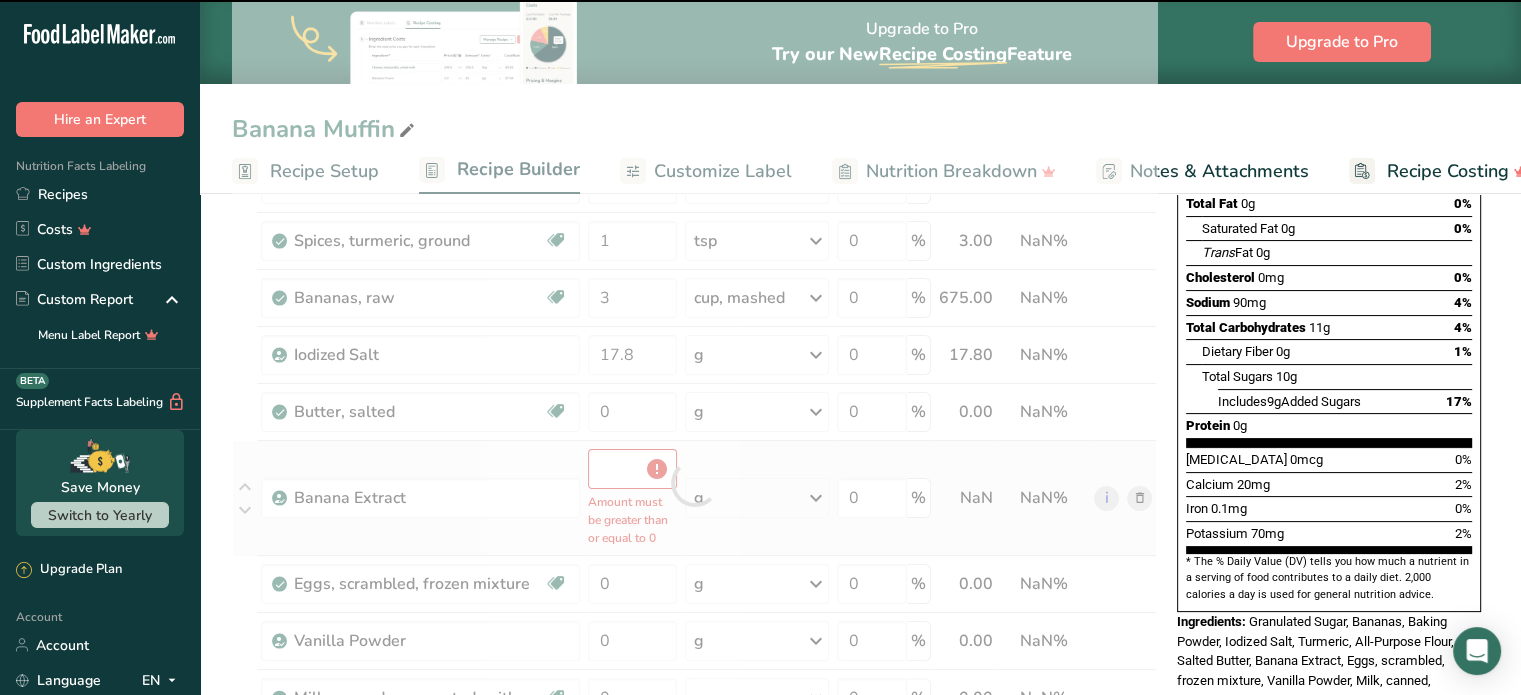 type on "0" 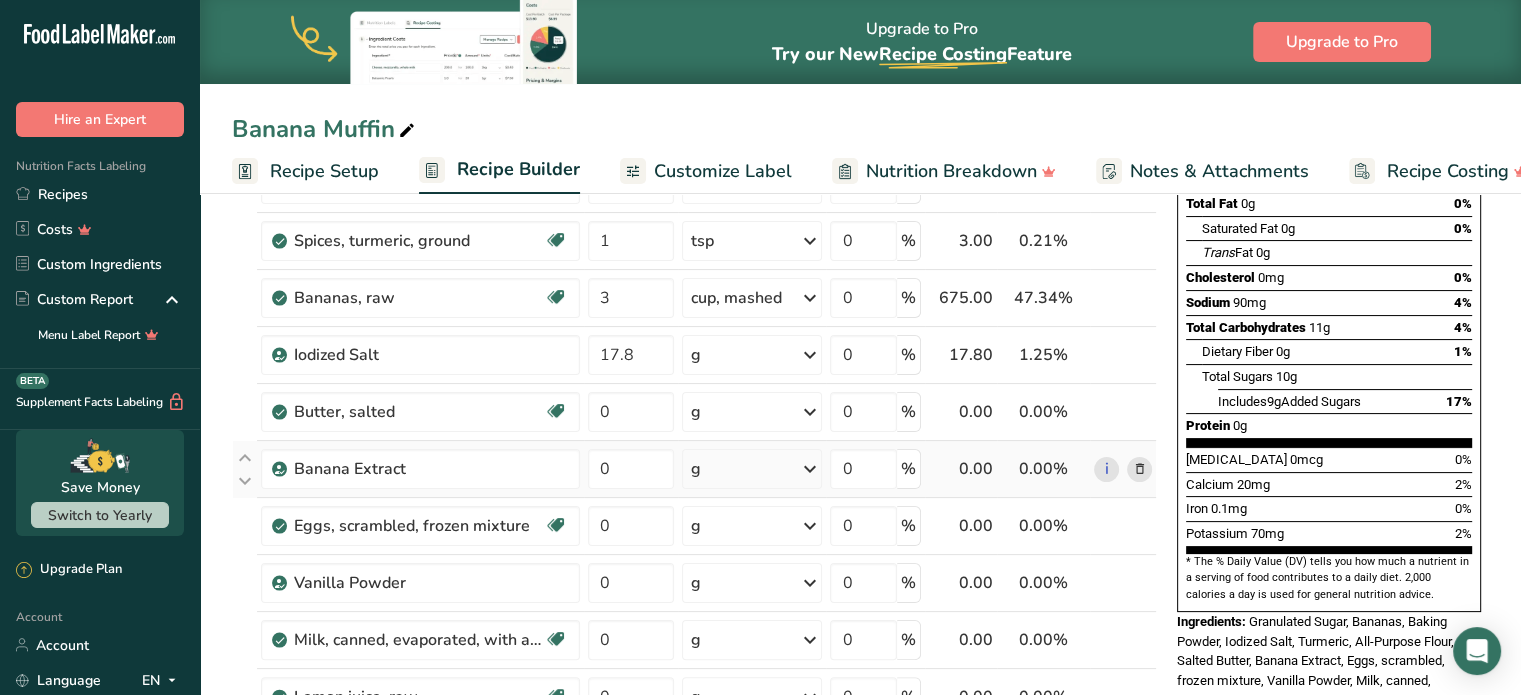 click at bounding box center (809, 469) 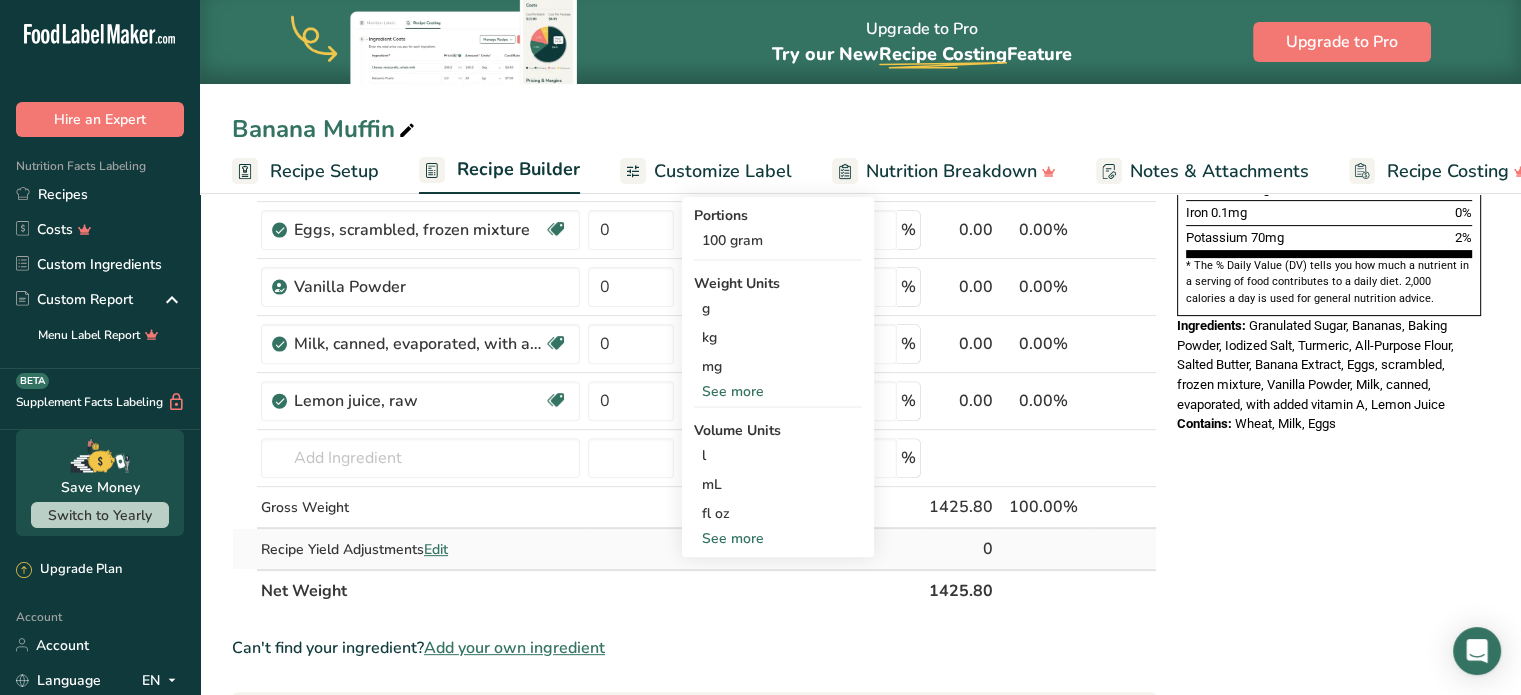 scroll, scrollTop: 600, scrollLeft: 0, axis: vertical 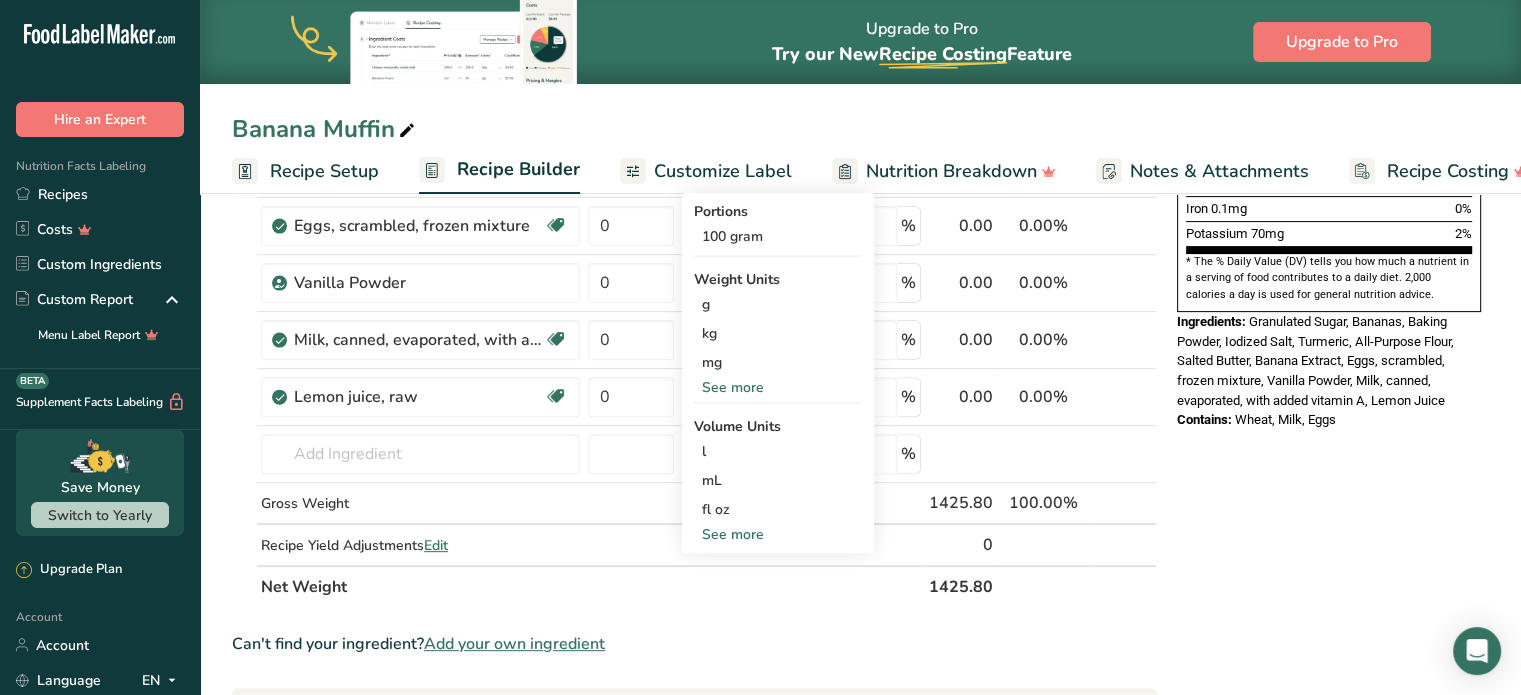click on "See more" at bounding box center (778, 534) 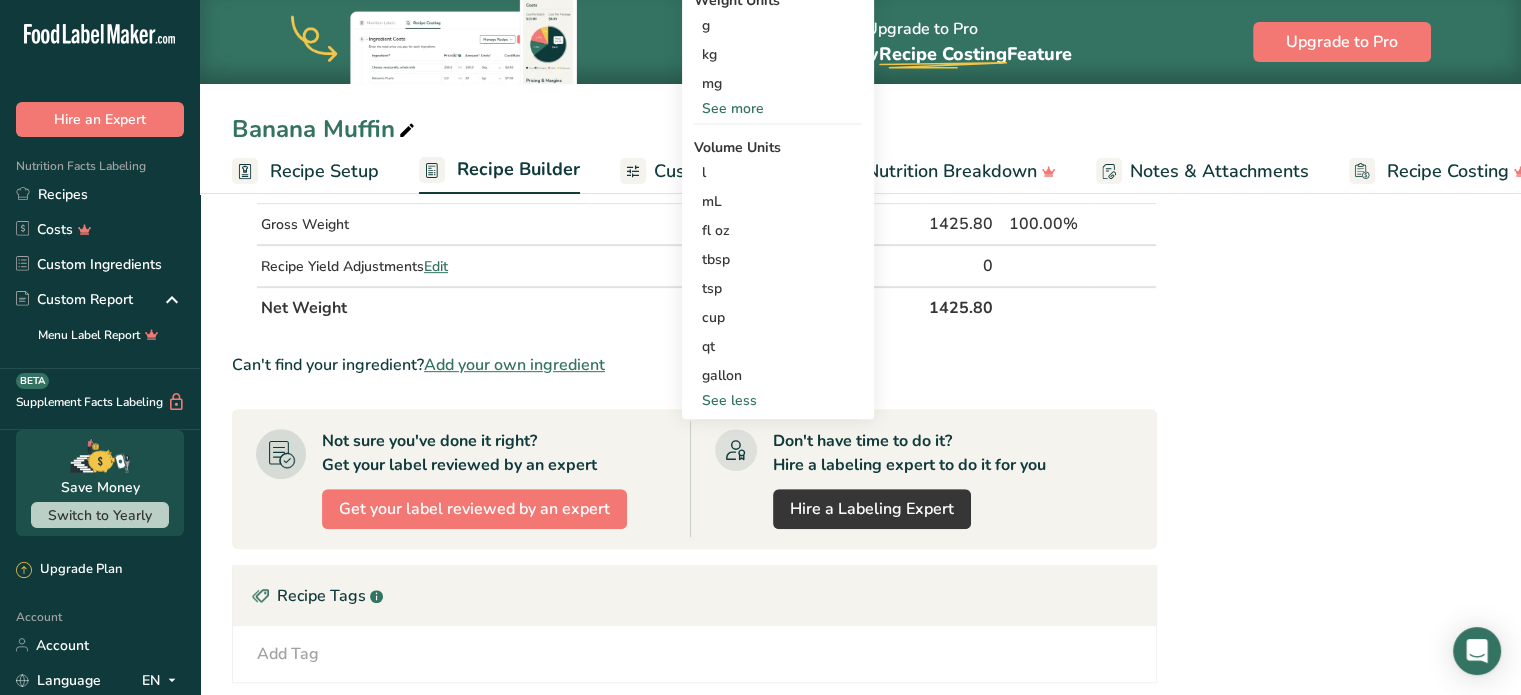 scroll, scrollTop: 900, scrollLeft: 0, axis: vertical 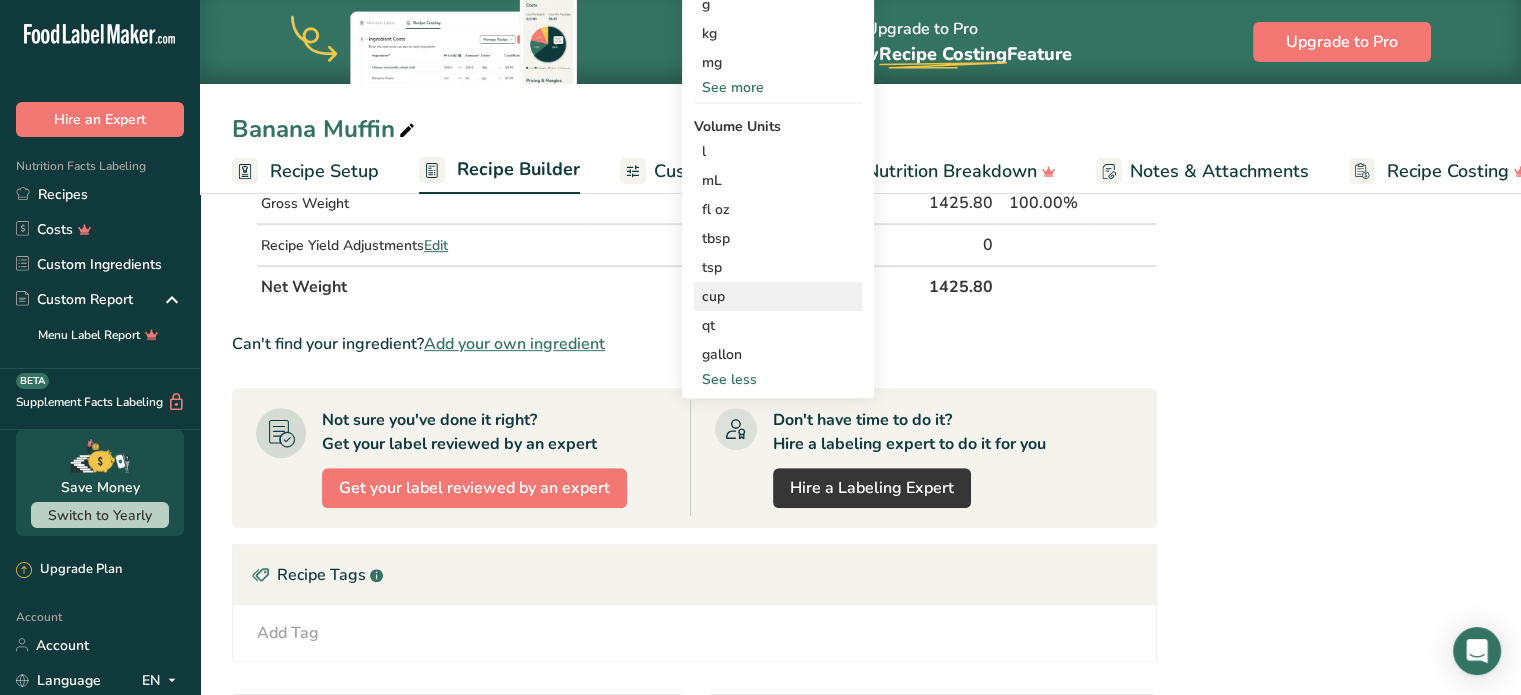 click on "cup" at bounding box center [778, 296] 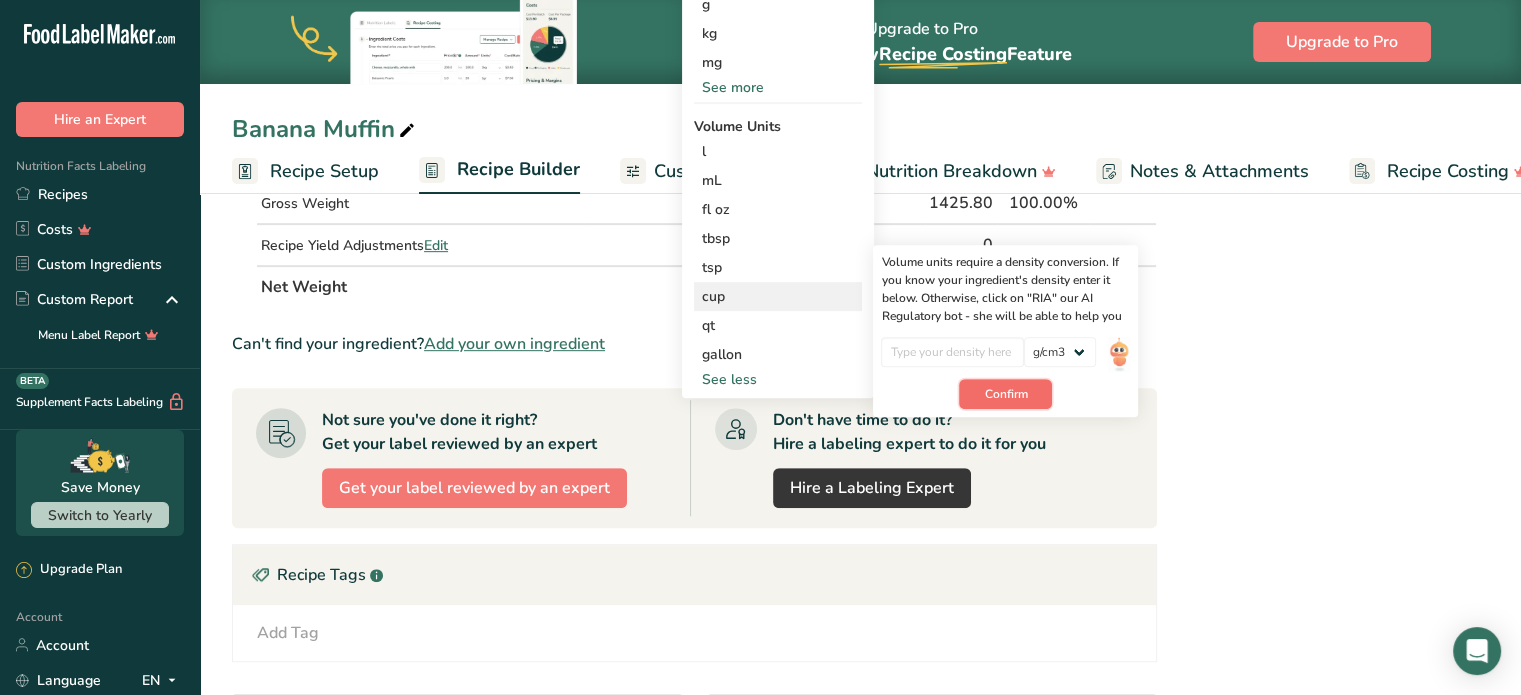 click on "Confirm" at bounding box center [1005, 394] 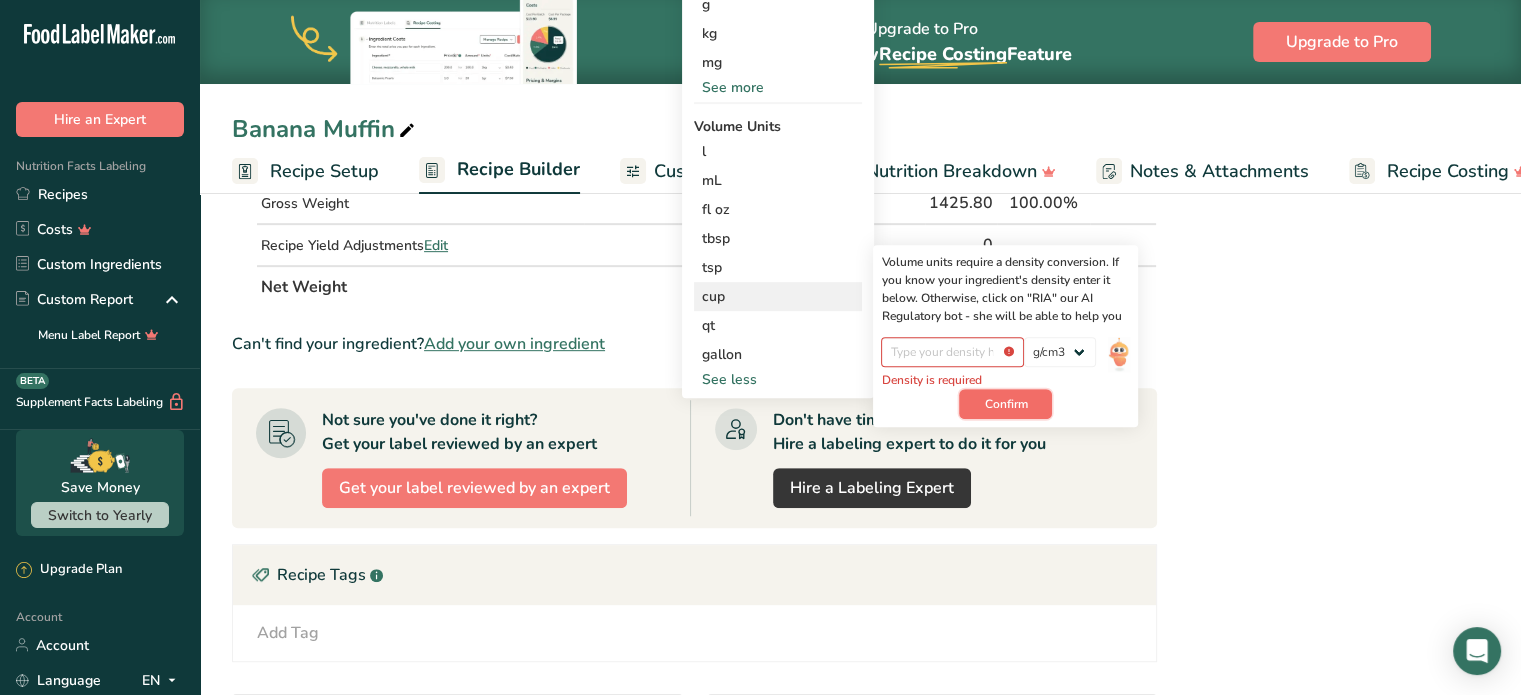 click on "Confirm" at bounding box center [1005, 404] 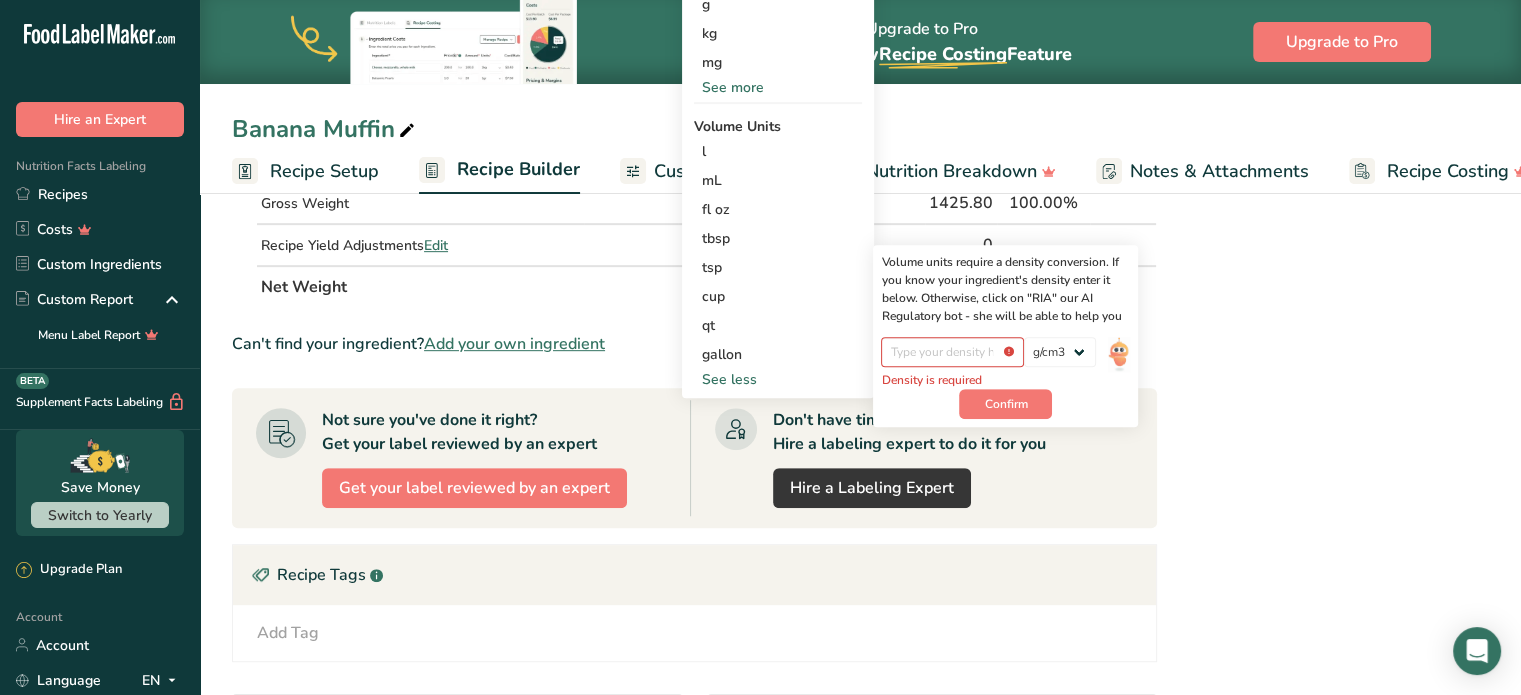 click on "Add Tag
Standard Tags Custom Tags
Source of Antioxidants
[MEDICAL_DATA] Effect
Source of Omega 3
Plant-based Protein
Dairy free
Gluten free
Vegan
Vegetarian
Soy free
Source of Healthy Fats
Source of B-Vitamins
Organic
Organic Certified
Non-GMO
Kosher Pareve
Kosher Dairy
Halal
No Synthetic Additives
Clean Label
Bio-Engineered
Keto Friendly" at bounding box center [694, 633] 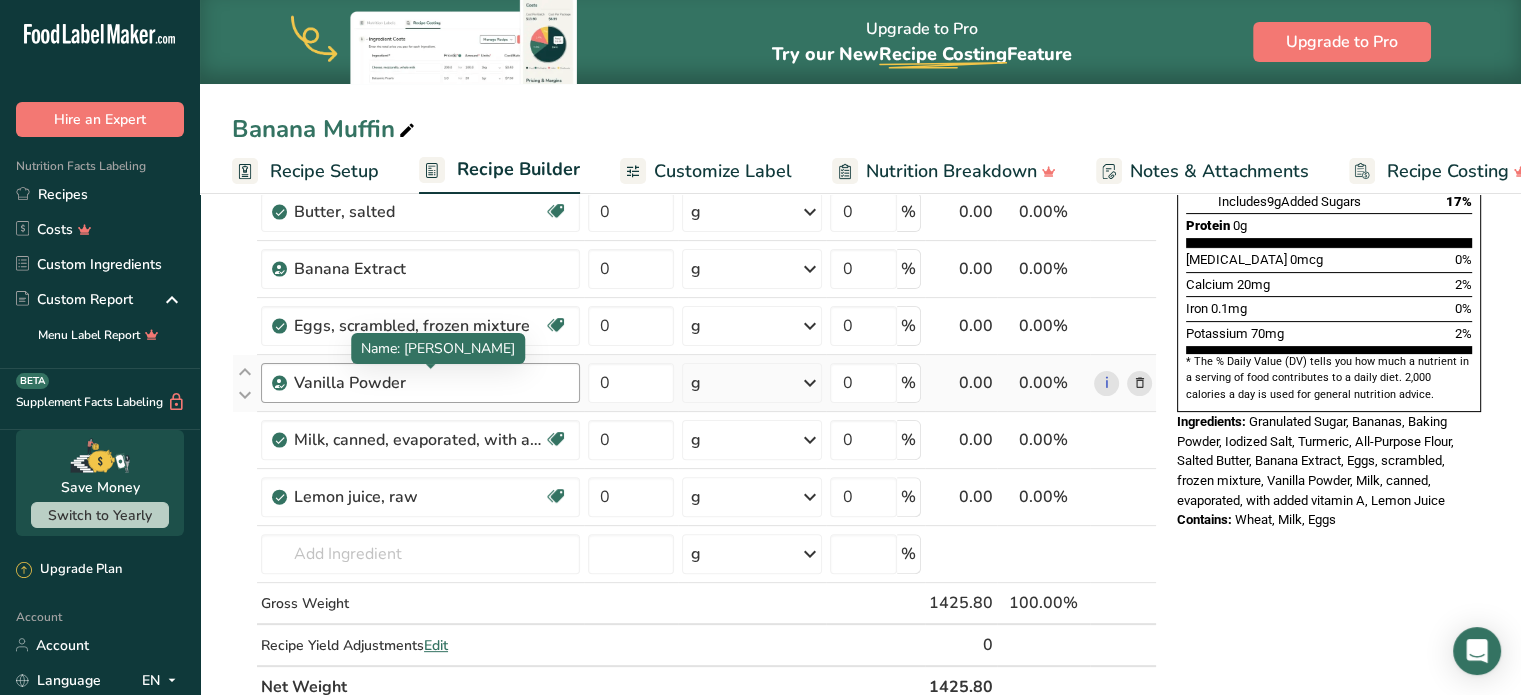 scroll, scrollTop: 400, scrollLeft: 0, axis: vertical 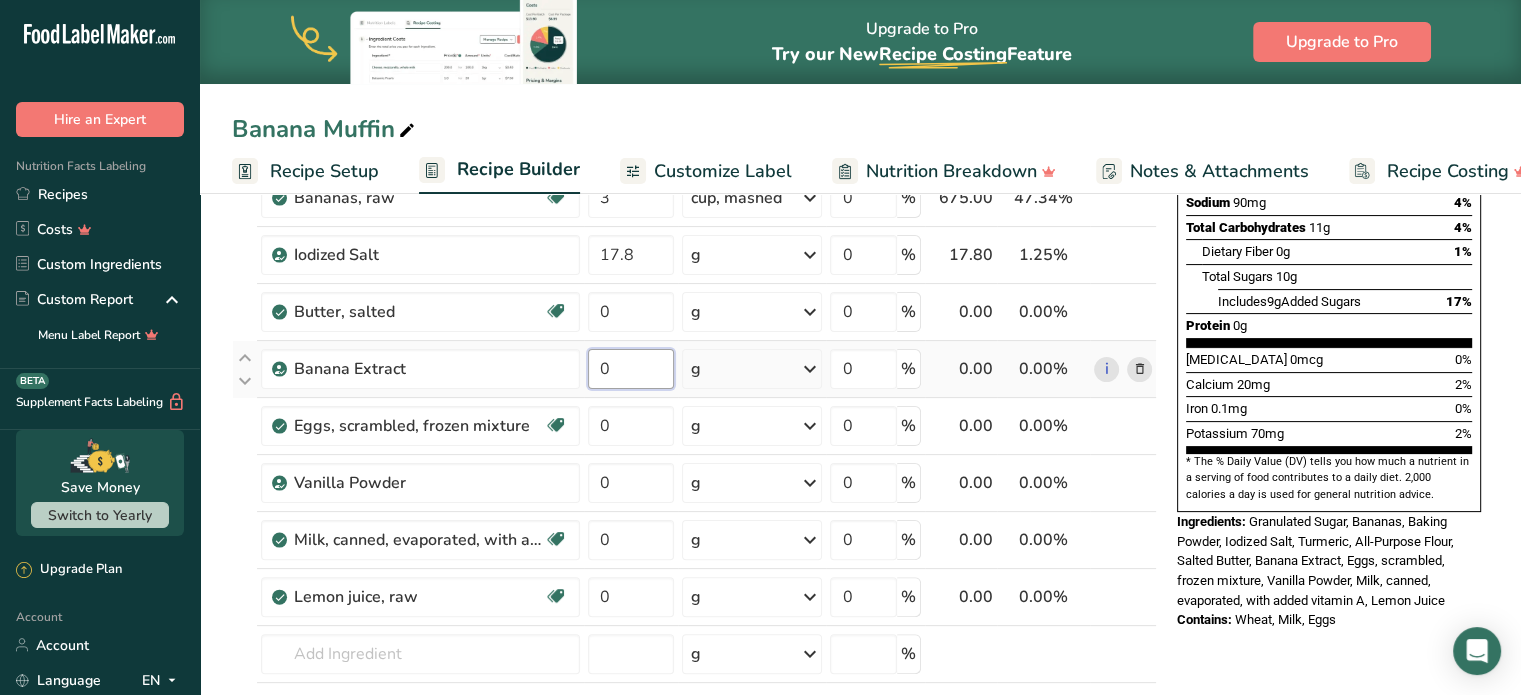 click on "0" at bounding box center [631, 369] 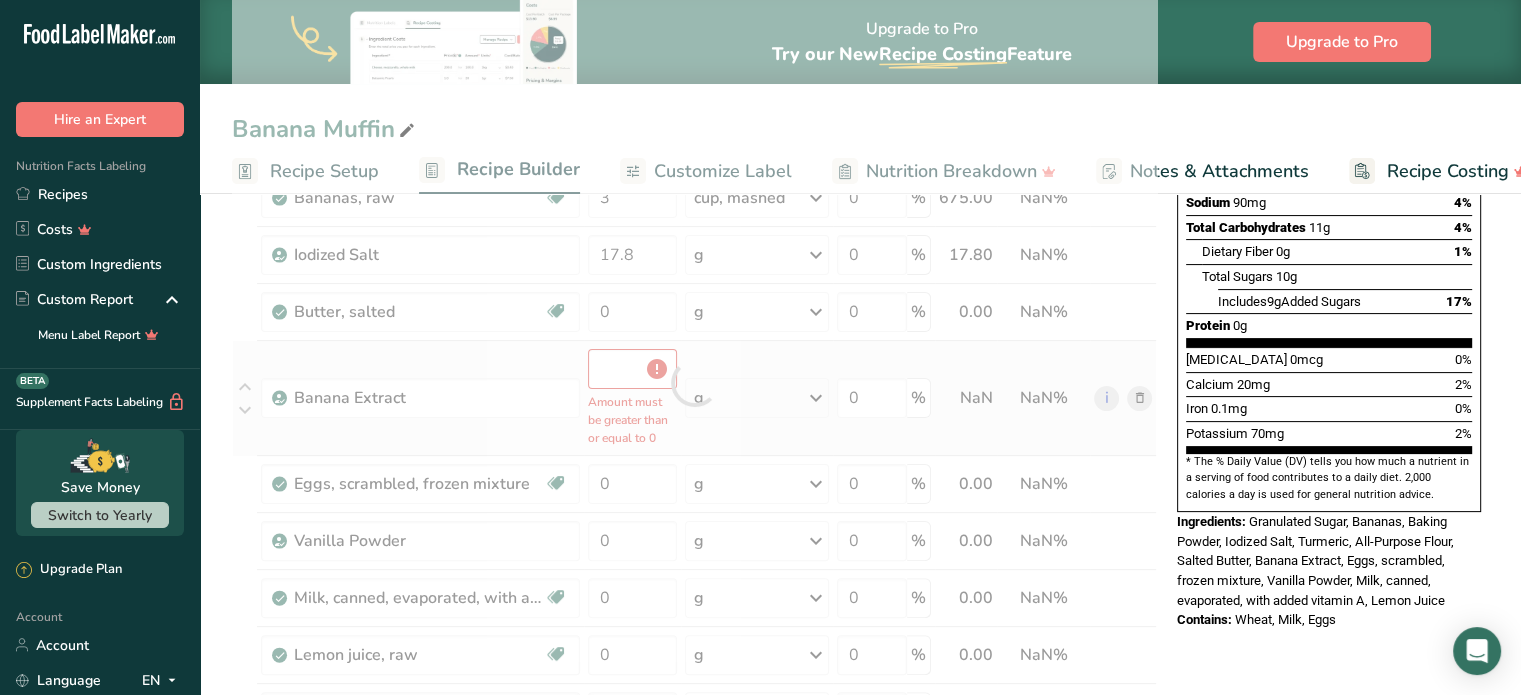 click on "Ingredient *
Amount *
Unit *
Waste *   .a-a{fill:#347362;}.b-a{fill:#fff;}          Grams
Percentage
Wheat flour, white, all-purpose, self-rising, enriched
Dairy free
Vegan
Vegetarian
Soy free
0
g
Portions
1 cup
Weight Units
g
kg
mg
See more
Volume Units
l
Volume units require a density conversion. If you know your ingredient's density enter it below. Otherwise, click on "RIA" our AI Regulatory bot - she will be able to help you
lb/ft3
g/cm3
Confirm
mL
lb/ft3
fl oz" at bounding box center (694, 382) 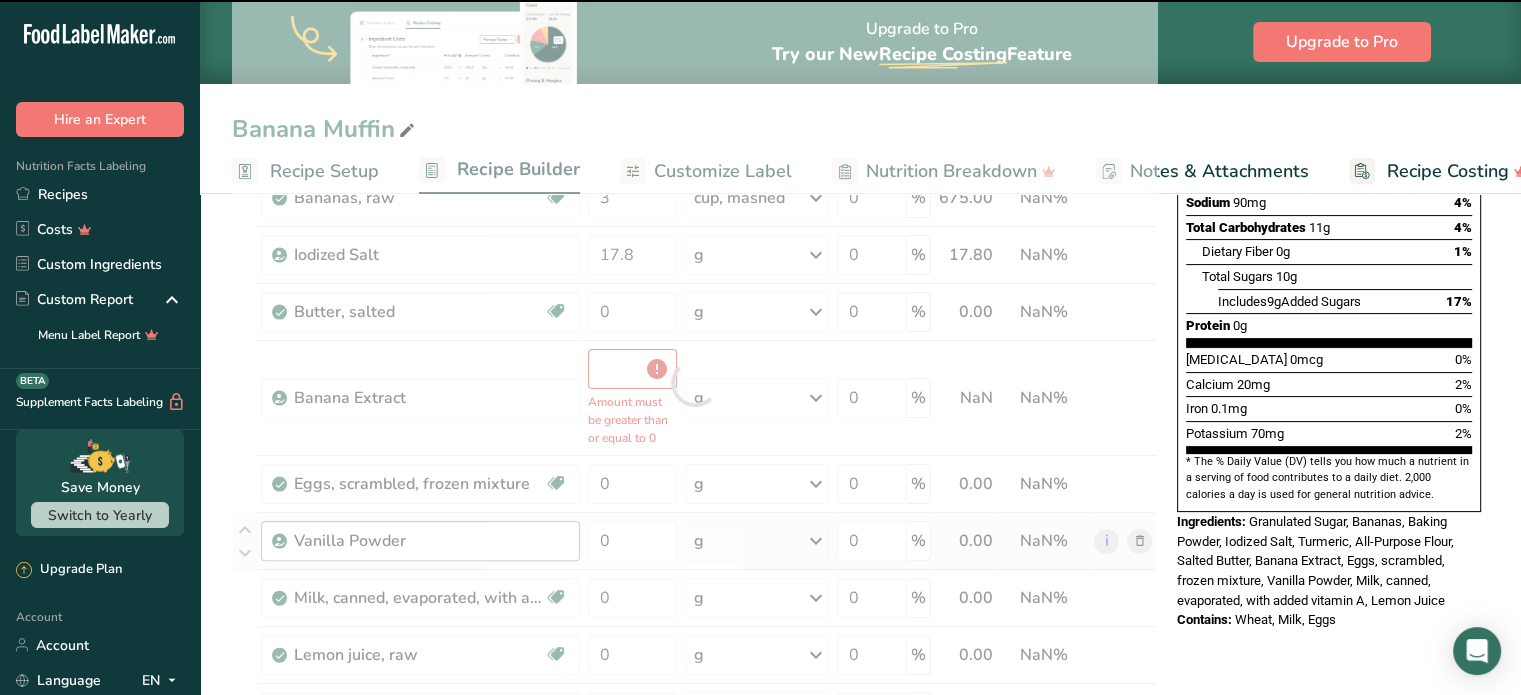 type on "0" 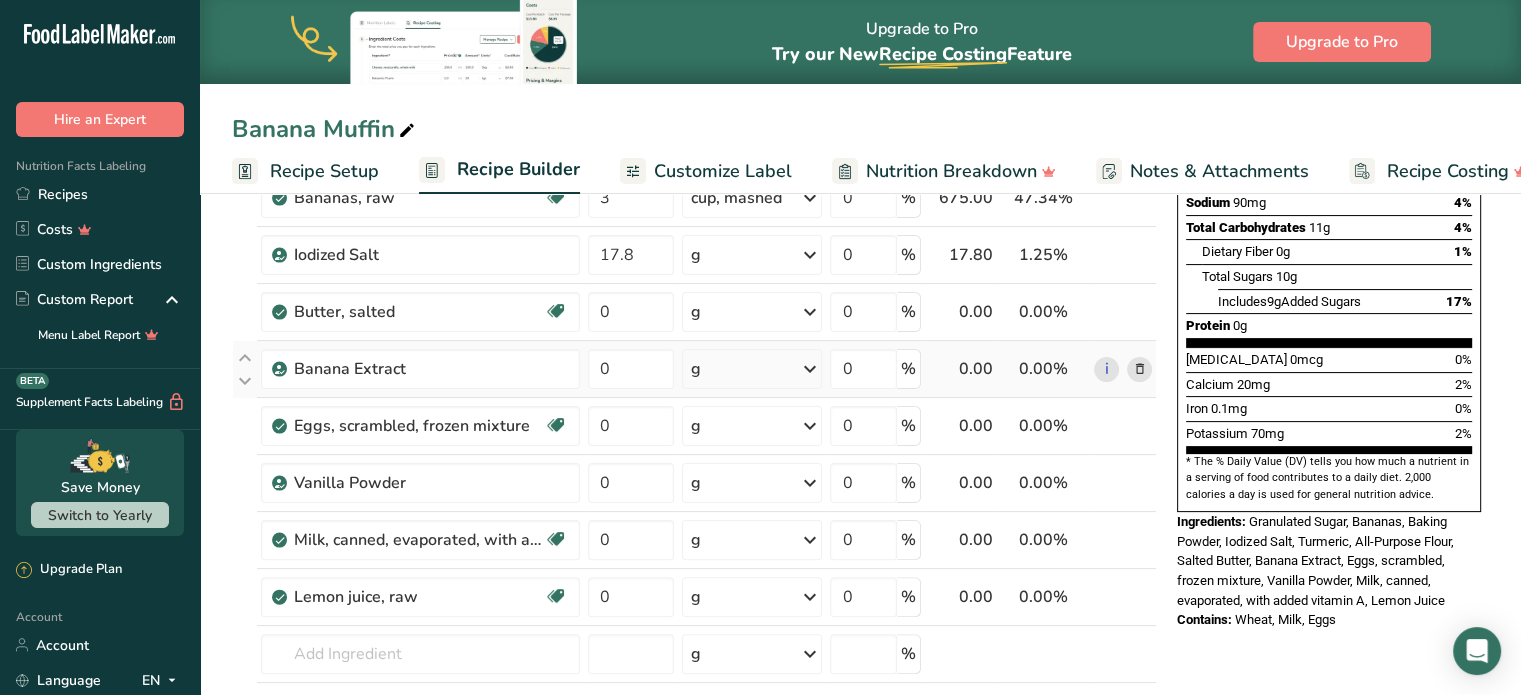click at bounding box center [809, 369] 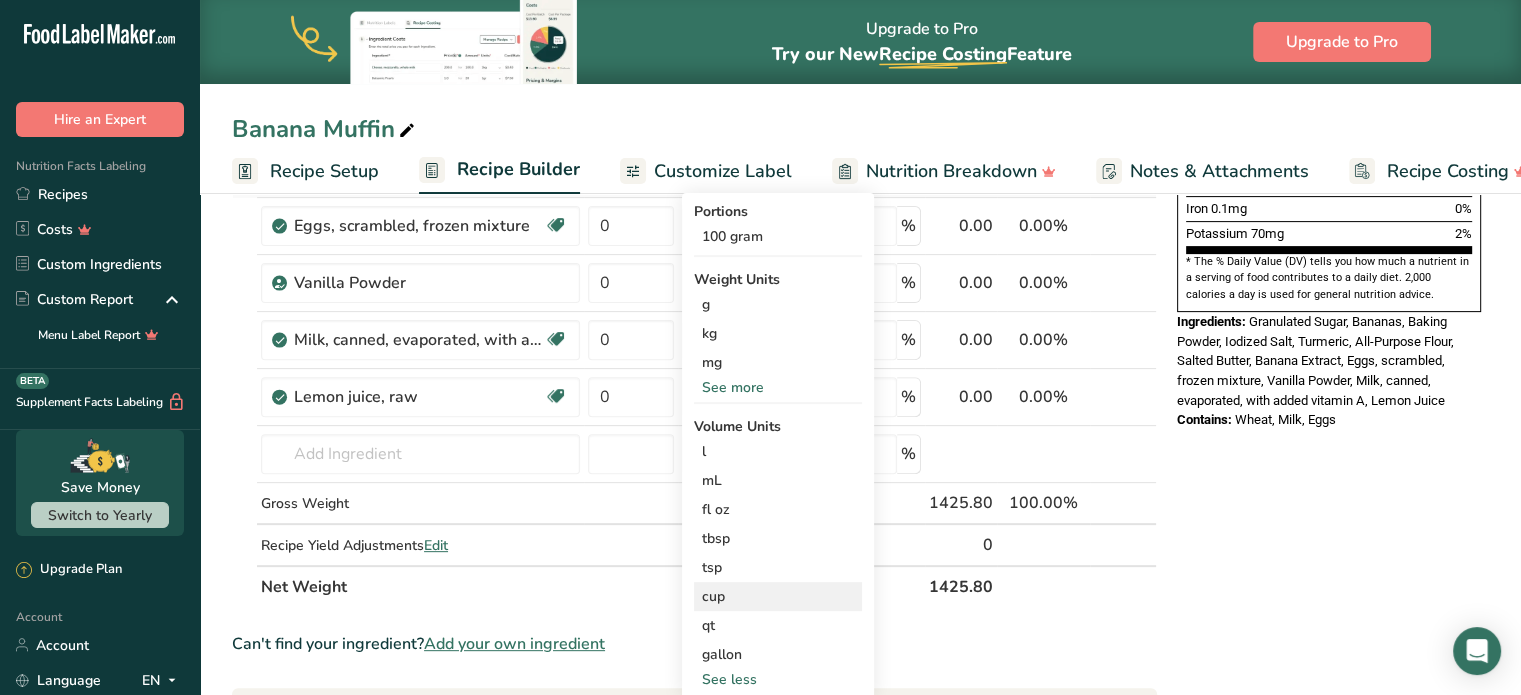 scroll, scrollTop: 700, scrollLeft: 0, axis: vertical 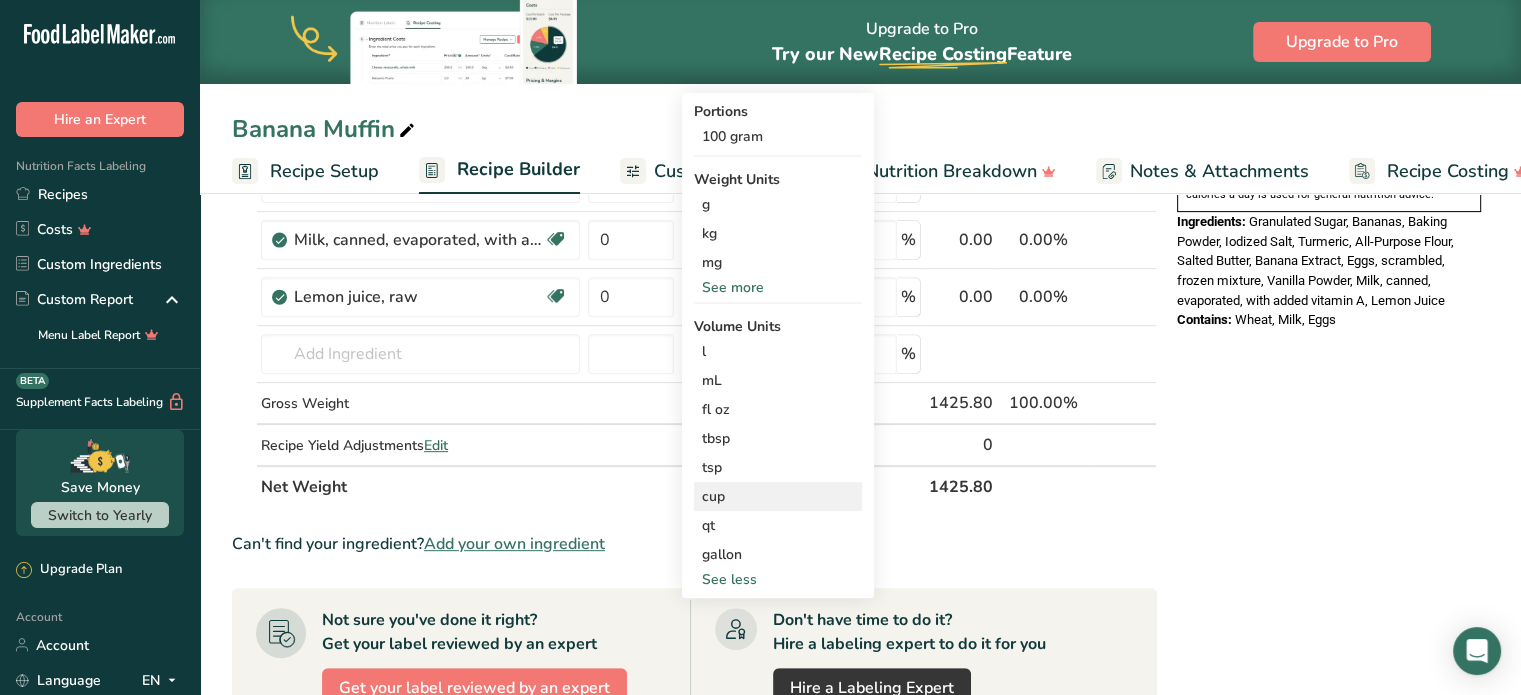 click on "cup" at bounding box center [778, 496] 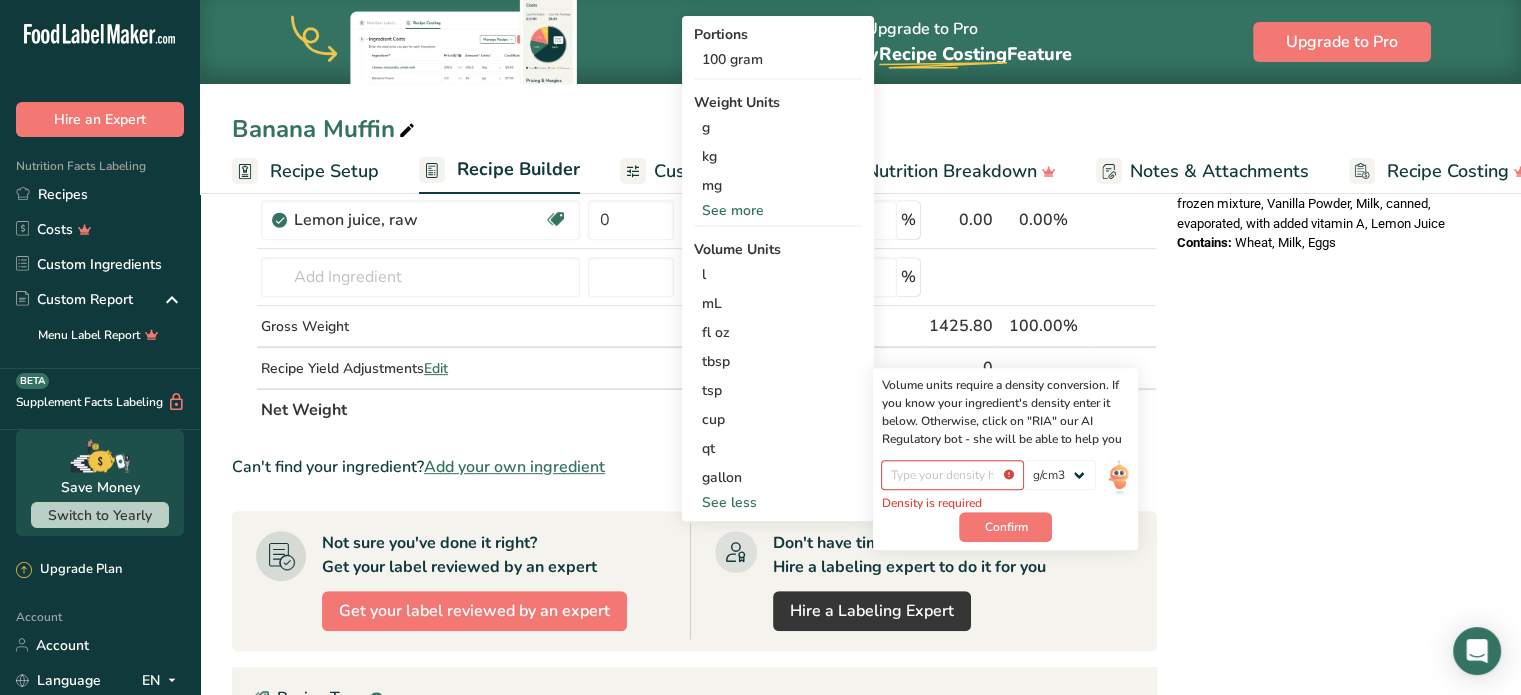 scroll, scrollTop: 900, scrollLeft: 0, axis: vertical 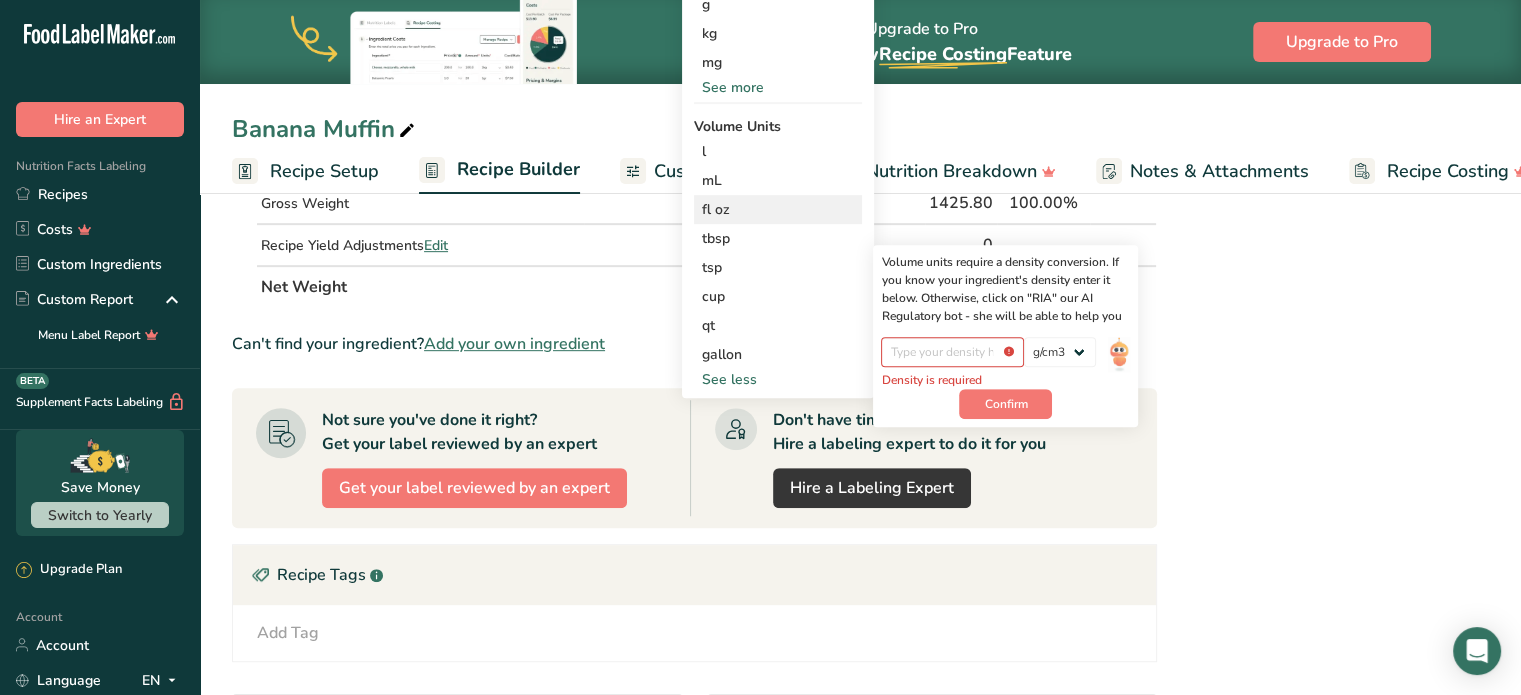 click on "fl oz" at bounding box center (778, 209) 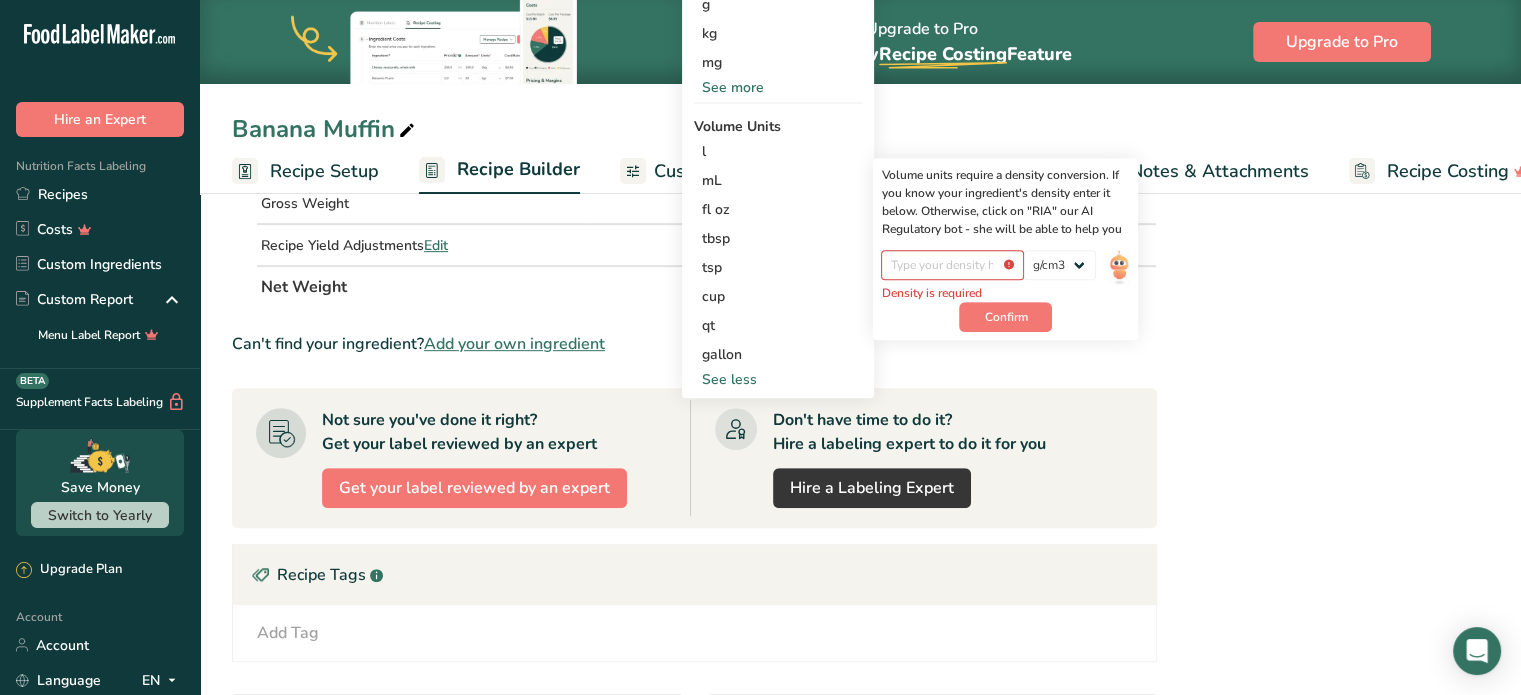 click on "Banana Muffin
Recipe Setup                       Recipe Builder   Customize Label               Nutrition Breakdown                 Notes & Attachments                 Recipe Costing" at bounding box center (860, 97) 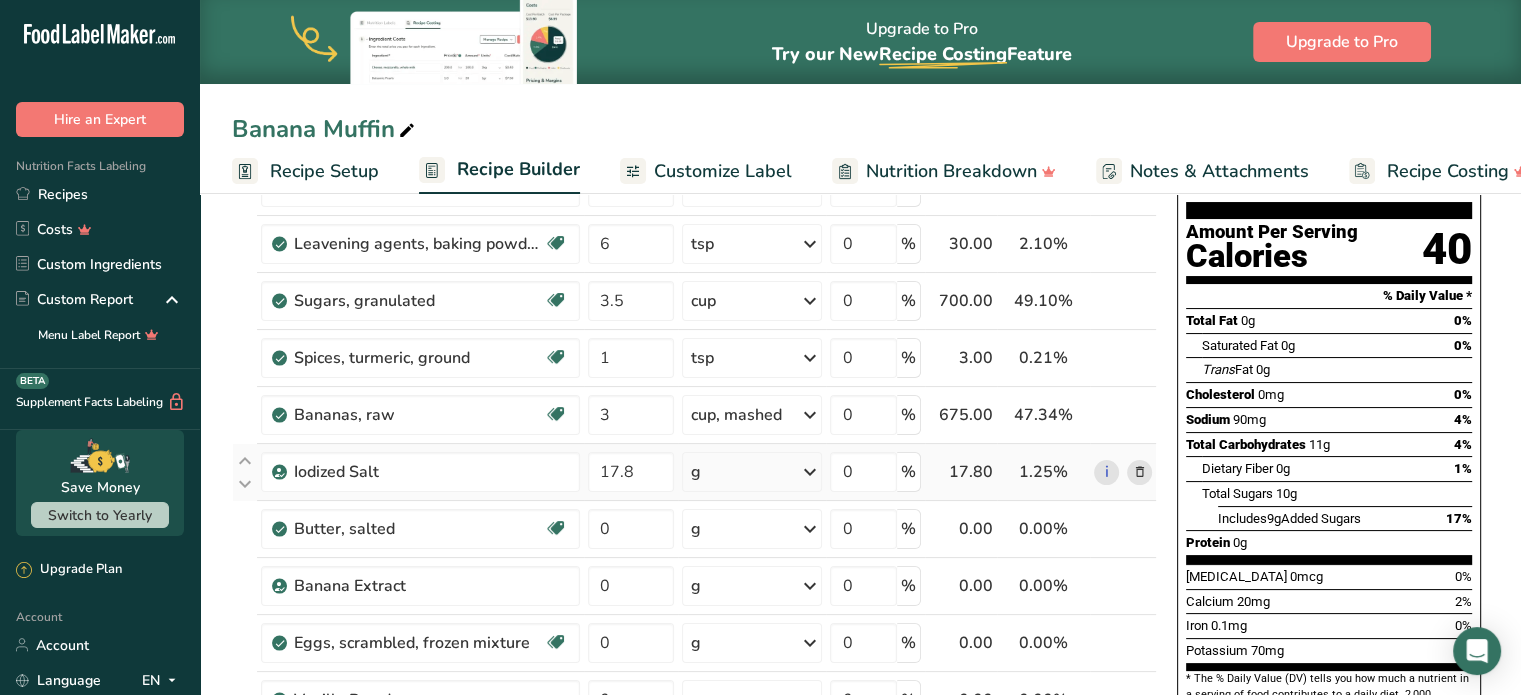 scroll, scrollTop: 200, scrollLeft: 0, axis: vertical 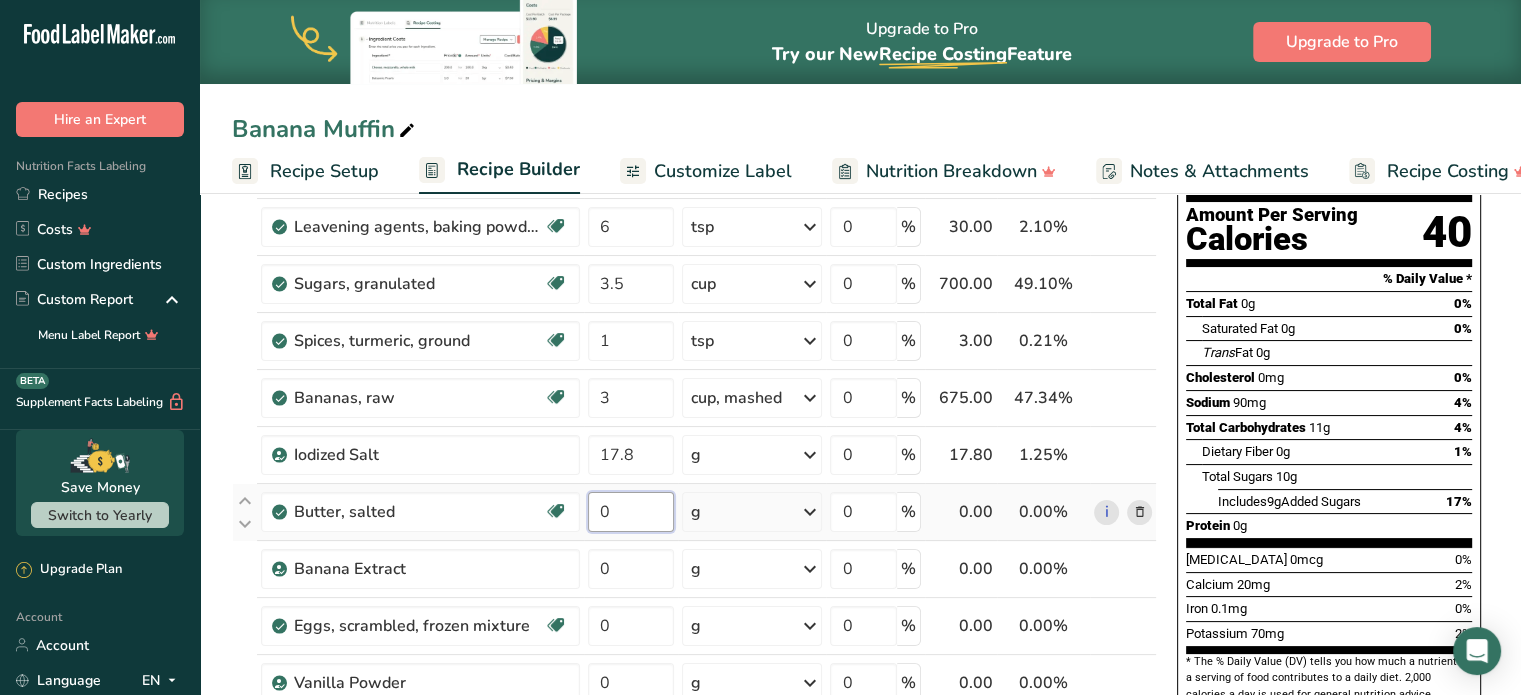 click on "0" at bounding box center (631, 512) 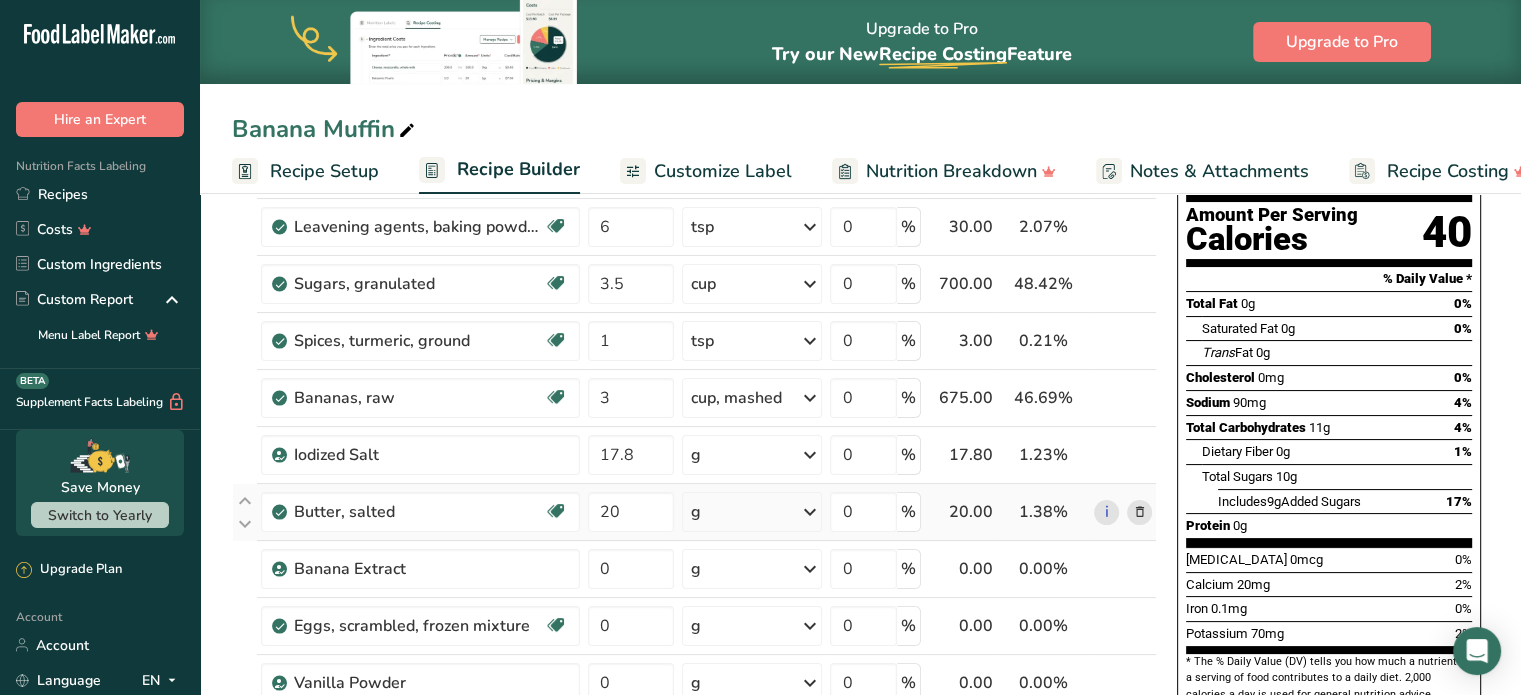 click on "Ingredient *
Amount *
Unit *
Waste *   .a-a{fill:#347362;}.b-a{fill:#fff;}          Grams
Percentage
Wheat flour, white, all-purpose, self-rising, enriched
Dairy free
Vegan
Vegetarian
Soy free
0
g
Portions
1 cup
Weight Units
g
kg
mg
See more
Volume Units
l
Volume units require a density conversion. If you know your ingredient's density enter it below. Otherwise, click on "RIA" our AI Regulatory bot - she will be able to help you
lb/ft3
g/cm3
Confirm
mL
lb/ft3
fl oz" at bounding box center (694, 553) 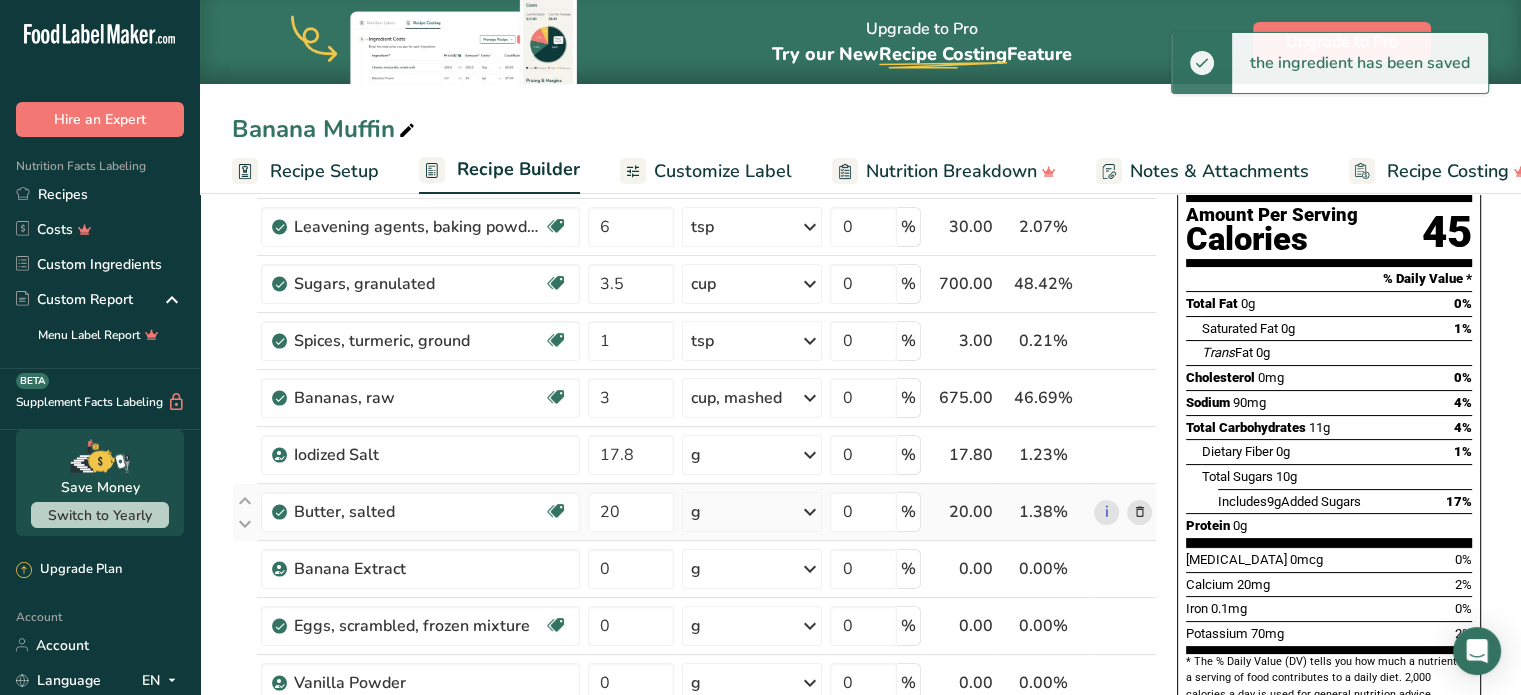 click at bounding box center (809, 512) 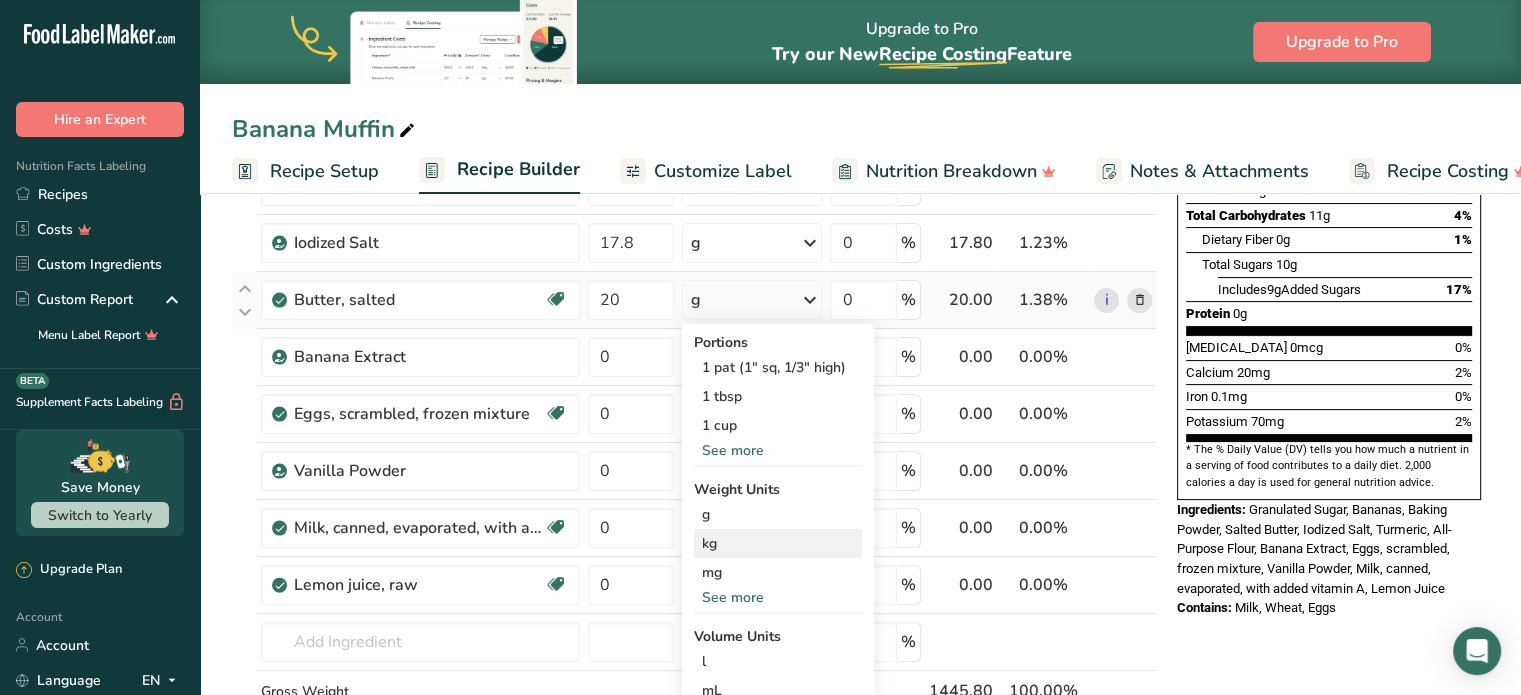 scroll, scrollTop: 600, scrollLeft: 0, axis: vertical 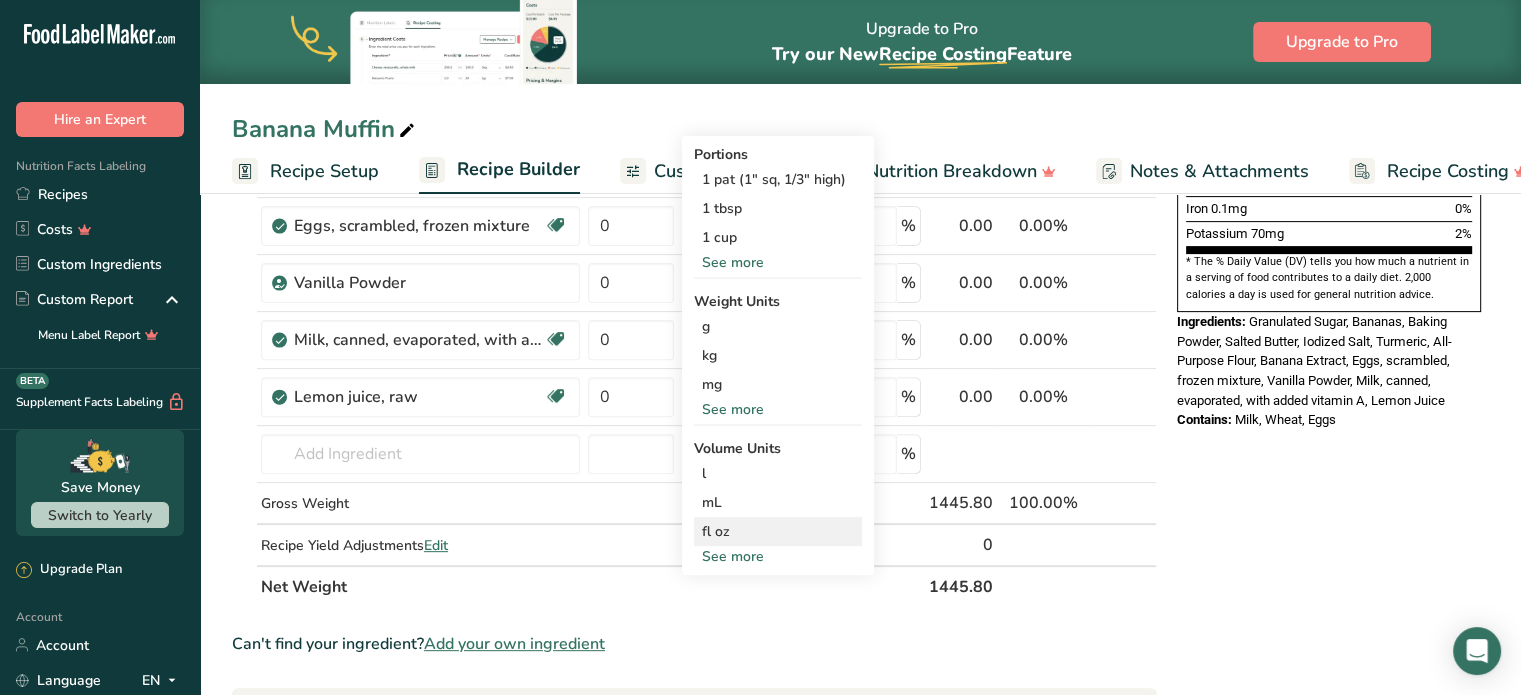 click on "fl oz" at bounding box center [778, 531] 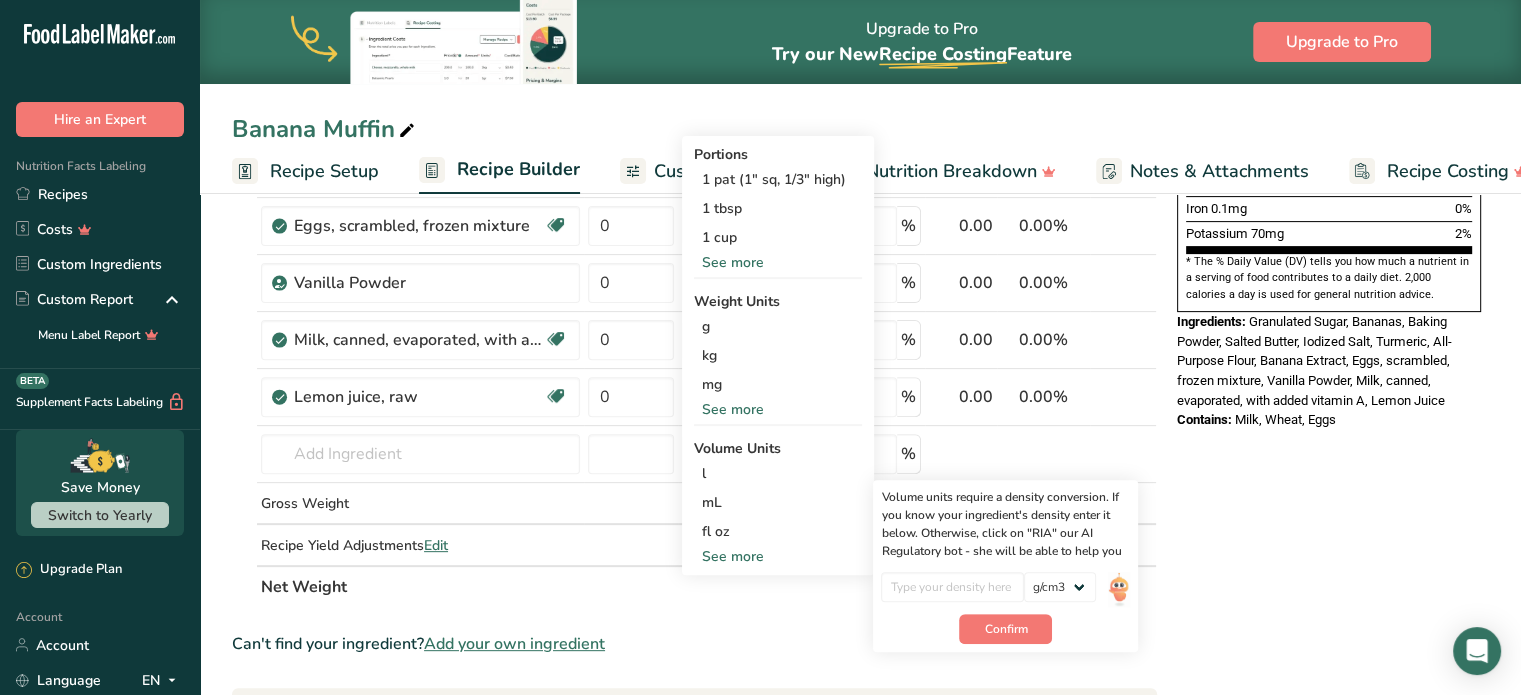 click on "Nutrition Facts
4 Servings Per Container
Serving Size
2.5mL
Amount Per Serving
Calories
45
% Daily Value *
Total Fat
0g
0%
Saturated Fat
0g
1%
Trans  Fat
0g
[MEDICAL_DATA]
0mg
0%
Sodium
90mg
4%
Total Carbohydrates
11g
4%
Dietary Fiber
0g
1%" at bounding box center (1329, 431) 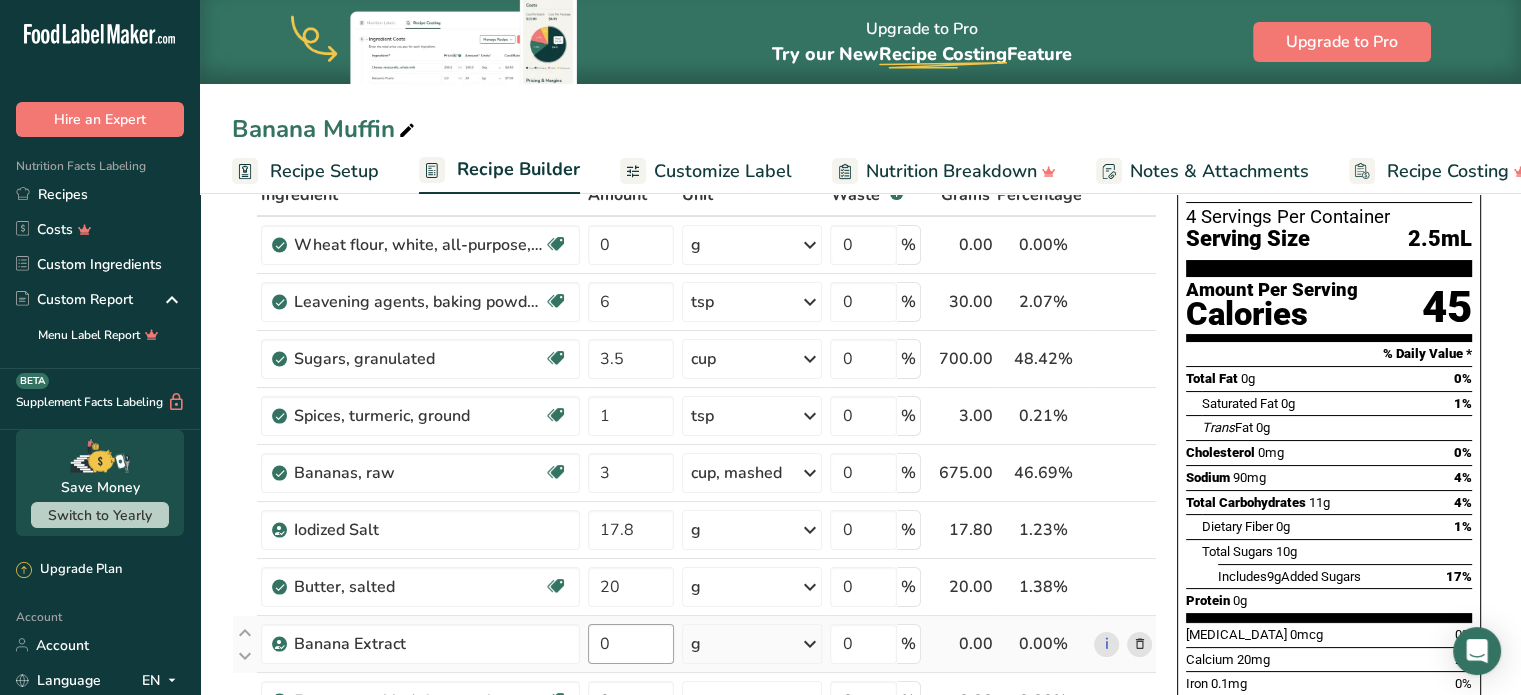 scroll, scrollTop: 300, scrollLeft: 0, axis: vertical 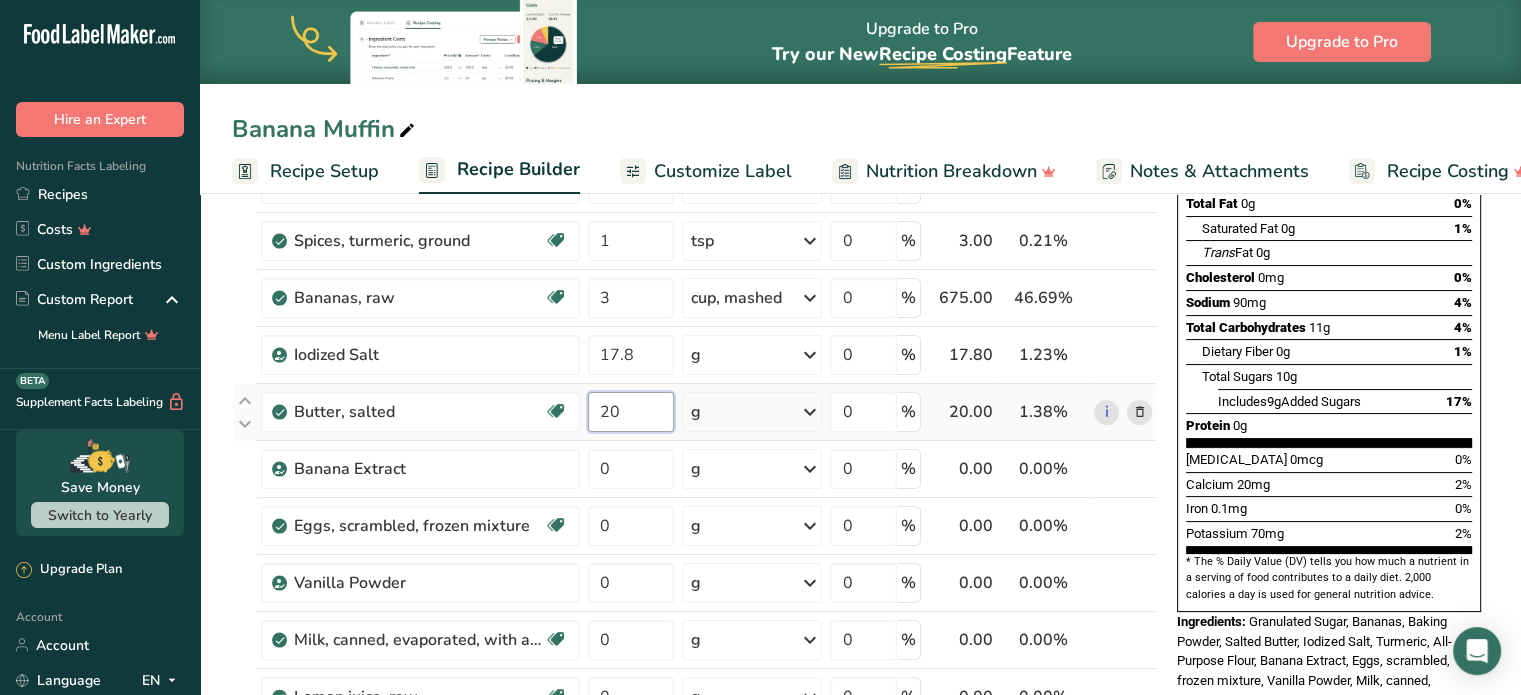 click on "20" at bounding box center (631, 412) 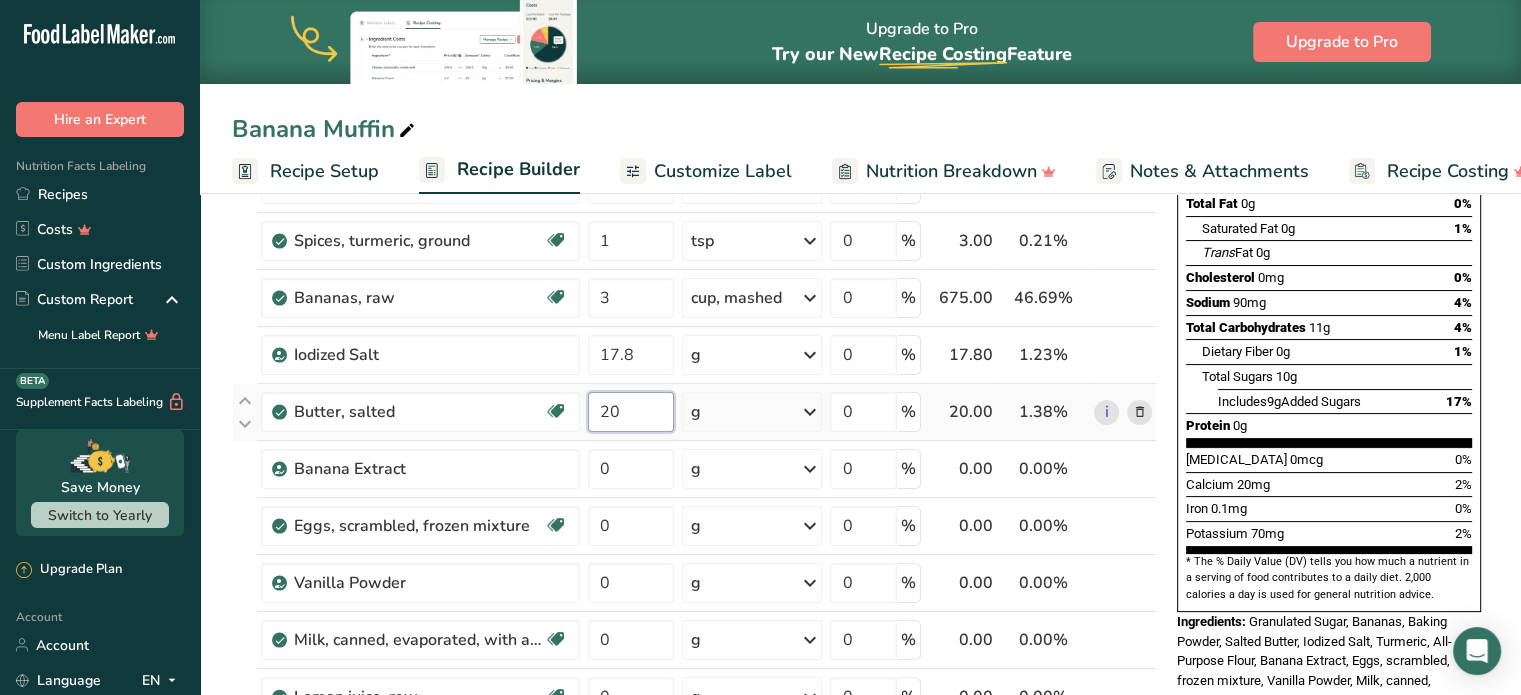 type on "2" 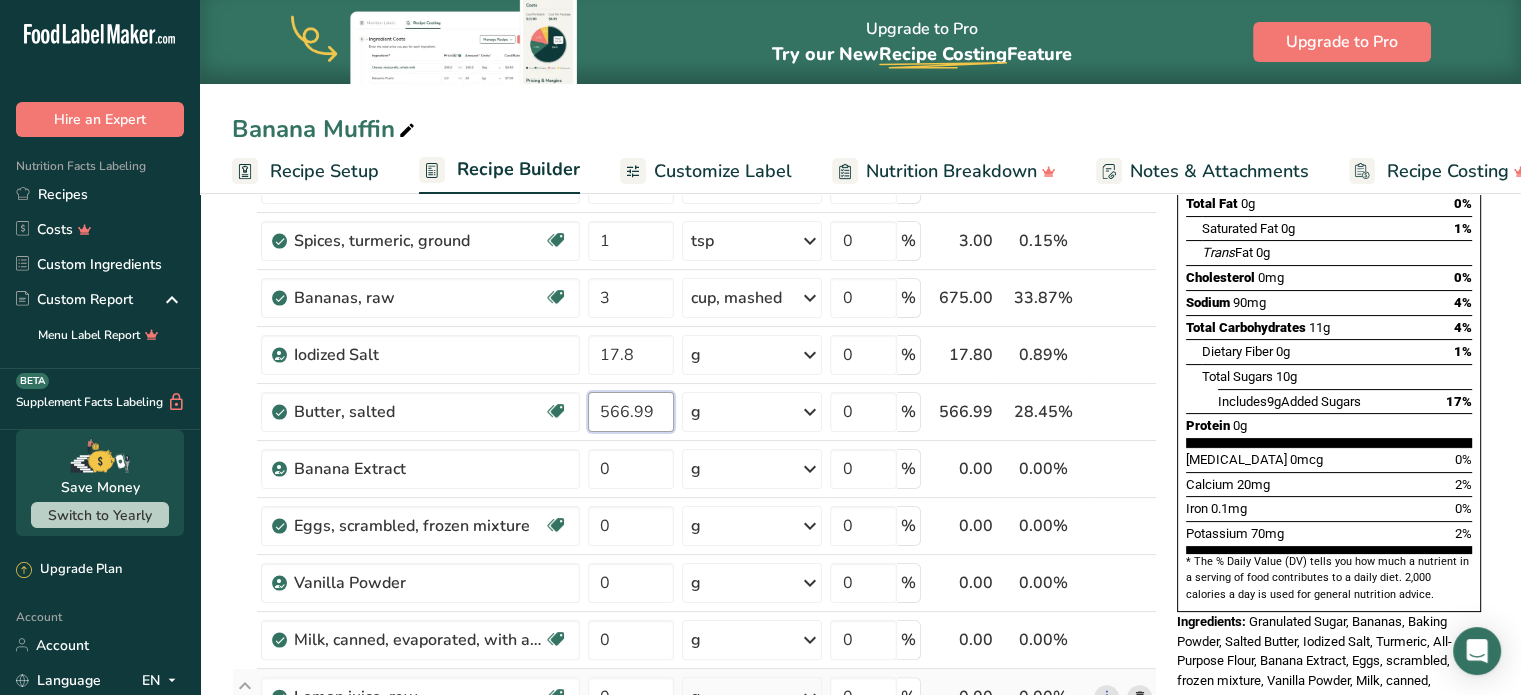 type on "566.99" 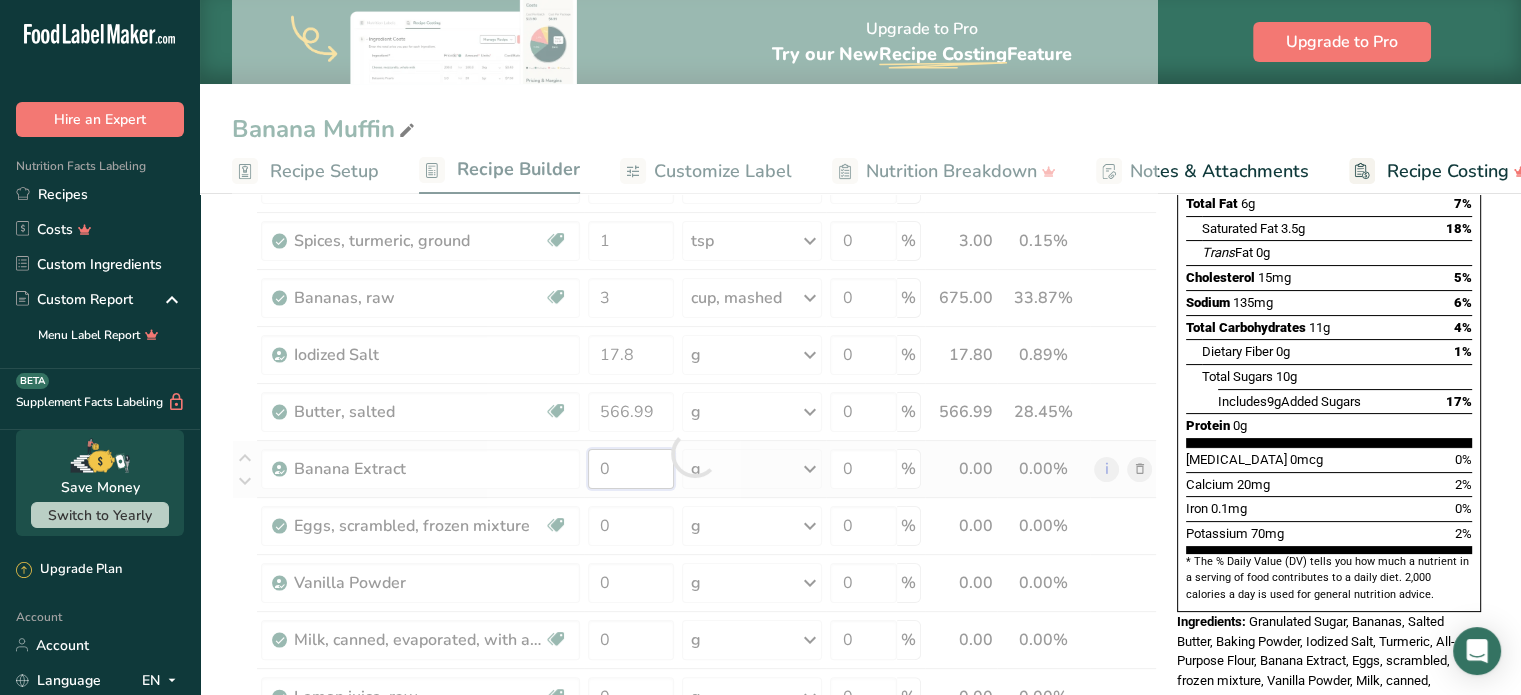 click on "Ingredient *
Amount *
Unit *
Waste *   .a-a{fill:#347362;}.b-a{fill:#fff;}          Grams
Percentage
Wheat flour, white, all-purpose, self-rising, enriched
Dairy free
Vegan
Vegetarian
Soy free
0
g
Portions
1 cup
Weight Units
g
kg
mg
See more
Volume Units
l
Volume units require a density conversion. If you know your ingredient's density enter it below. Otherwise, click on "RIA" our AI Regulatory bot - she will be able to help you
lb/ft3
g/cm3
Confirm
mL
lb/ft3
fl oz" at bounding box center [694, 453] 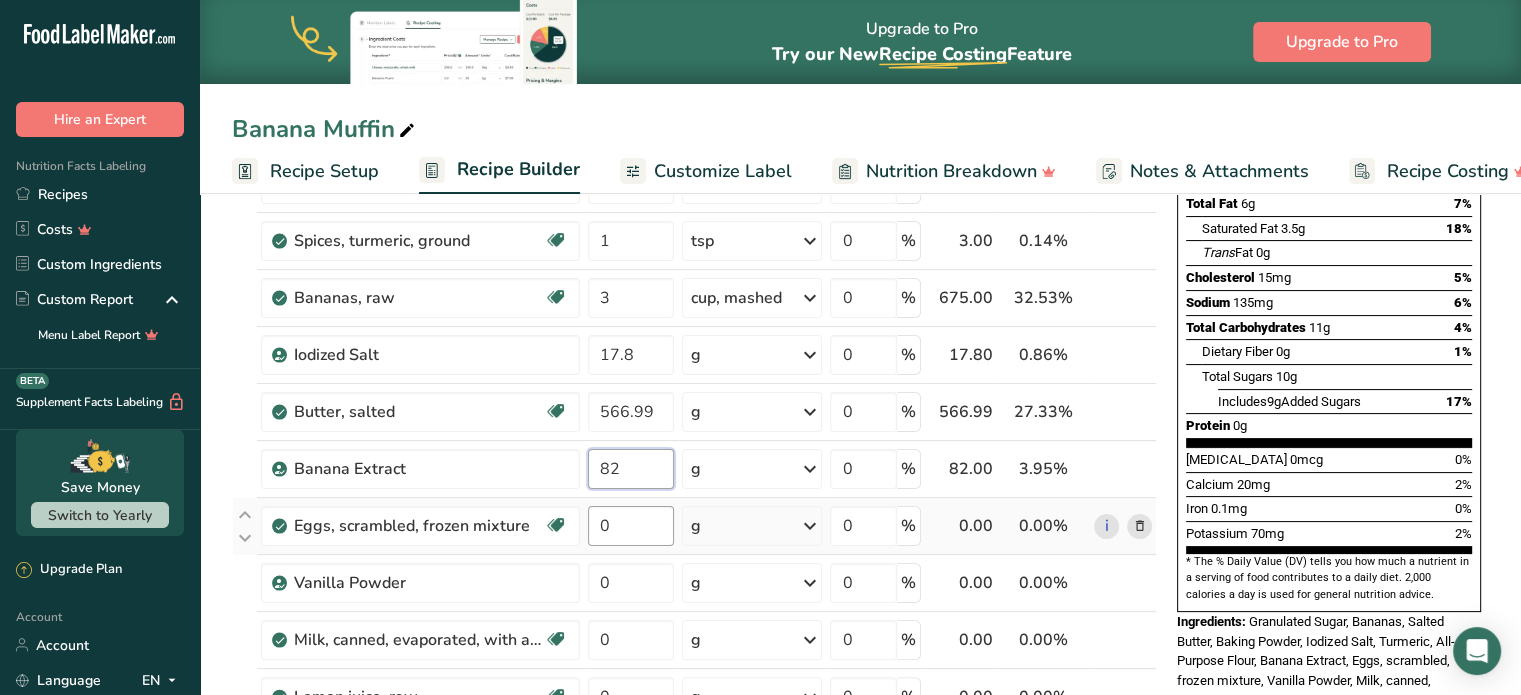 type on "82" 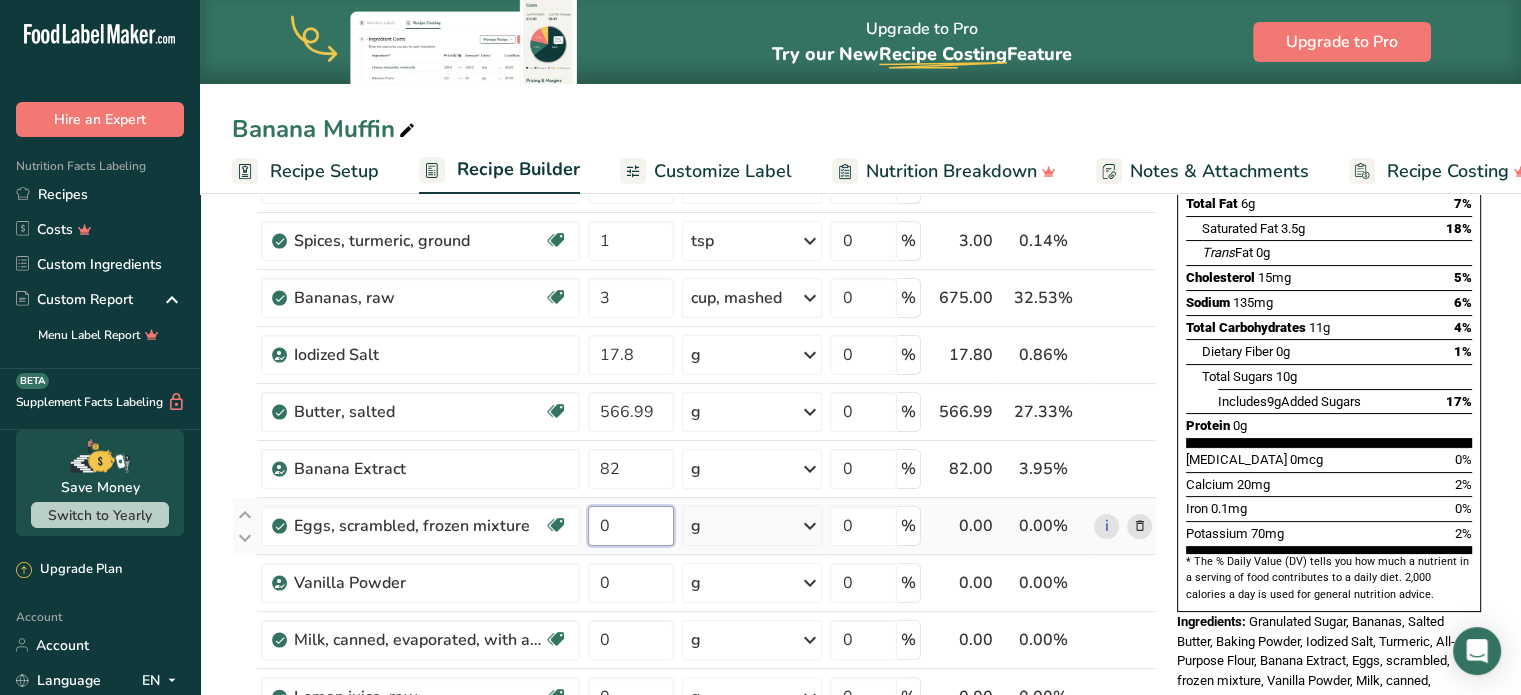click on "Ingredient *
Amount *
Unit *
Waste *   .a-a{fill:#347362;}.b-a{fill:#fff;}          Grams
Percentage
Wheat flour, white, all-purpose, self-rising, enriched
Dairy free
Vegan
Vegetarian
Soy free
0
g
Portions
1 cup
Weight Units
g
kg
mg
See more
Volume Units
l
Volume units require a density conversion. If you know your ingredient's density enter it below. Otherwise, click on "RIA" our AI Regulatory bot - she will be able to help you
lb/ft3
g/cm3
Confirm
mL
lb/ft3
fl oz" at bounding box center (694, 453) 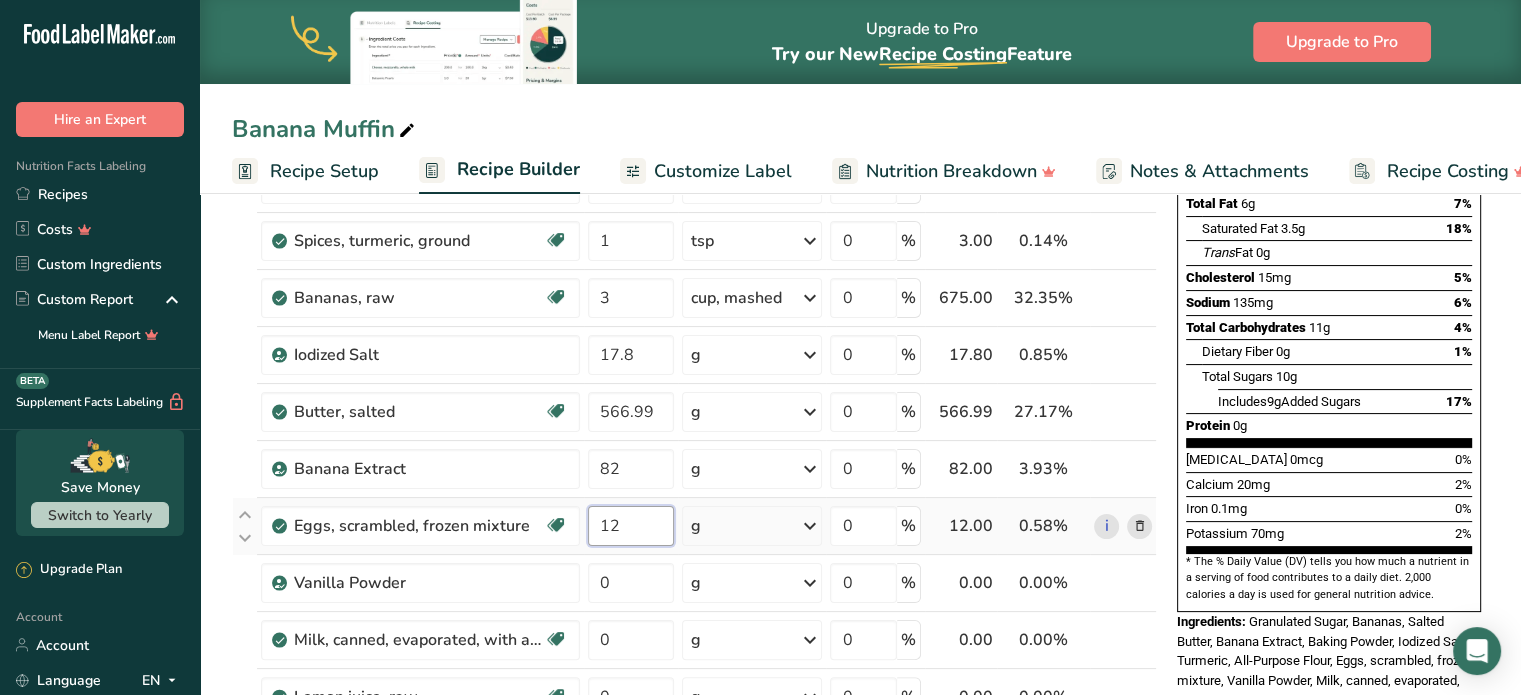 type on "12" 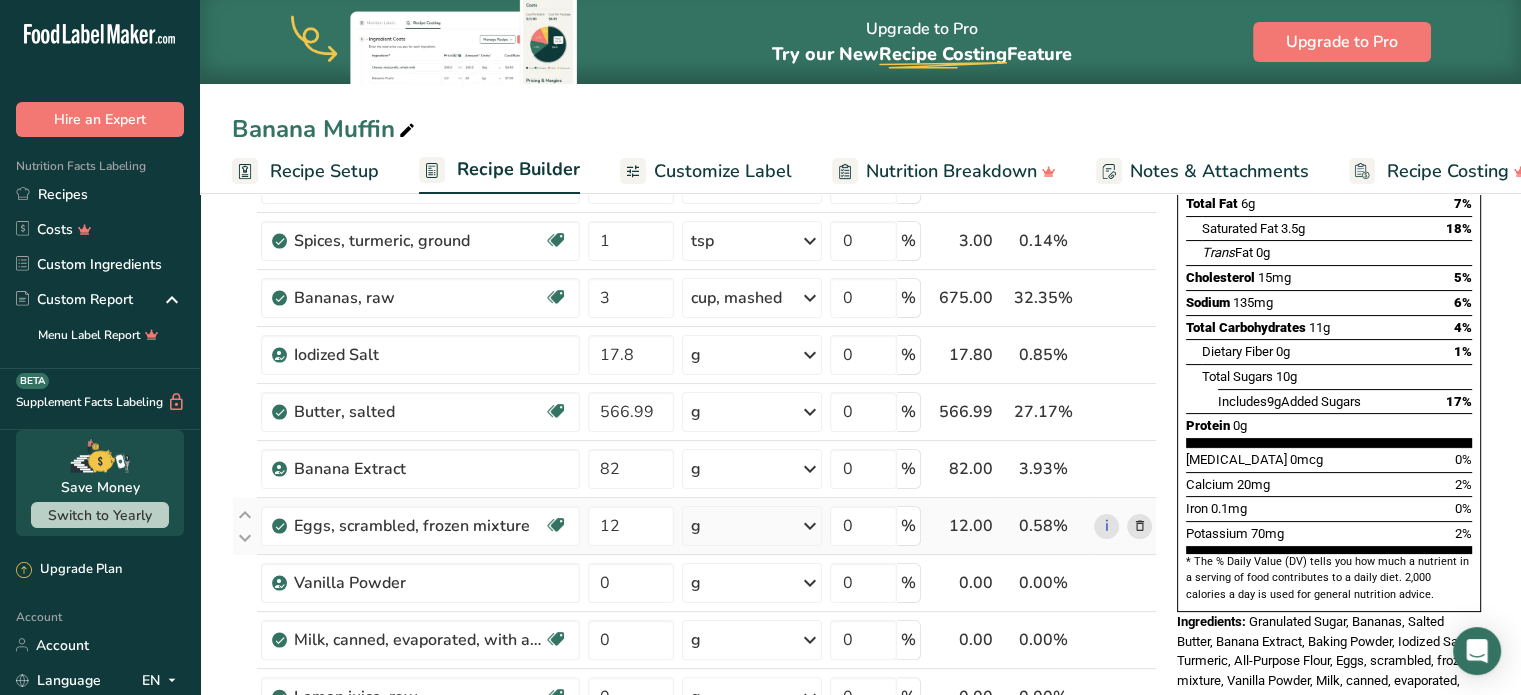 click on "Ingredient *
Amount *
Unit *
Waste *   .a-a{fill:#347362;}.b-a{fill:#fff;}          Grams
Percentage
Wheat flour, white, all-purpose, self-rising, enriched
Dairy free
Vegan
Vegetarian
Soy free
0
g
Portions
1 cup
Weight Units
g
kg
mg
See more
Volume Units
l
Volume units require a density conversion. If you know your ingredient's density enter it below. Otherwise, click on "RIA" our AI Regulatory bot - she will be able to help you
lb/ft3
g/cm3
Confirm
mL
lb/ft3
fl oz" at bounding box center [694, 453] 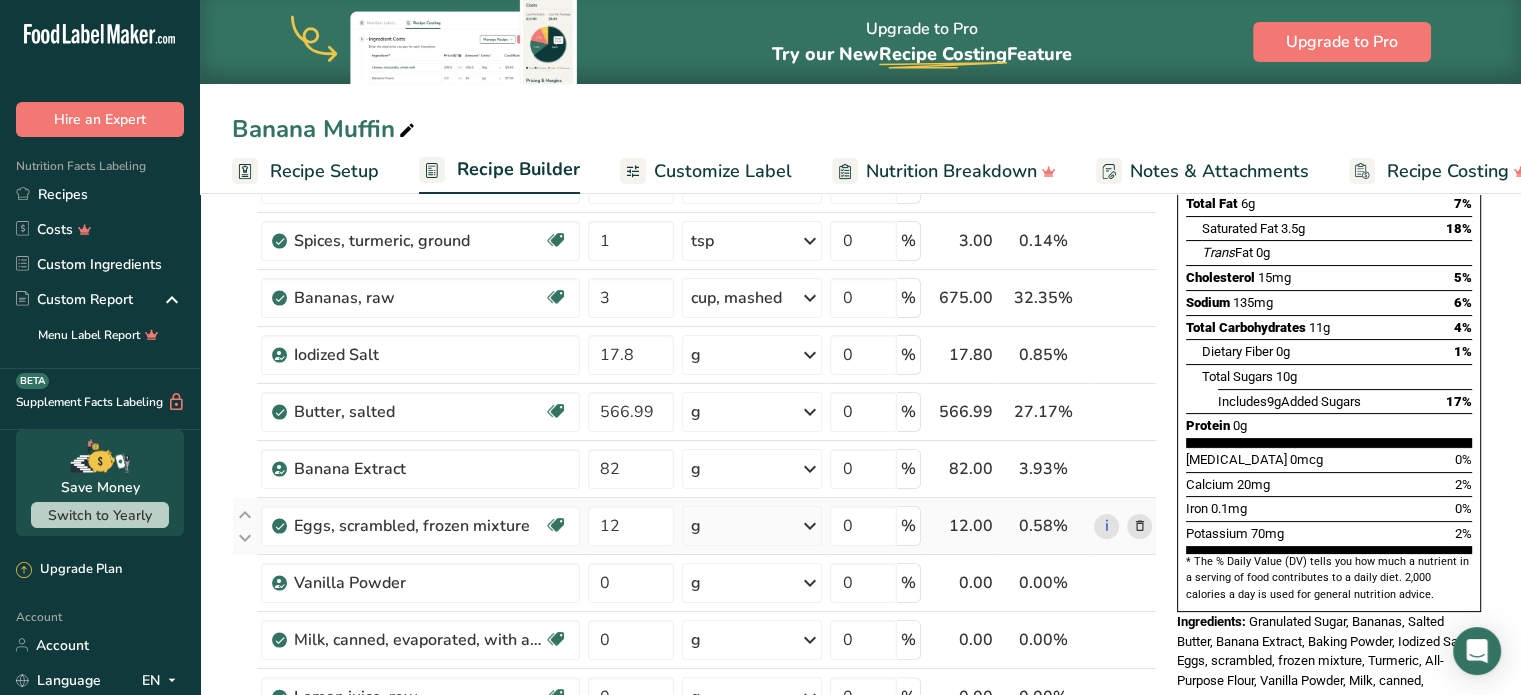 click at bounding box center (809, 526) 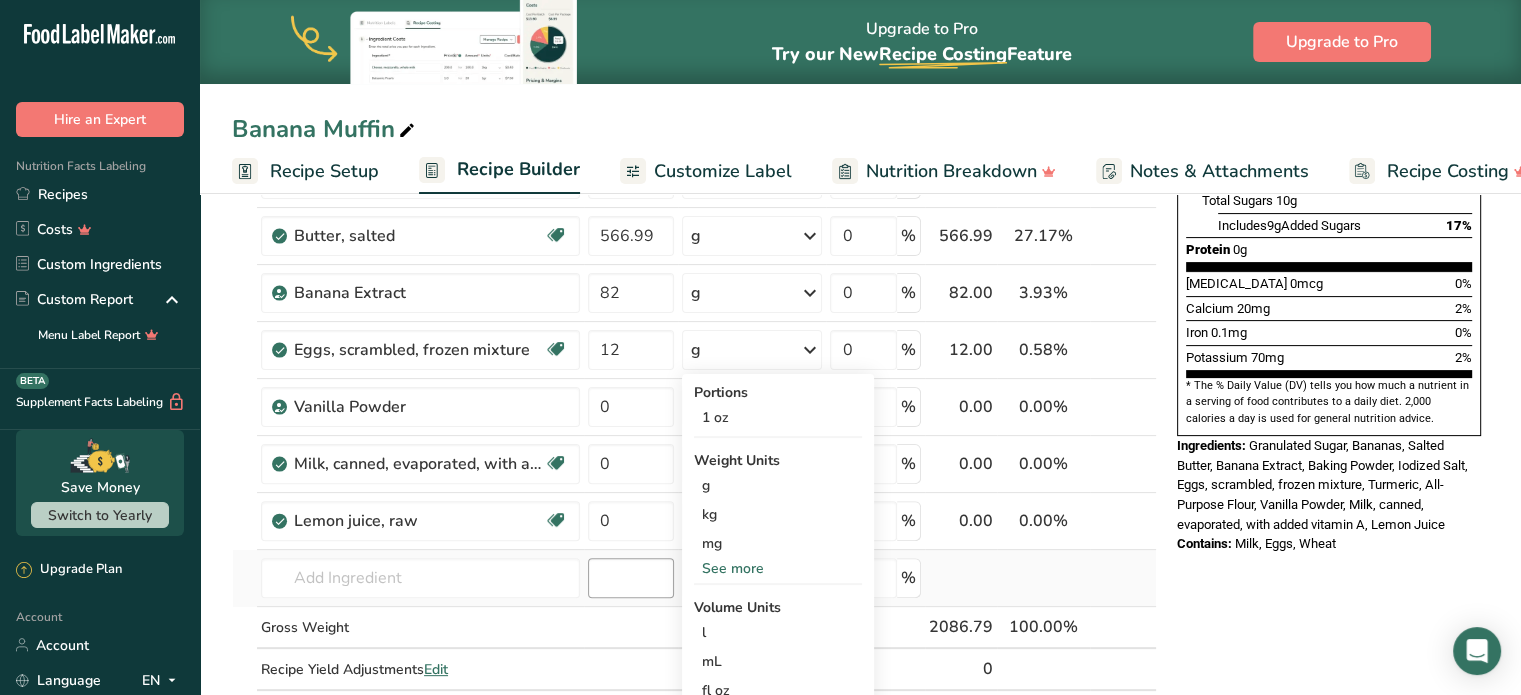 scroll, scrollTop: 500, scrollLeft: 0, axis: vertical 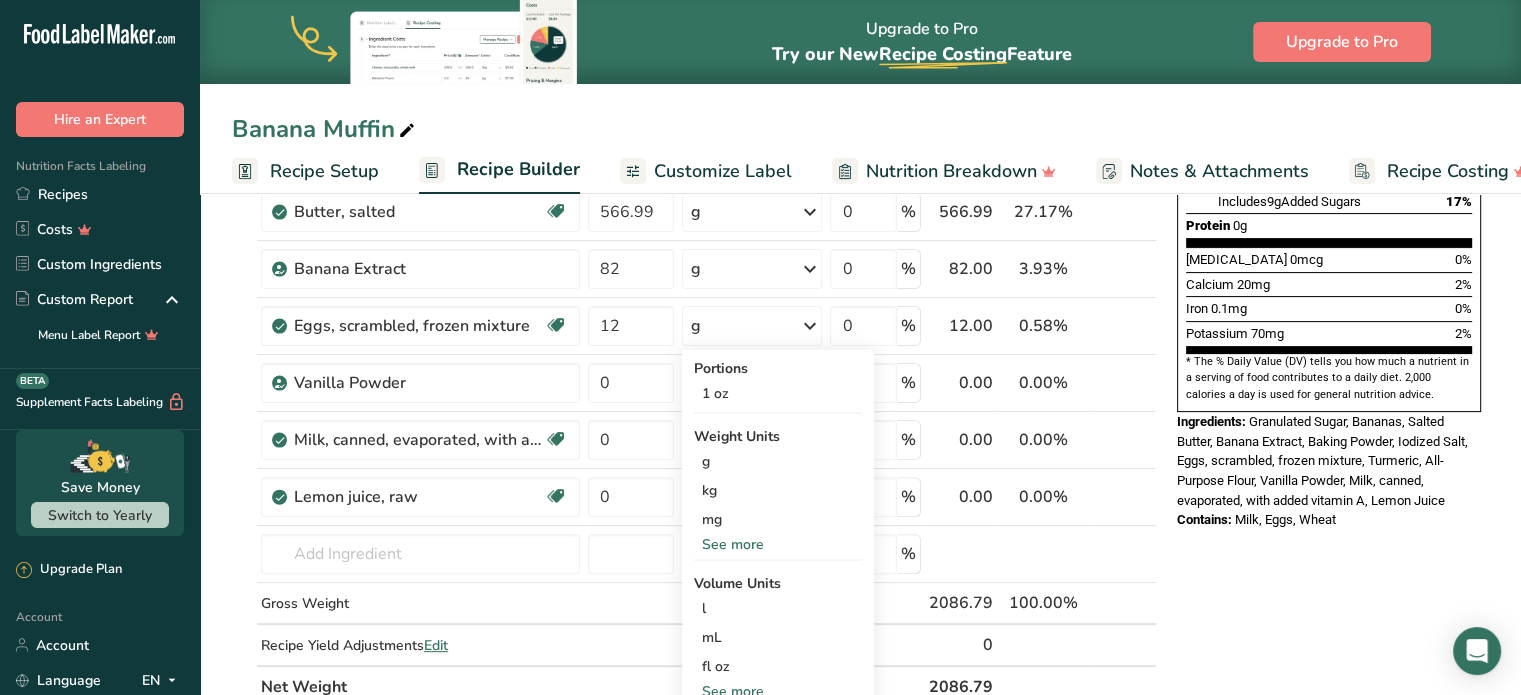 click on "Nutrition Facts
4 Servings Per Container
Serving Size
3.5mL
Amount Per Serving
Calories
100
% Daily Value *
Total Fat
6g
7%
Saturated Fat
3.5g
18%
Trans  Fat
0g
[MEDICAL_DATA]
15mg
5%
Sodium
135mg
6%
Total Carbohydrates
11g
4%
Dietary Fiber
0g
1%" at bounding box center [1329, 531] 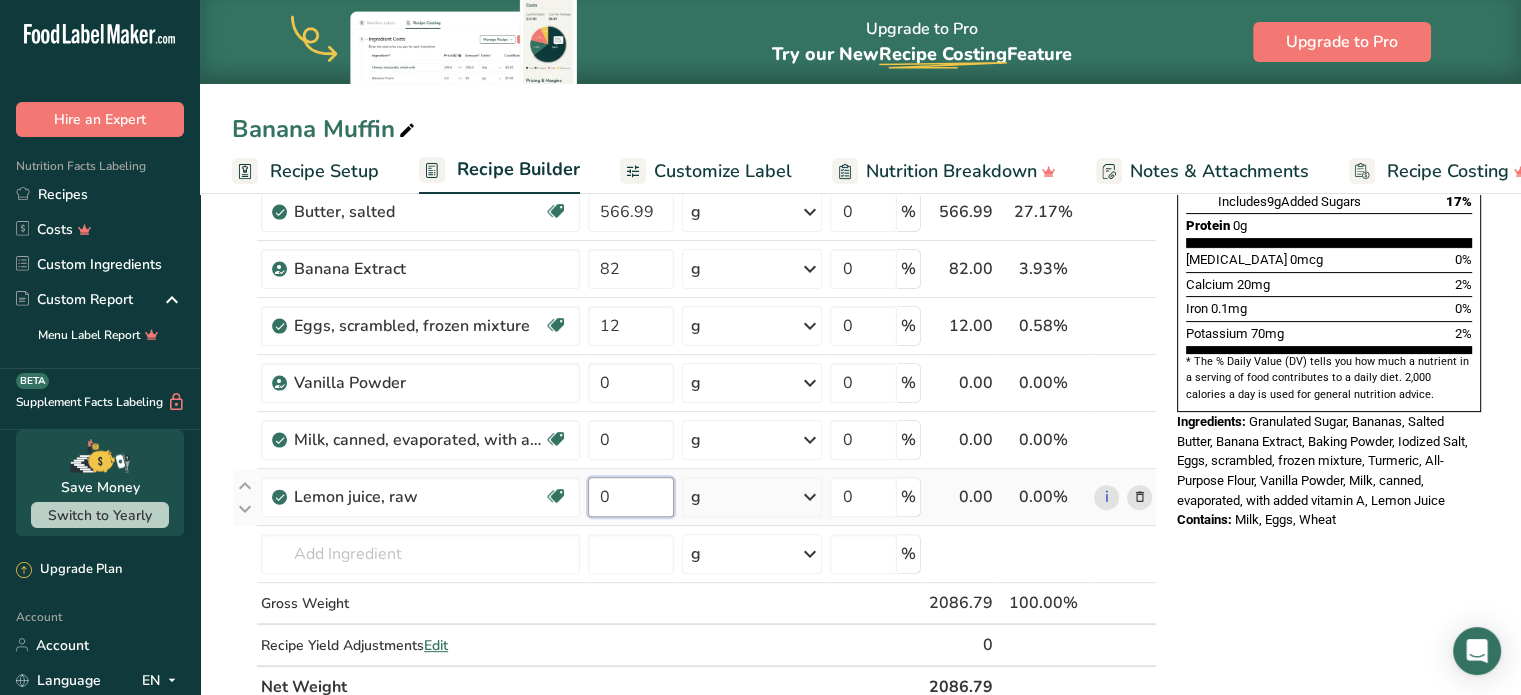 click on "0" at bounding box center [631, 497] 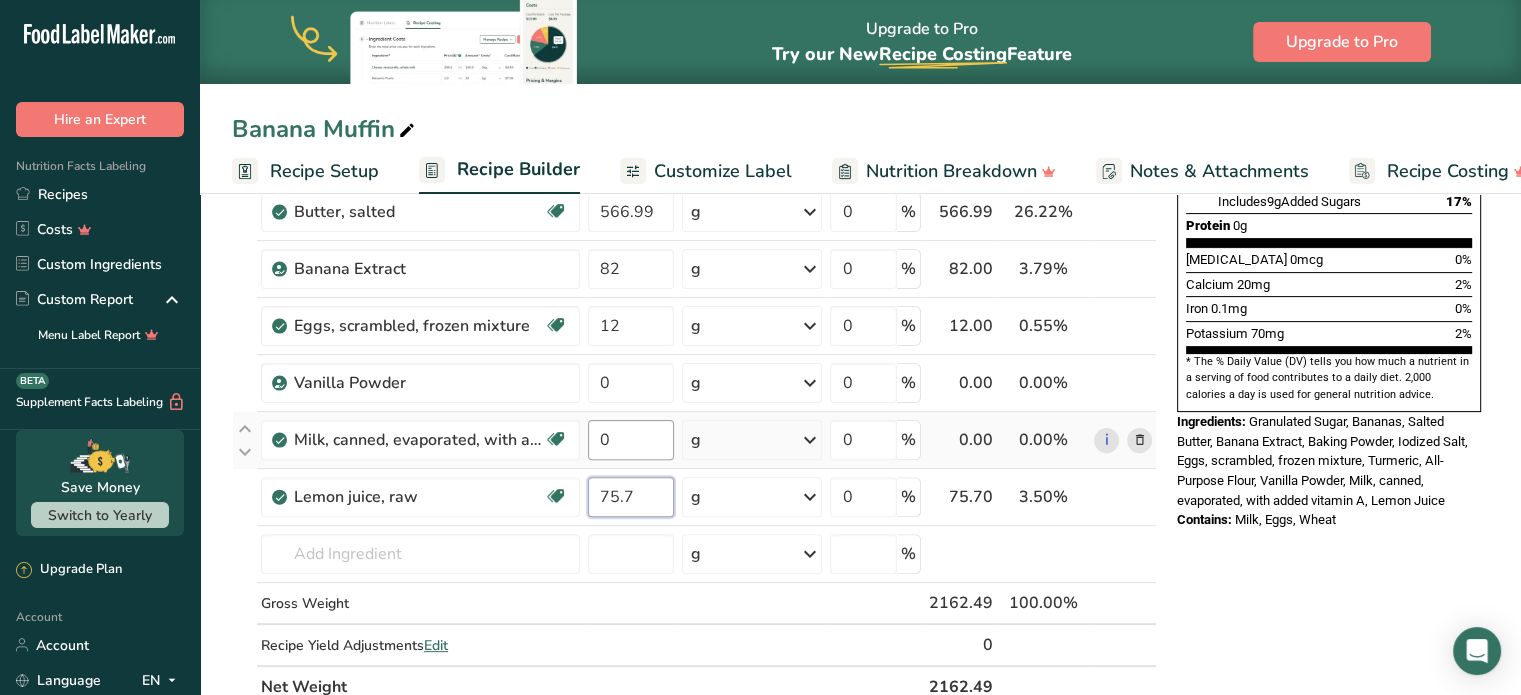 type on "75.7" 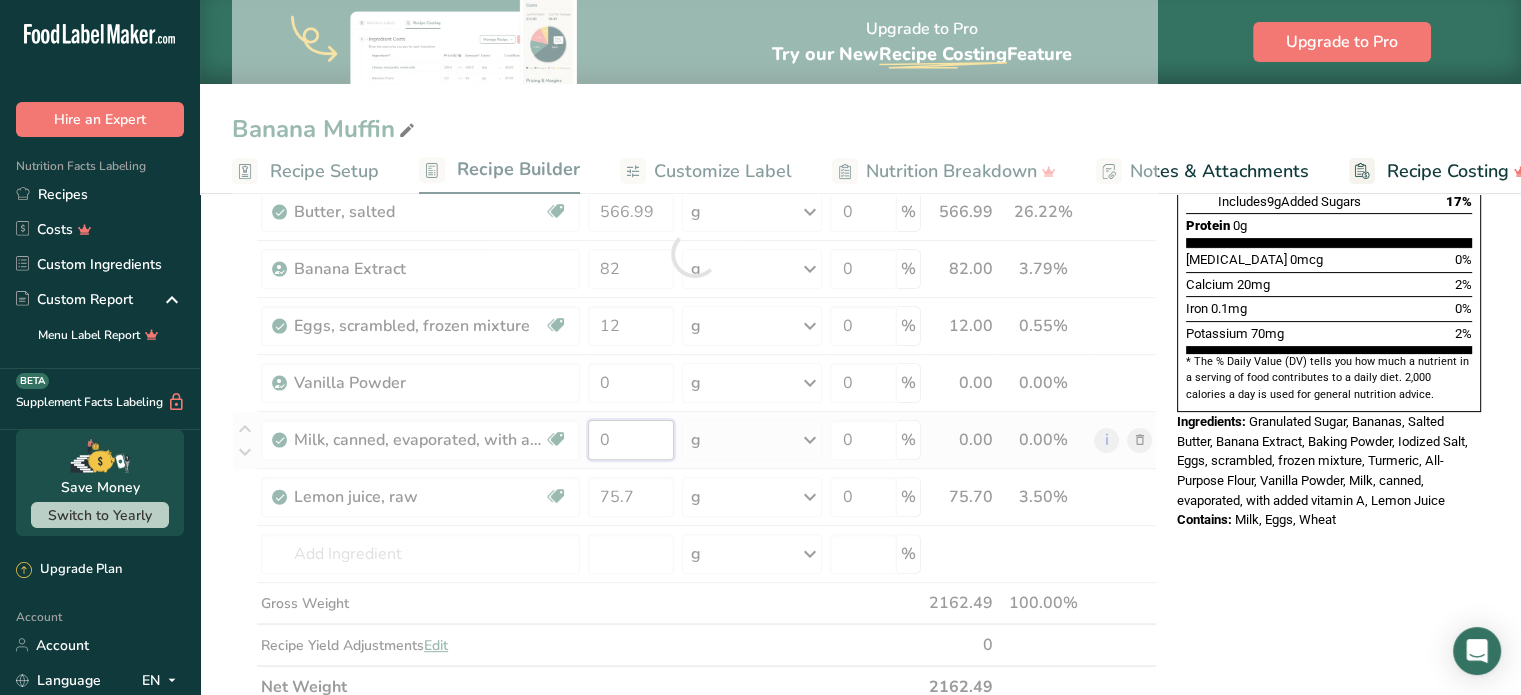 click on "Ingredient *
Amount *
Unit *
Waste *   .a-a{fill:#347362;}.b-a{fill:#fff;}          Grams
Percentage
Wheat flour, white, all-purpose, self-rising, enriched
Dairy free
Vegan
Vegetarian
Soy free
0
g
Portions
1 cup
Weight Units
g
kg
mg
See more
Volume Units
l
Volume units require a density conversion. If you know your ingredient's density enter it below. Otherwise, click on "RIA" our AI Regulatory bot - she will be able to help you
lb/ft3
g/cm3
Confirm
mL
lb/ft3
fl oz" at bounding box center (694, 253) 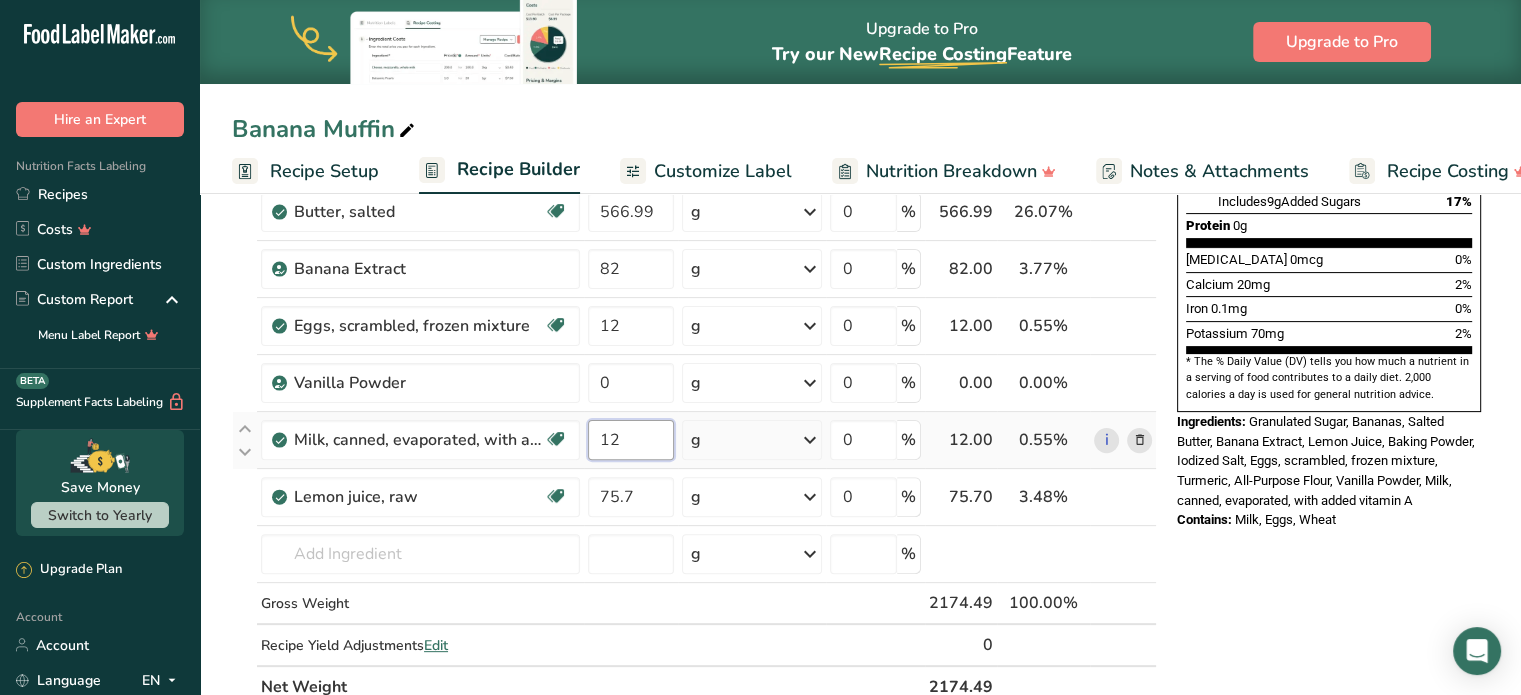 type on "12" 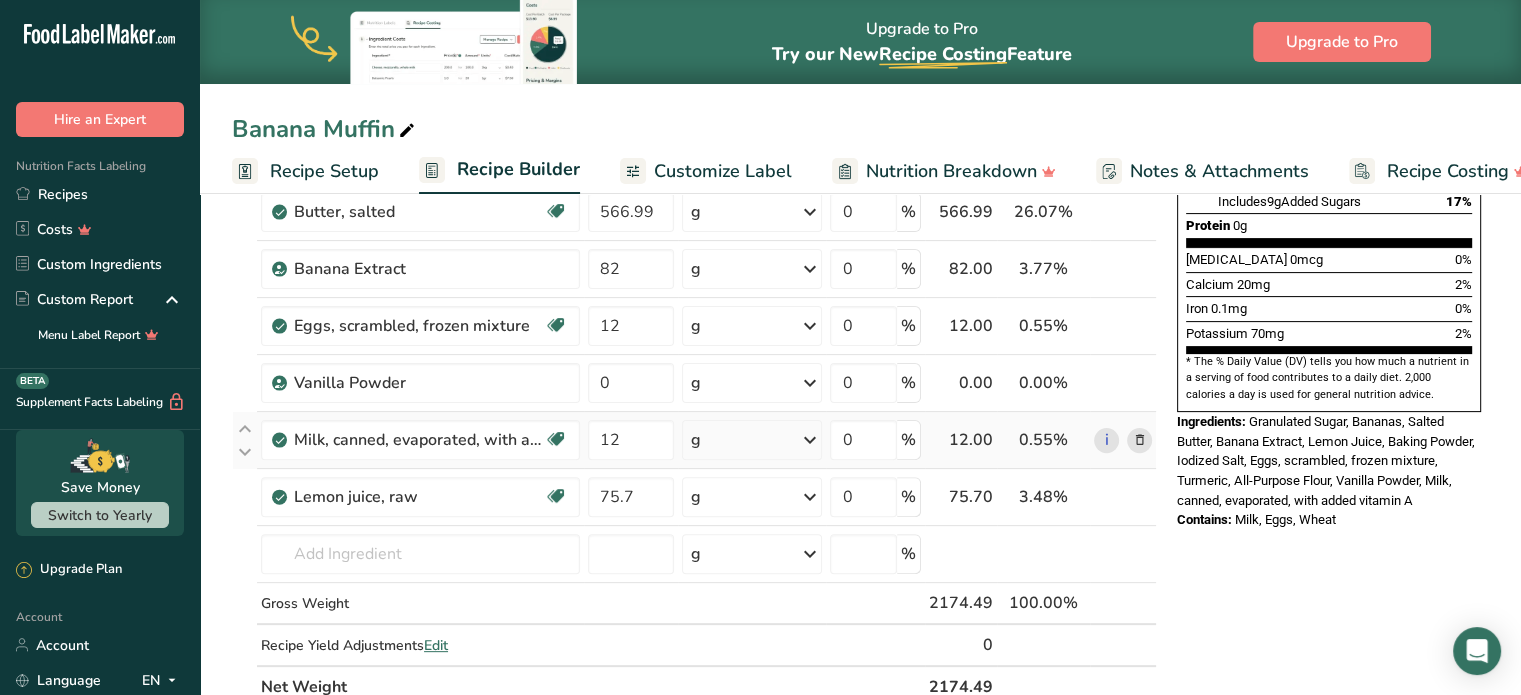 click on "Ingredient *
Amount *
Unit *
Waste *   .a-a{fill:#347362;}.b-a{fill:#fff;}          Grams
Percentage
Wheat flour, white, all-purpose, self-rising, enriched
Dairy free
Vegan
Vegetarian
Soy free
0
g
Portions
1 cup
Weight Units
g
kg
mg
See more
Volume Units
l
Volume units require a density conversion. If you know your ingredient's density enter it below. Otherwise, click on "RIA" our AI Regulatory bot - she will be able to help you
lb/ft3
g/cm3
Confirm
mL
lb/ft3
fl oz" at bounding box center (694, 253) 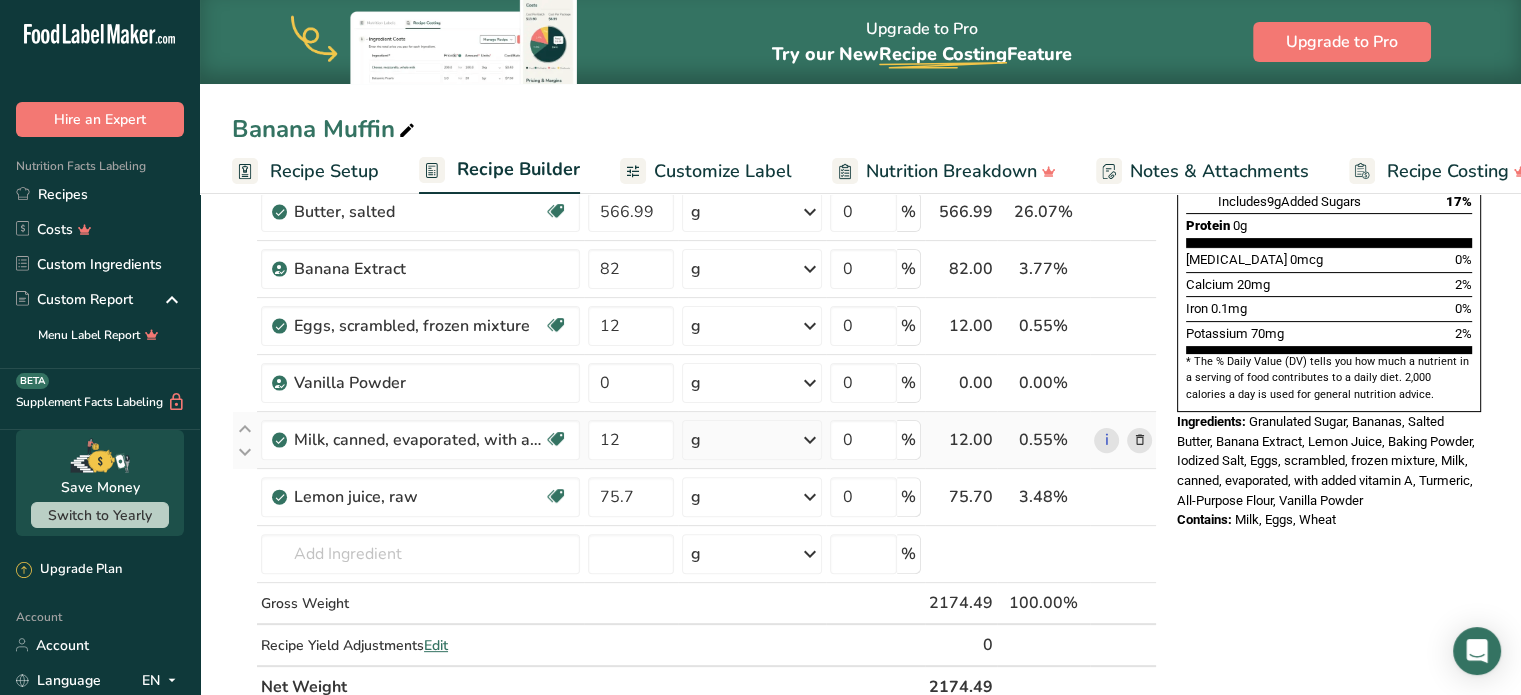 click at bounding box center [809, 440] 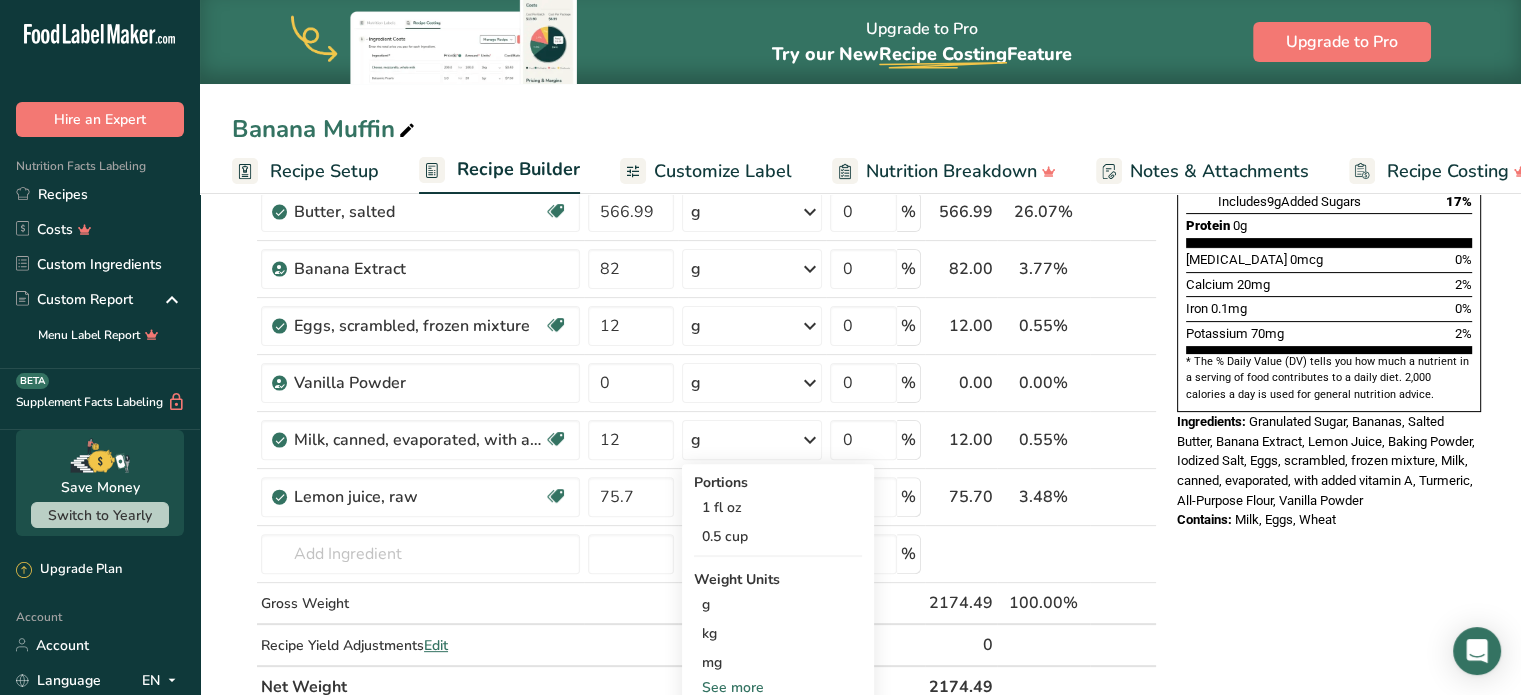 click on "Nutrition Facts
4 Servings Per Container
Serving Size
3.5mL
Amount Per Serving
Calories
100
% Daily Value *
Total Fat
6g
7%
Saturated Fat
3.5g
18%
Trans  Fat
0g
[MEDICAL_DATA]
15mg
5%
Sodium
135mg
6%
Total Carbohydrates
11g
4%
Dietary Fiber
0g
1%" at bounding box center [1329, 531] 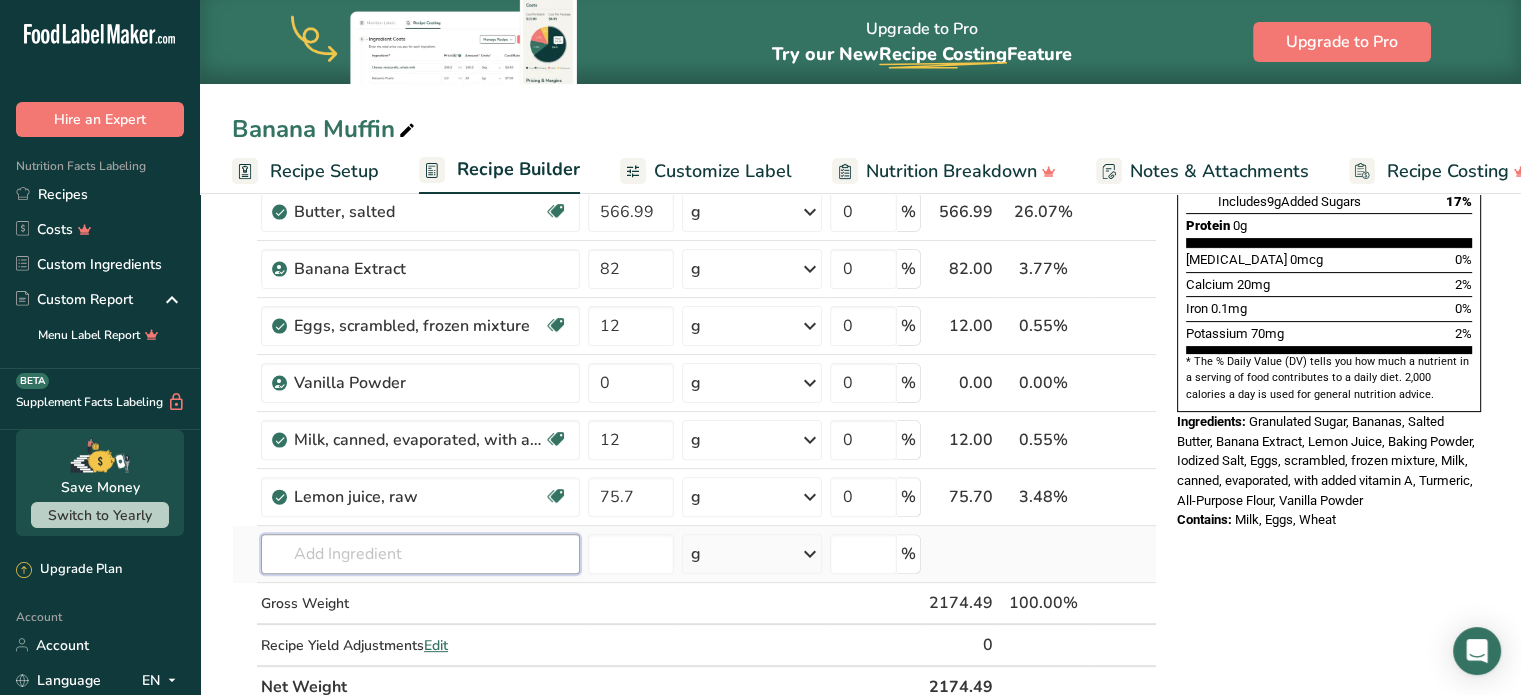 click at bounding box center (420, 554) 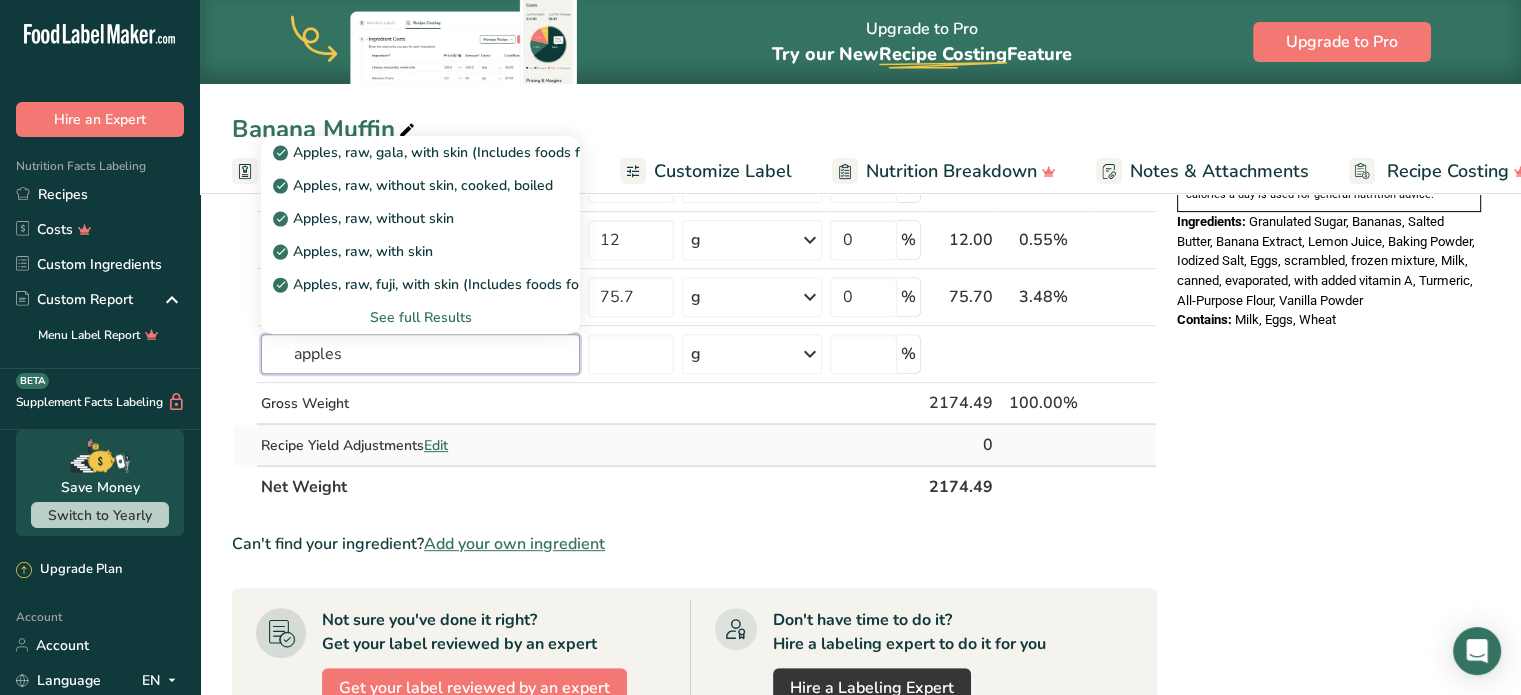 scroll, scrollTop: 600, scrollLeft: 0, axis: vertical 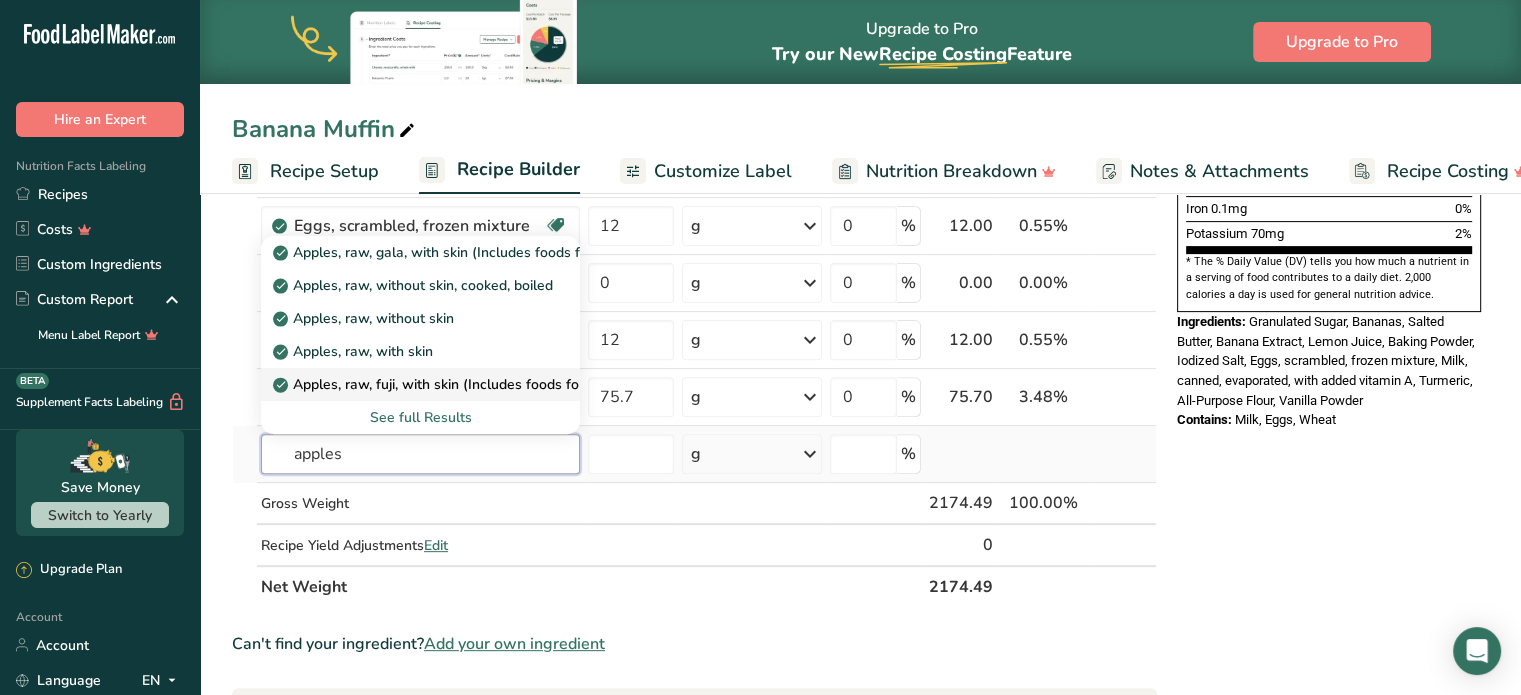 type on "apples" 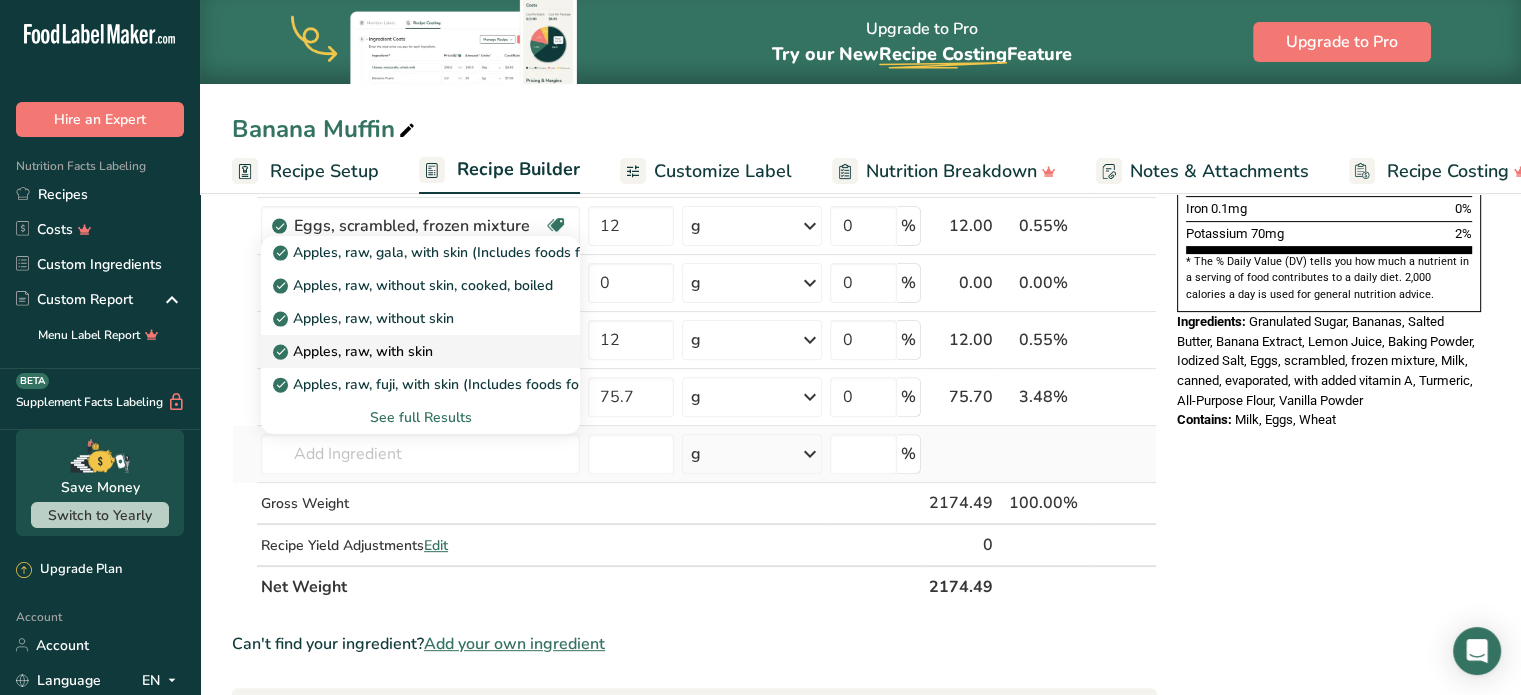 drag, startPoint x: 545, startPoint y: 379, endPoint x: 472, endPoint y: 362, distance: 74.953316 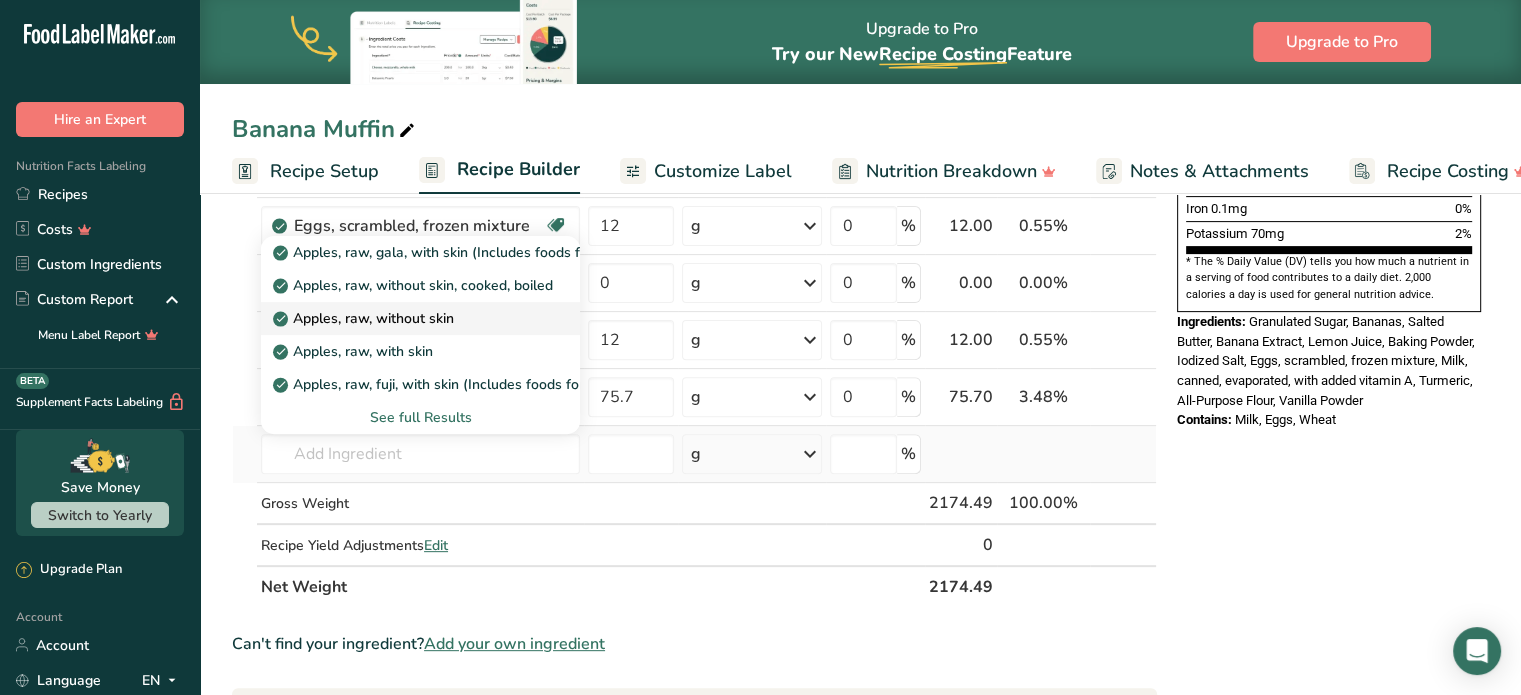 scroll, scrollTop: 500, scrollLeft: 0, axis: vertical 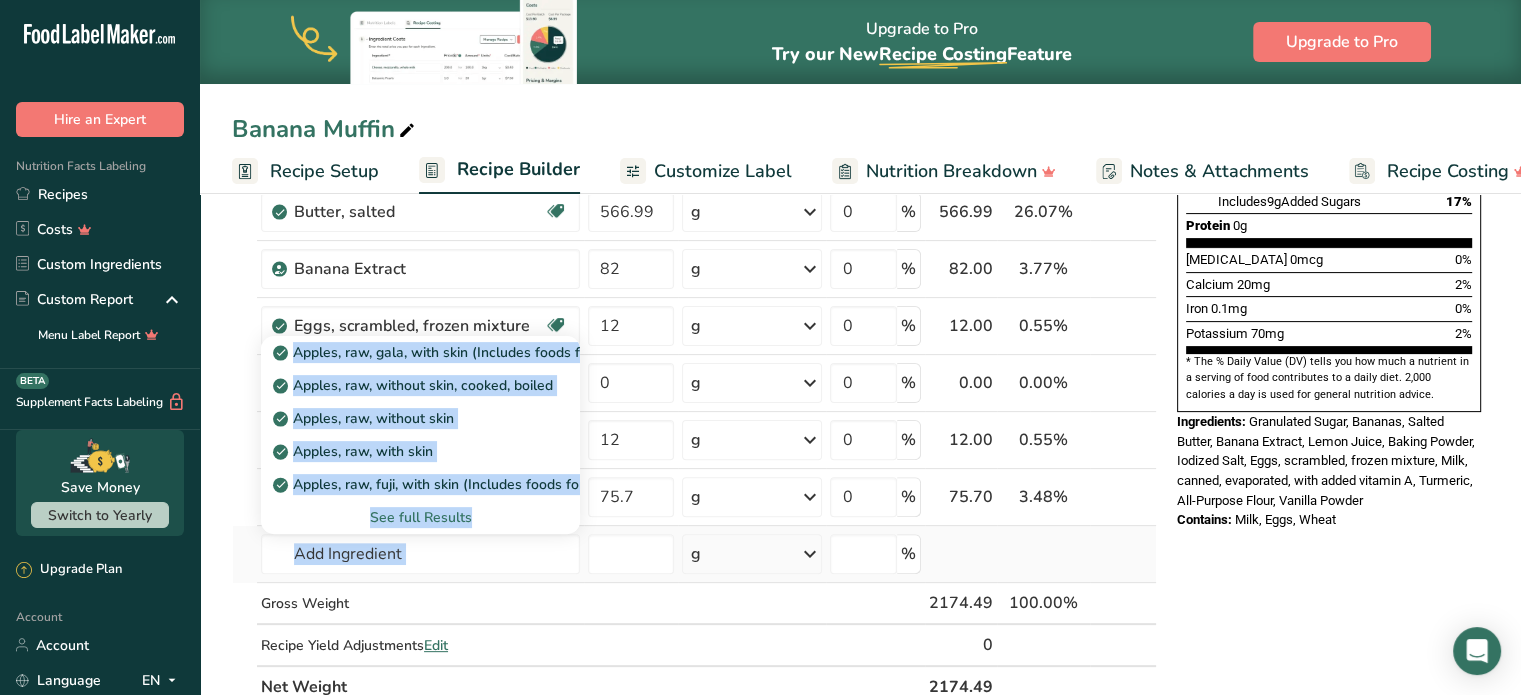 click on "Apples, raw, gala, with skin (Includes foods for USDA's Food Distribution Program)
Apples, raw, without skin, cooked, boiled
Apples, raw, without skin
Apples, raw, with skin
Apples, raw, fuji, with skin (Includes foods for USDA's Food Distribution Program)
See full Results
g
Weight Units
g
kg
mg
See more
Volume Units
l
mL
fl oz
See more
%" at bounding box center [694, 554] 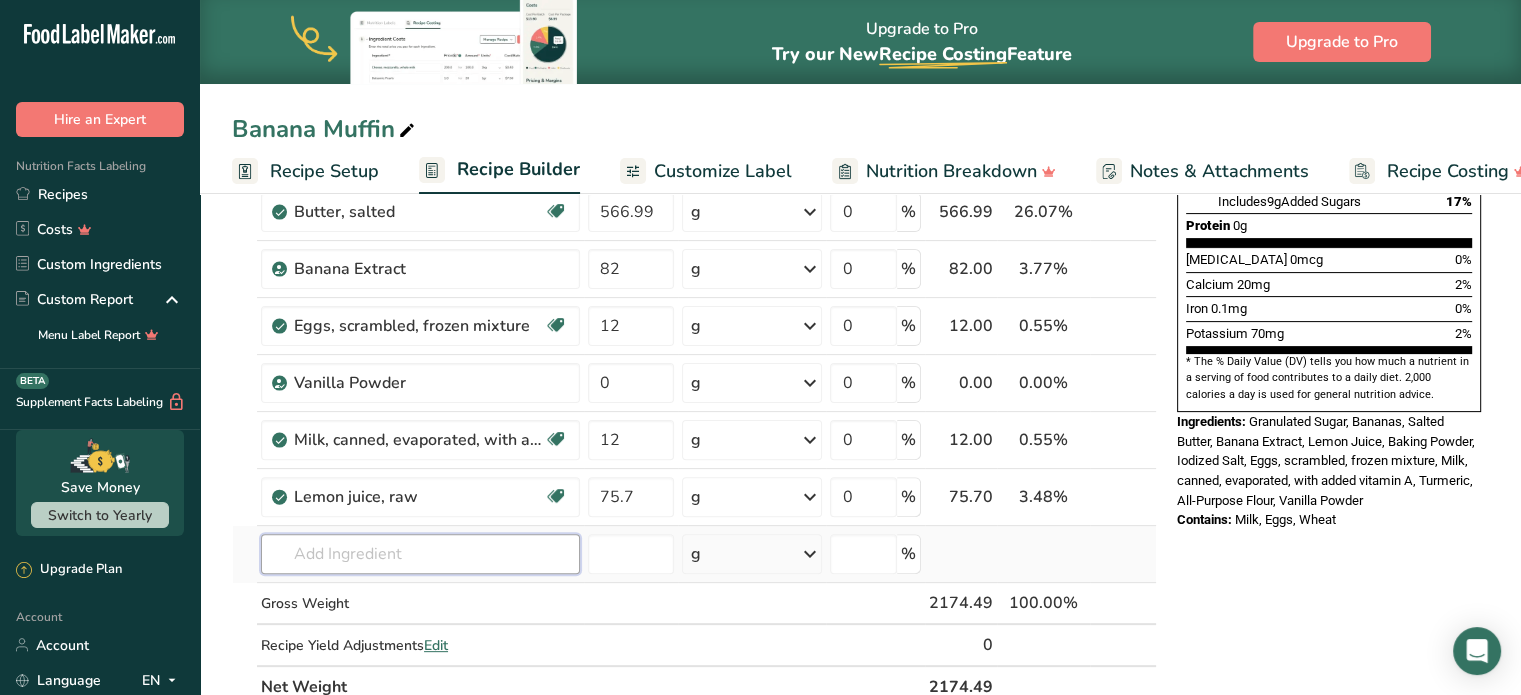 click at bounding box center [420, 554] 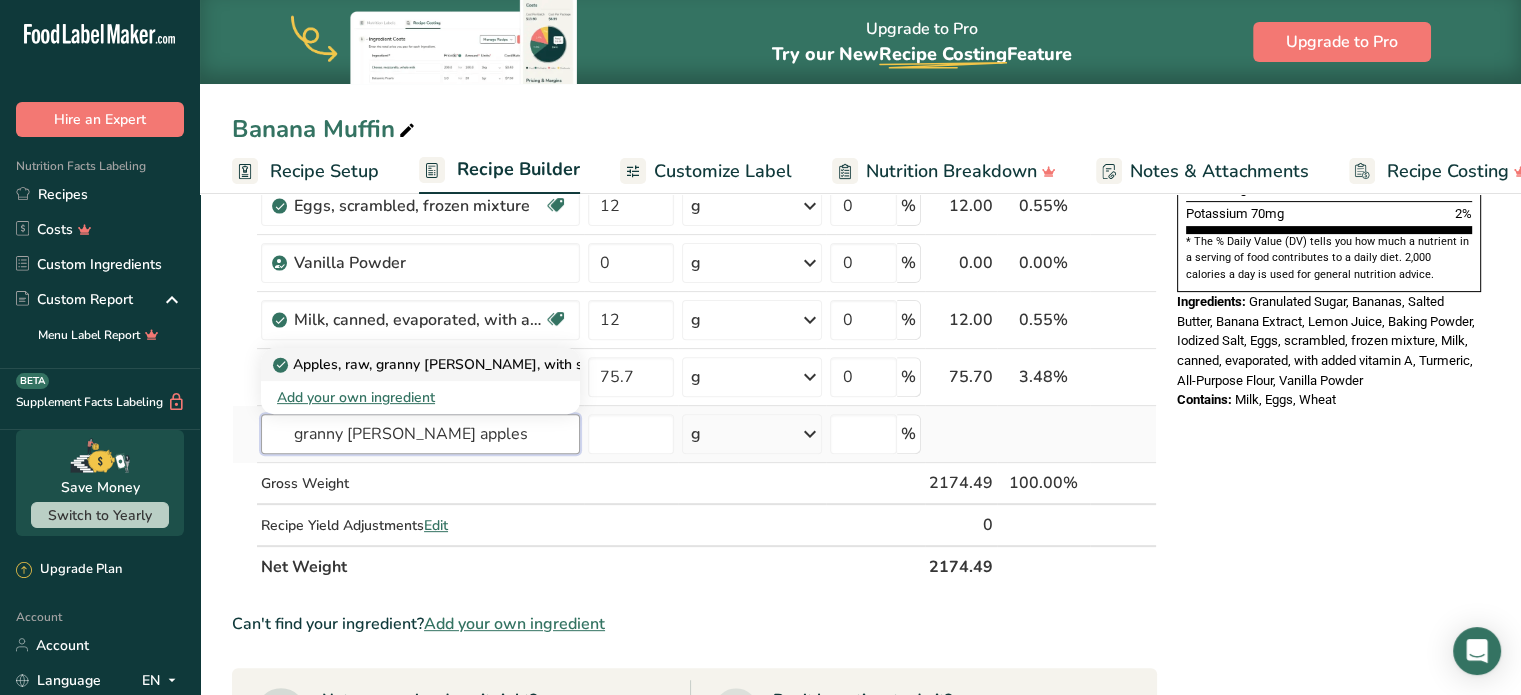 scroll, scrollTop: 500, scrollLeft: 0, axis: vertical 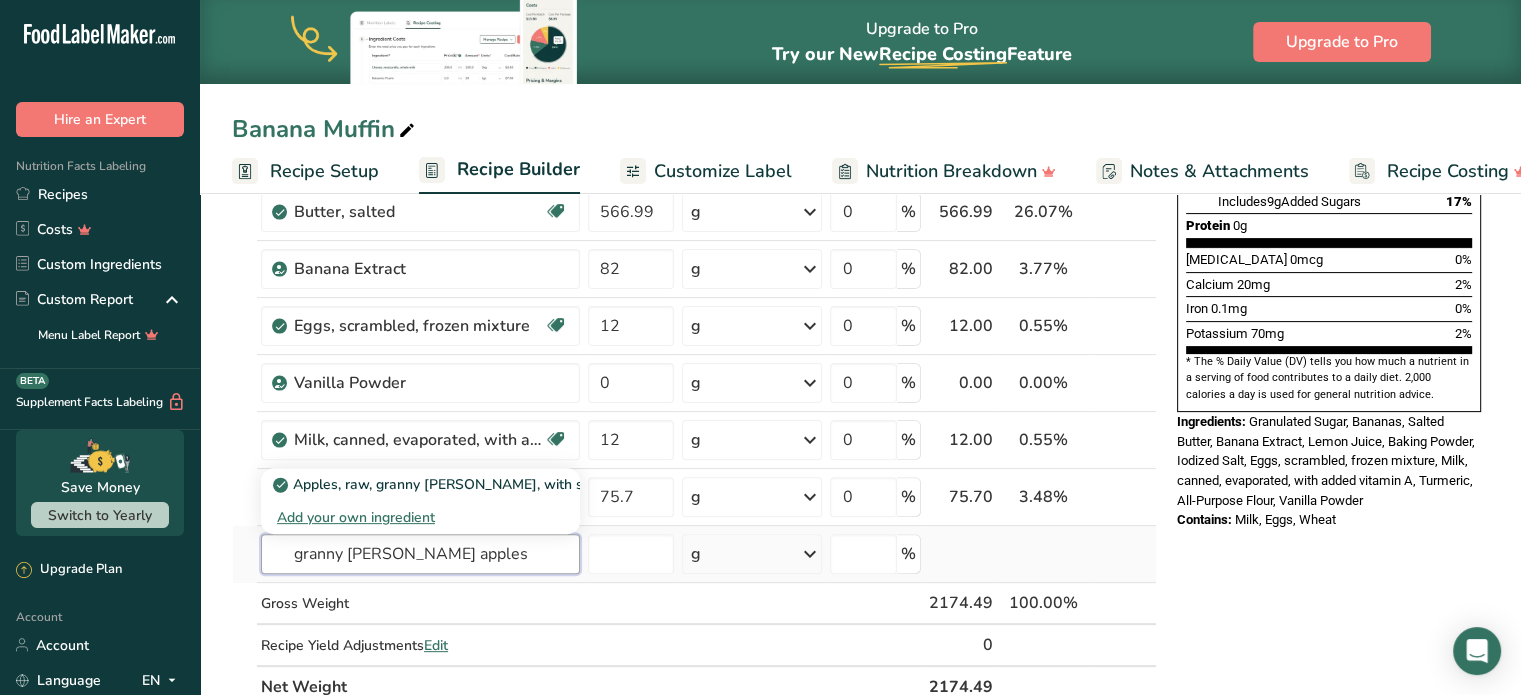 type on "granny [PERSON_NAME] apples" 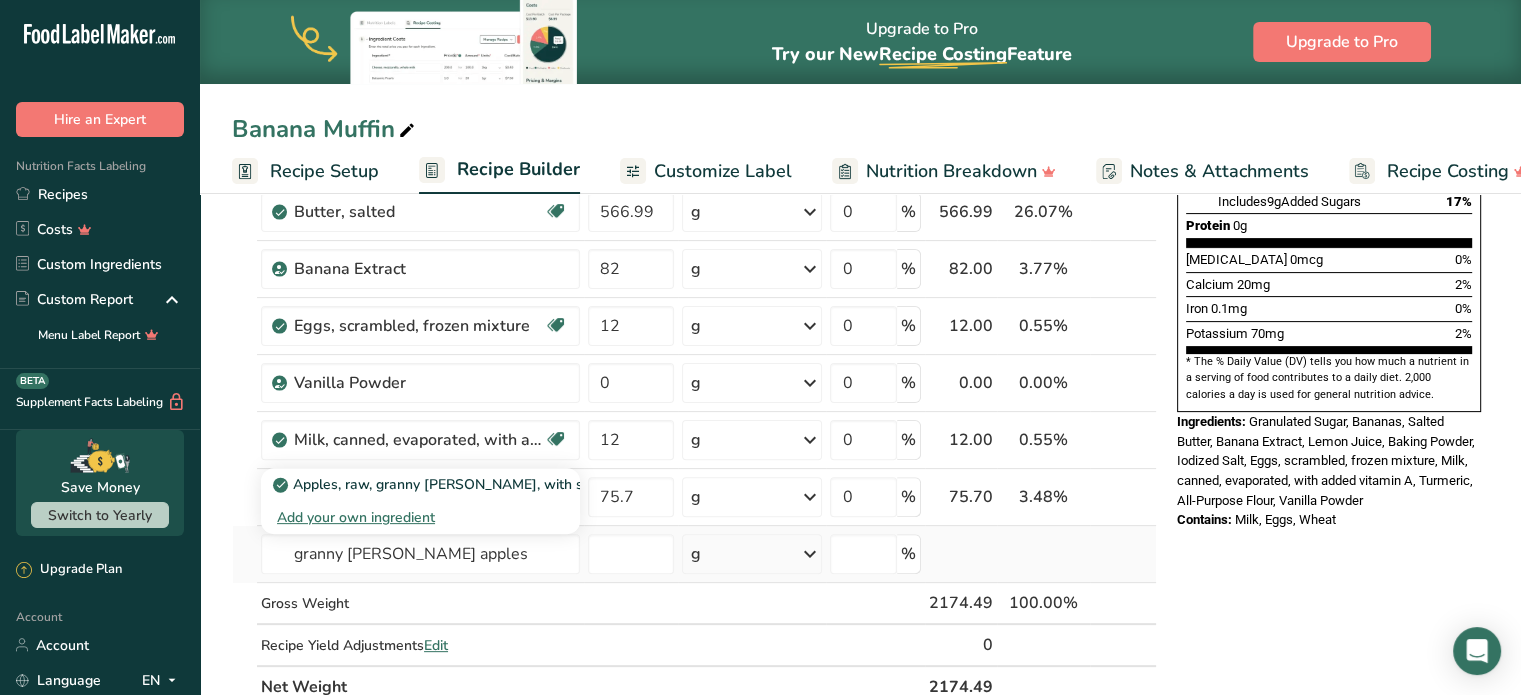 type 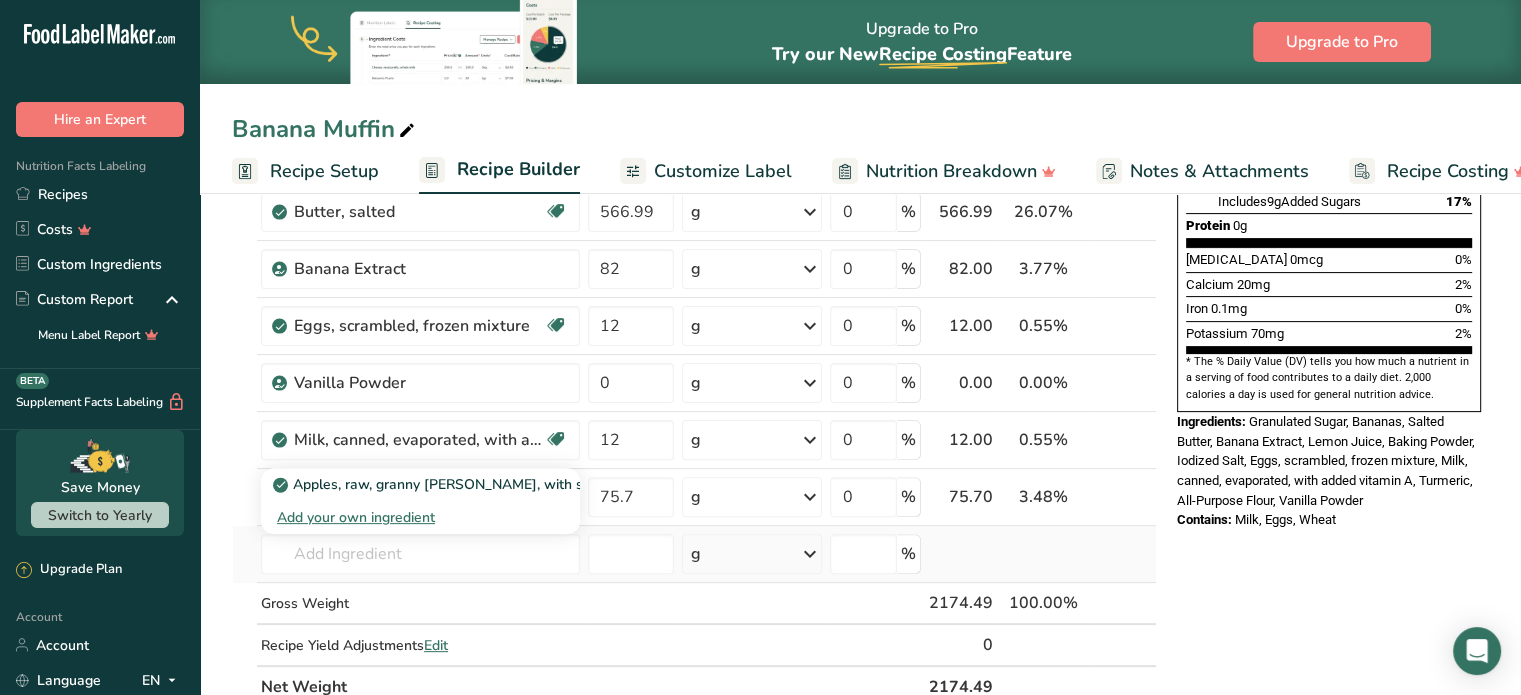 click on "Add your own ingredient" at bounding box center [420, 517] 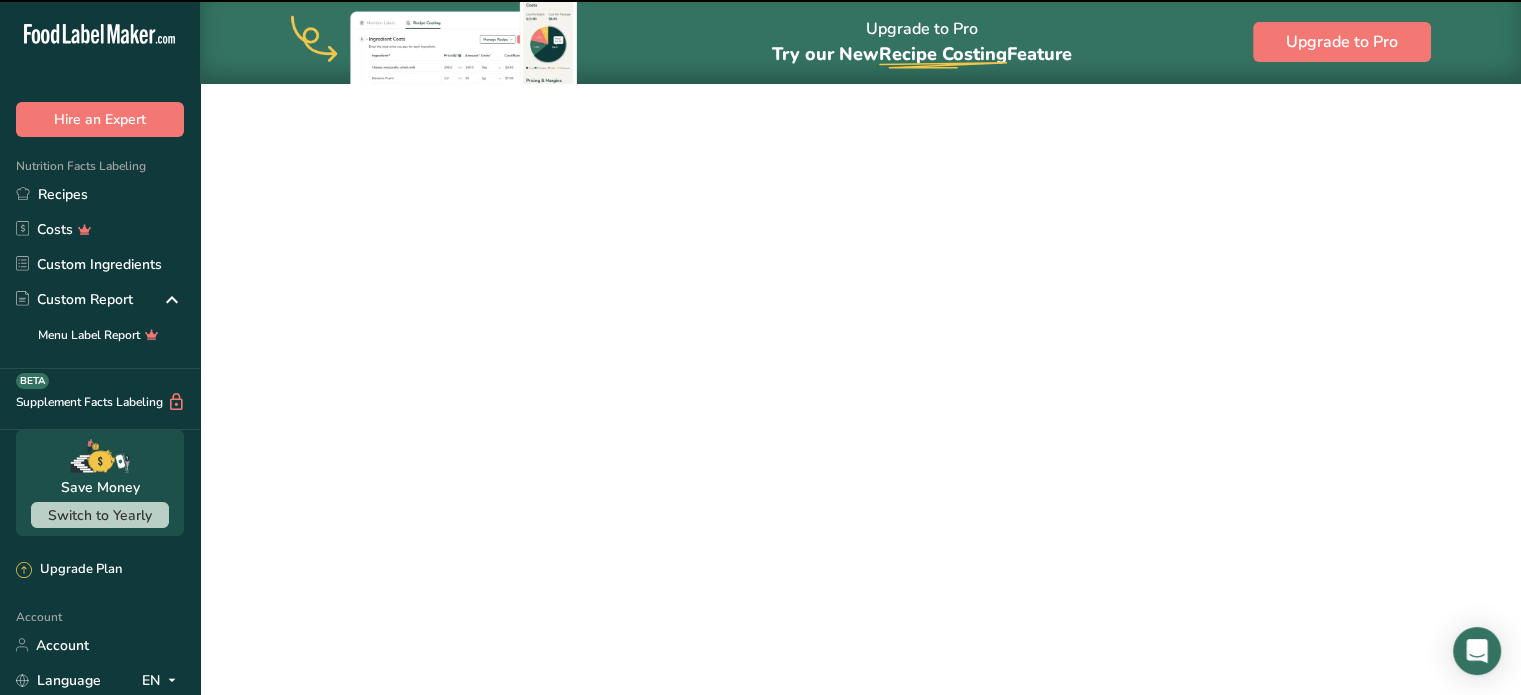 scroll, scrollTop: 0, scrollLeft: 0, axis: both 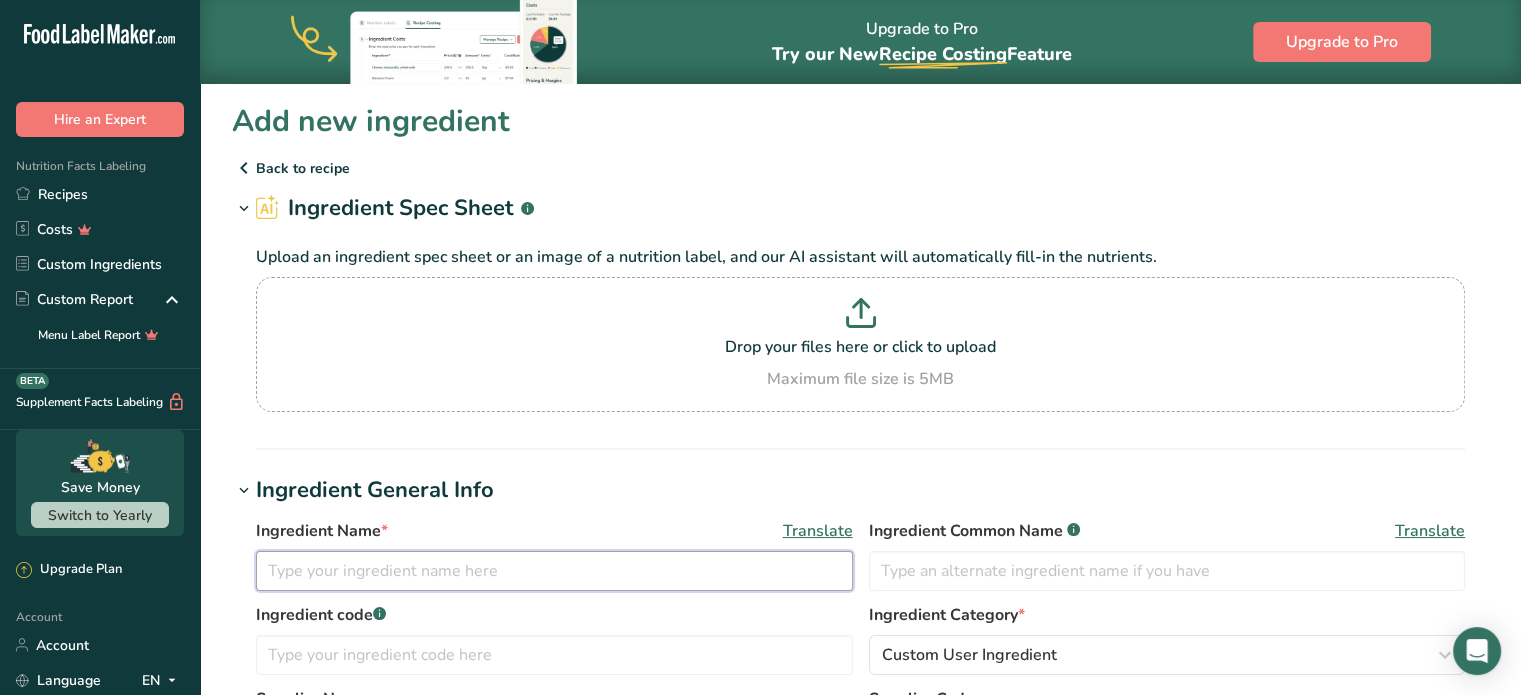 click at bounding box center [554, 571] 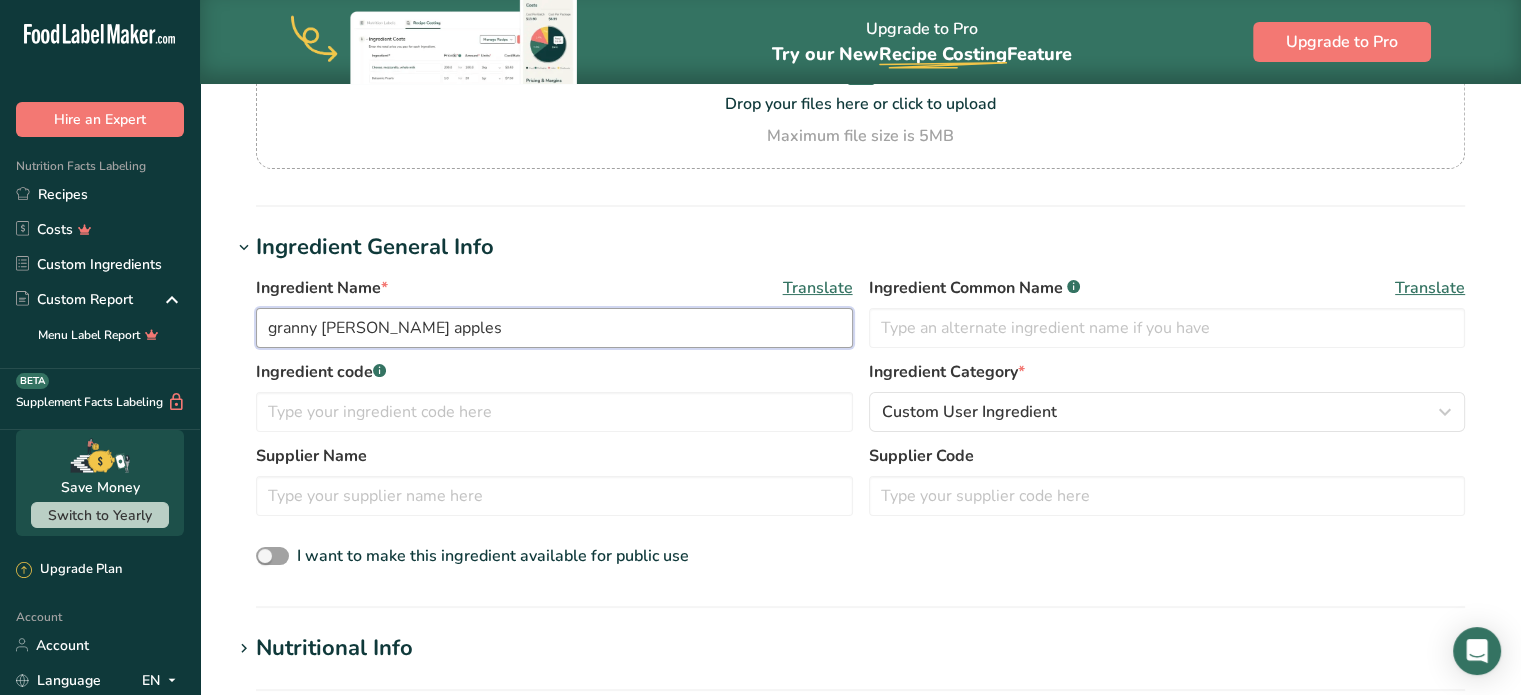 scroll, scrollTop: 300, scrollLeft: 0, axis: vertical 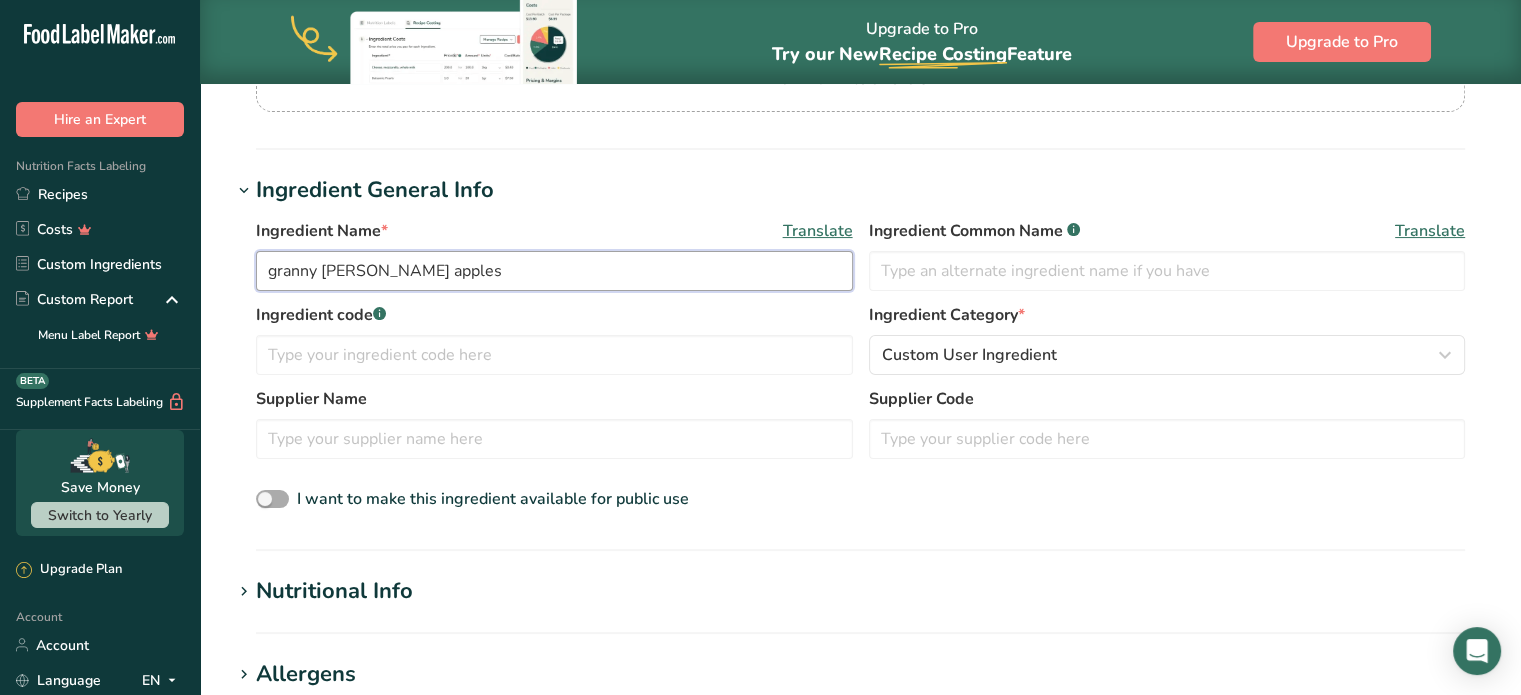 type on "granny [PERSON_NAME] apples" 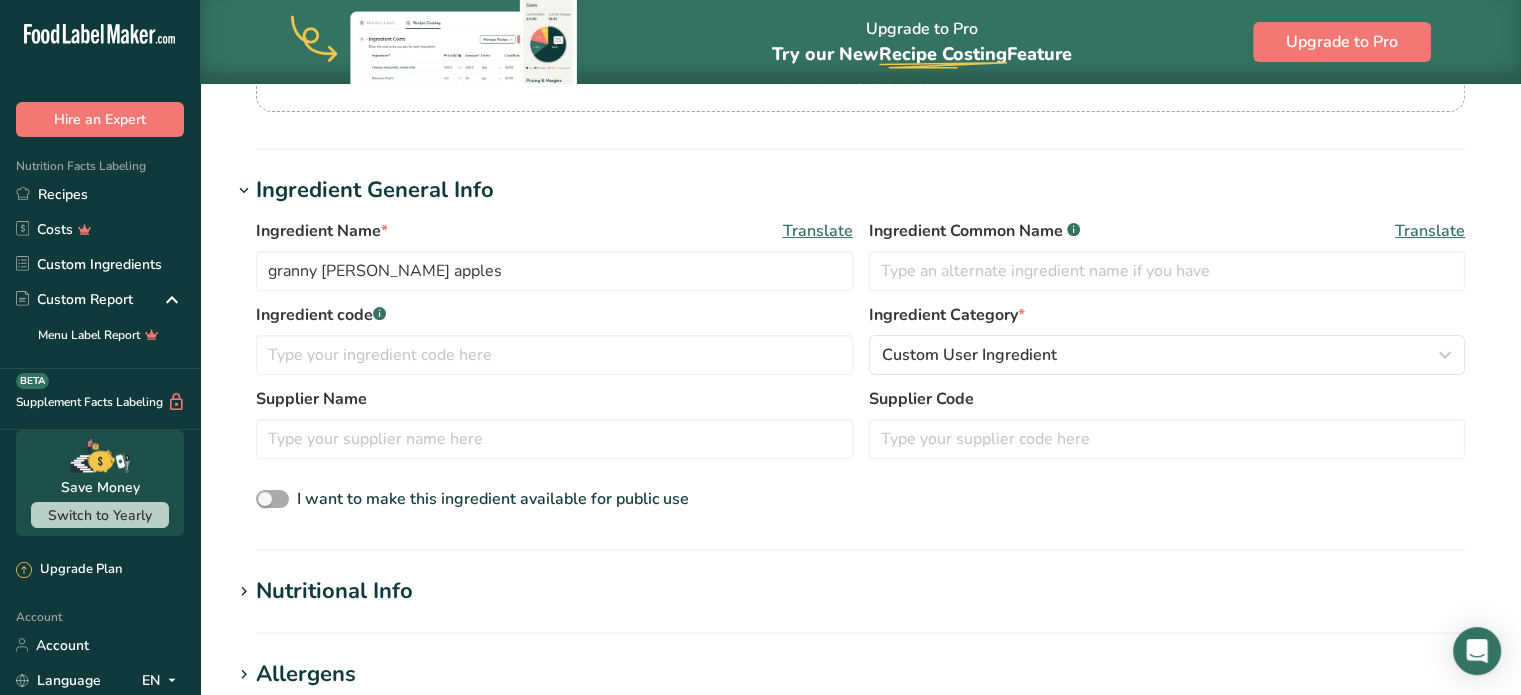 click at bounding box center (272, 499) 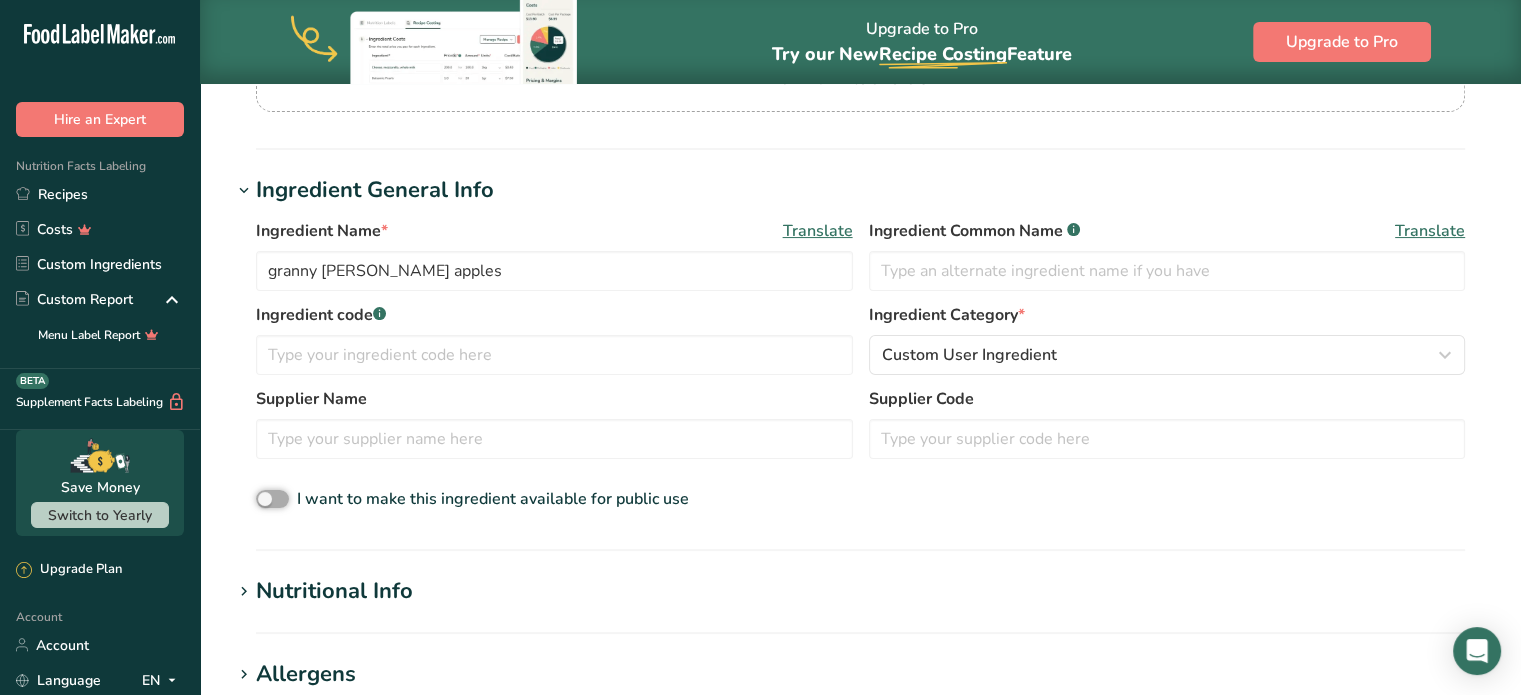 click on "I want to make this ingredient available for public use" at bounding box center (262, 499) 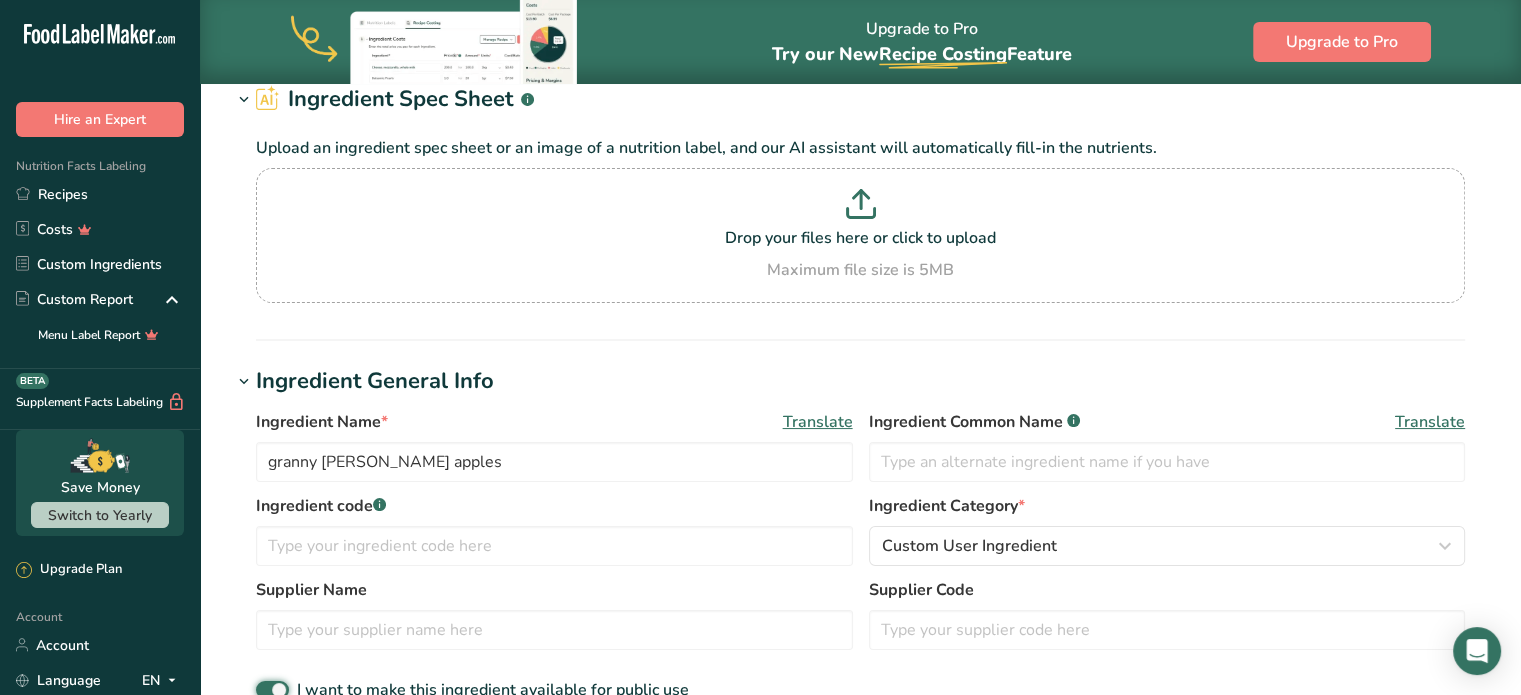 scroll, scrollTop: 100, scrollLeft: 0, axis: vertical 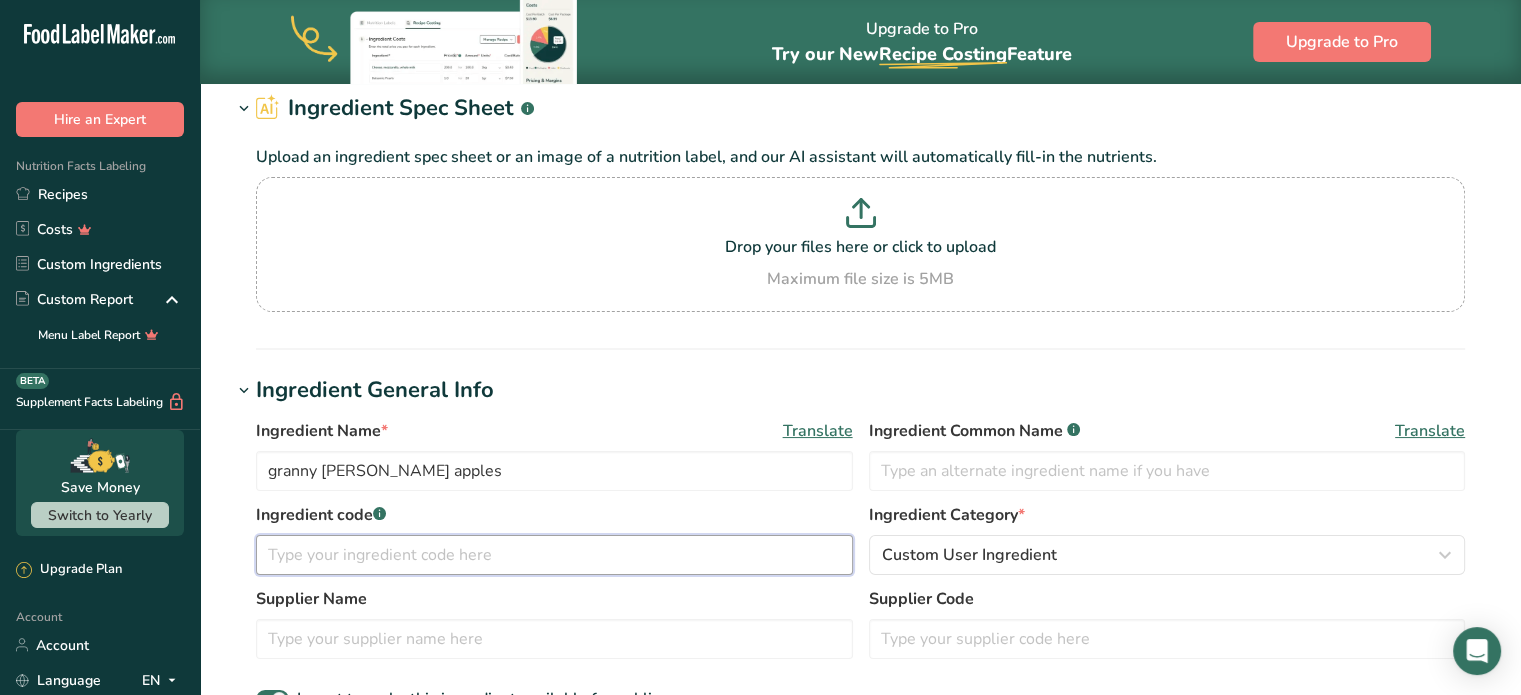 click at bounding box center [554, 555] 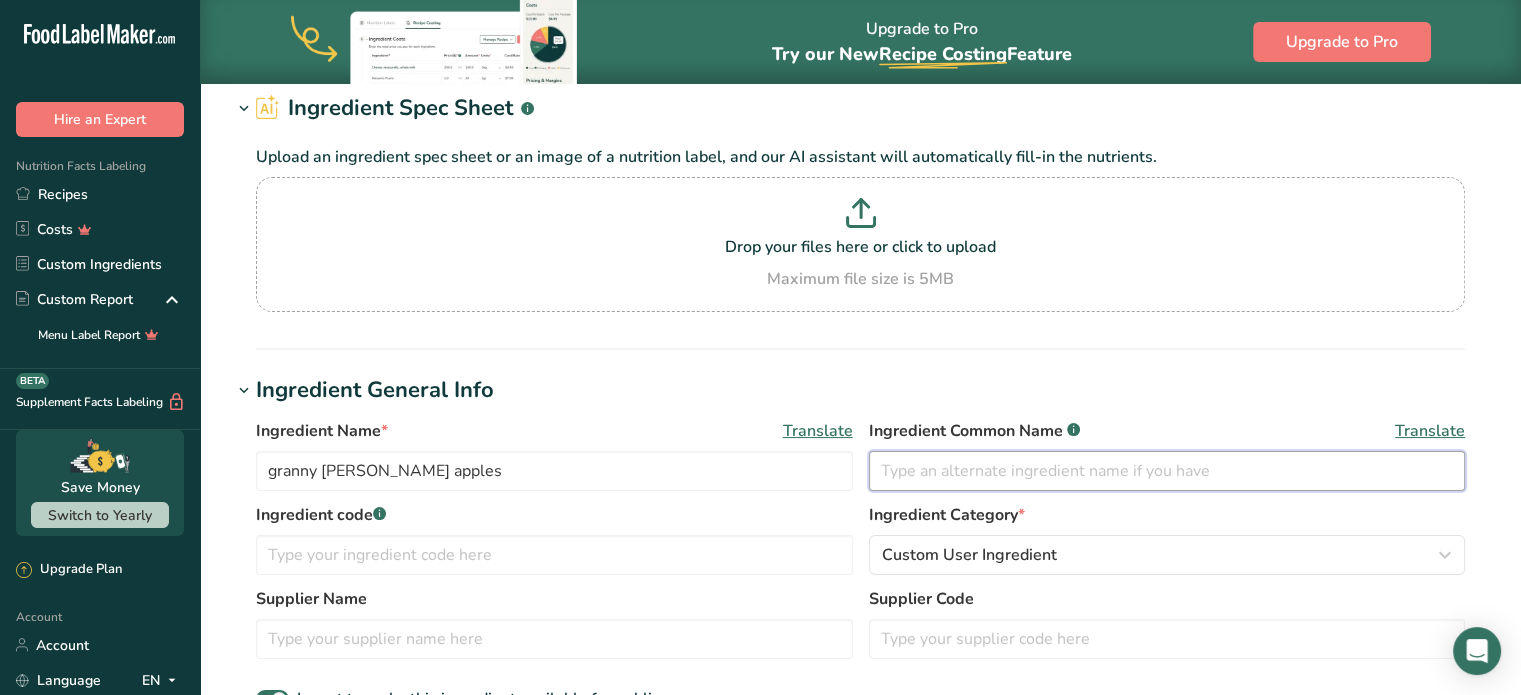 click at bounding box center [1167, 471] 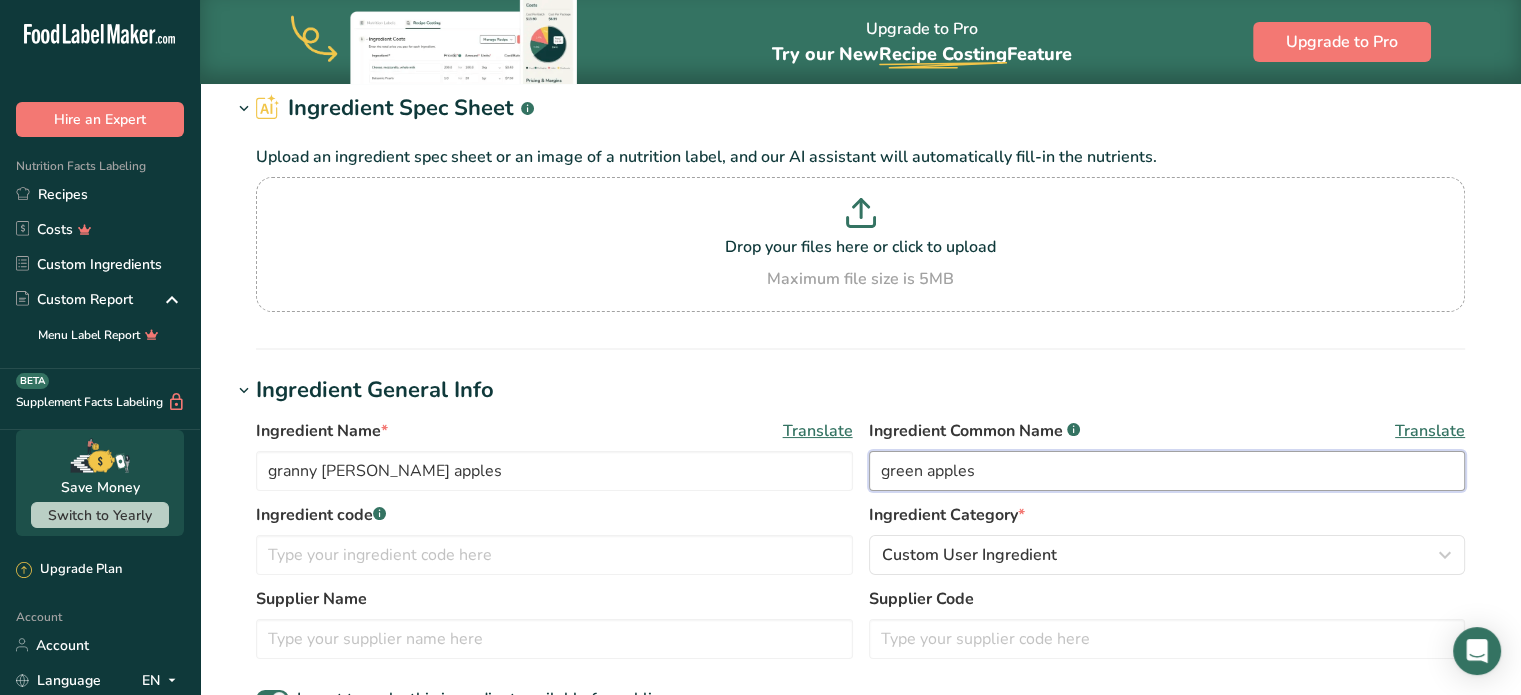 type on "green apples" 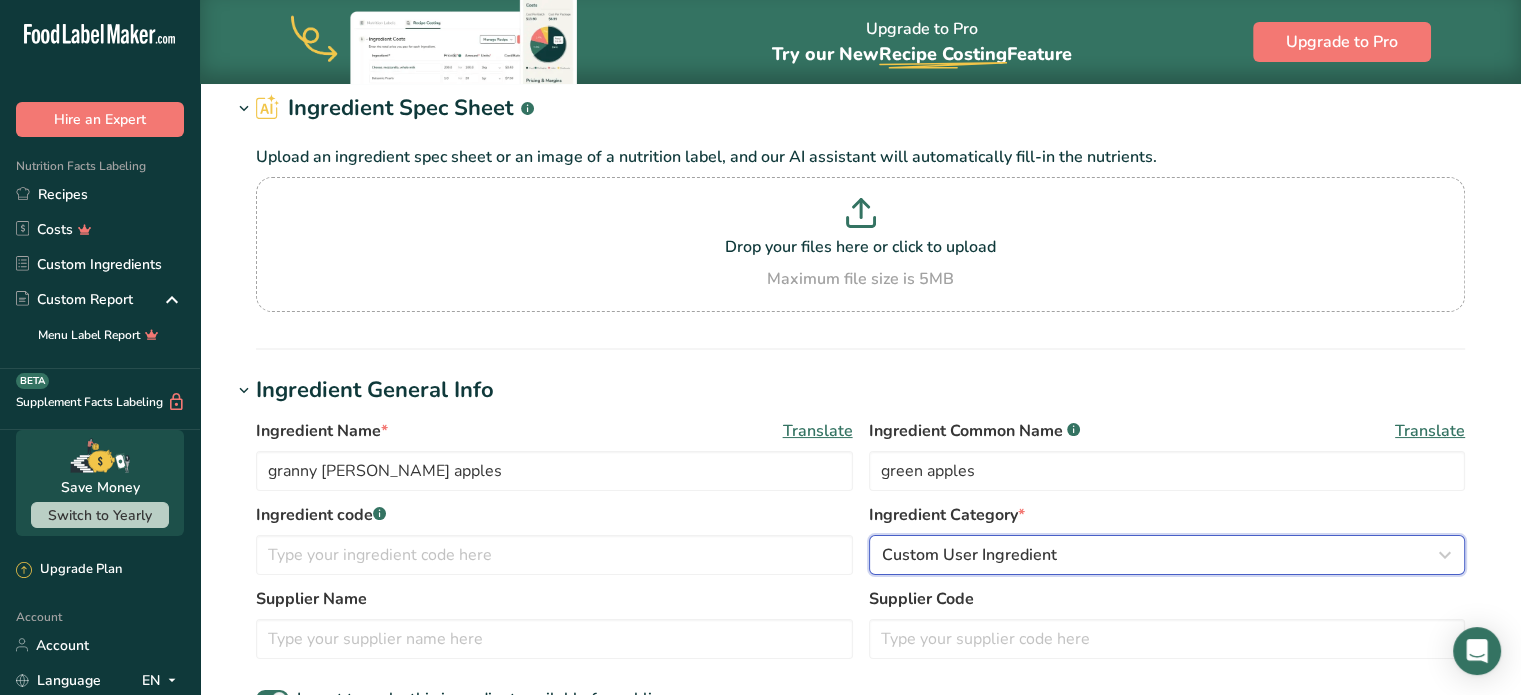 click at bounding box center [1445, 555] 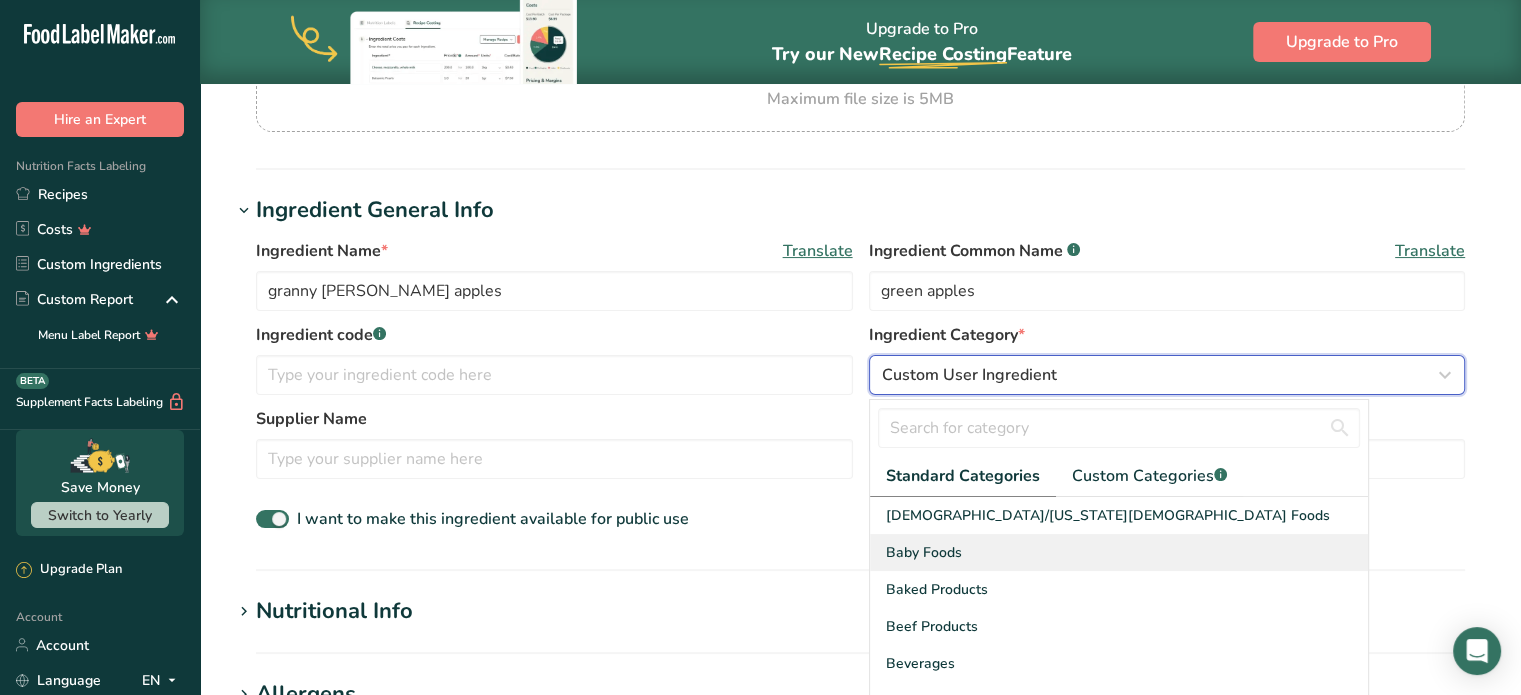scroll, scrollTop: 300, scrollLeft: 0, axis: vertical 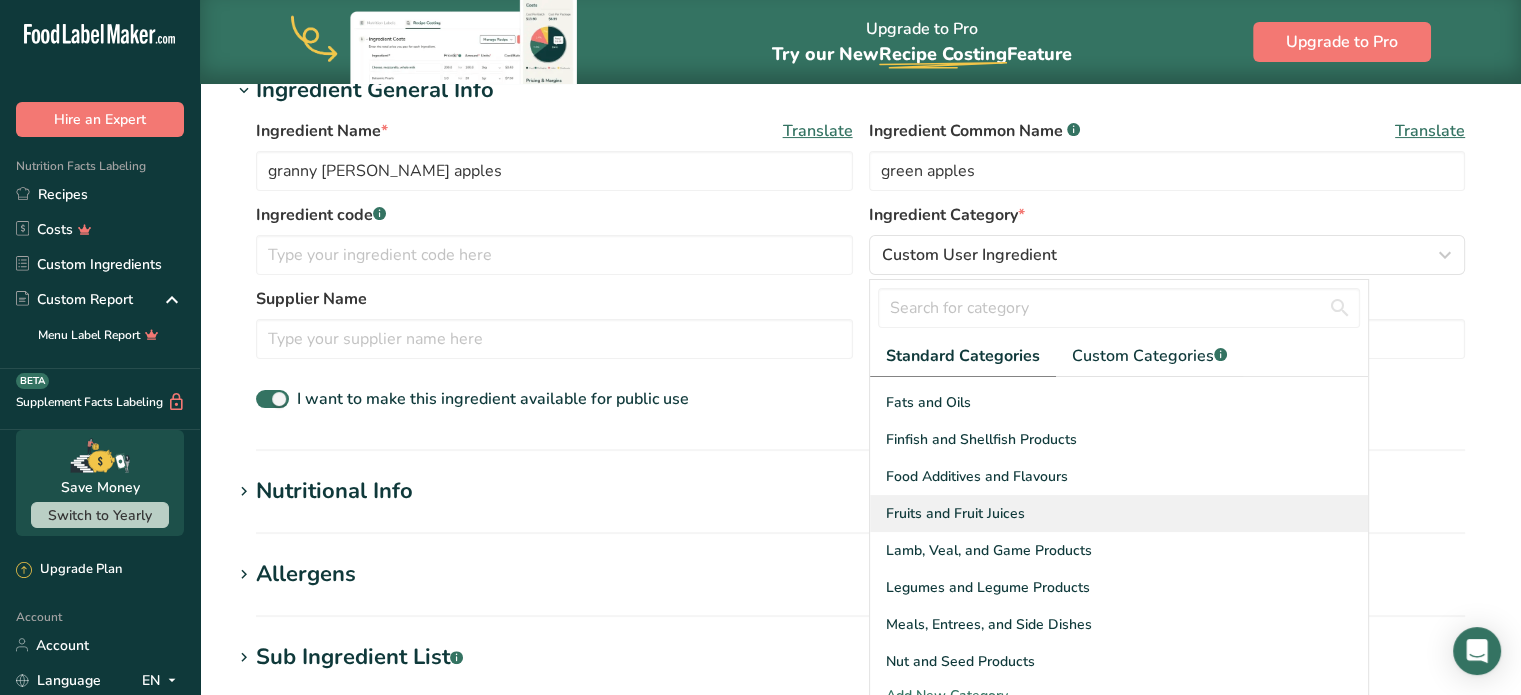 click on "Fruits and Fruit Juices" at bounding box center (955, 513) 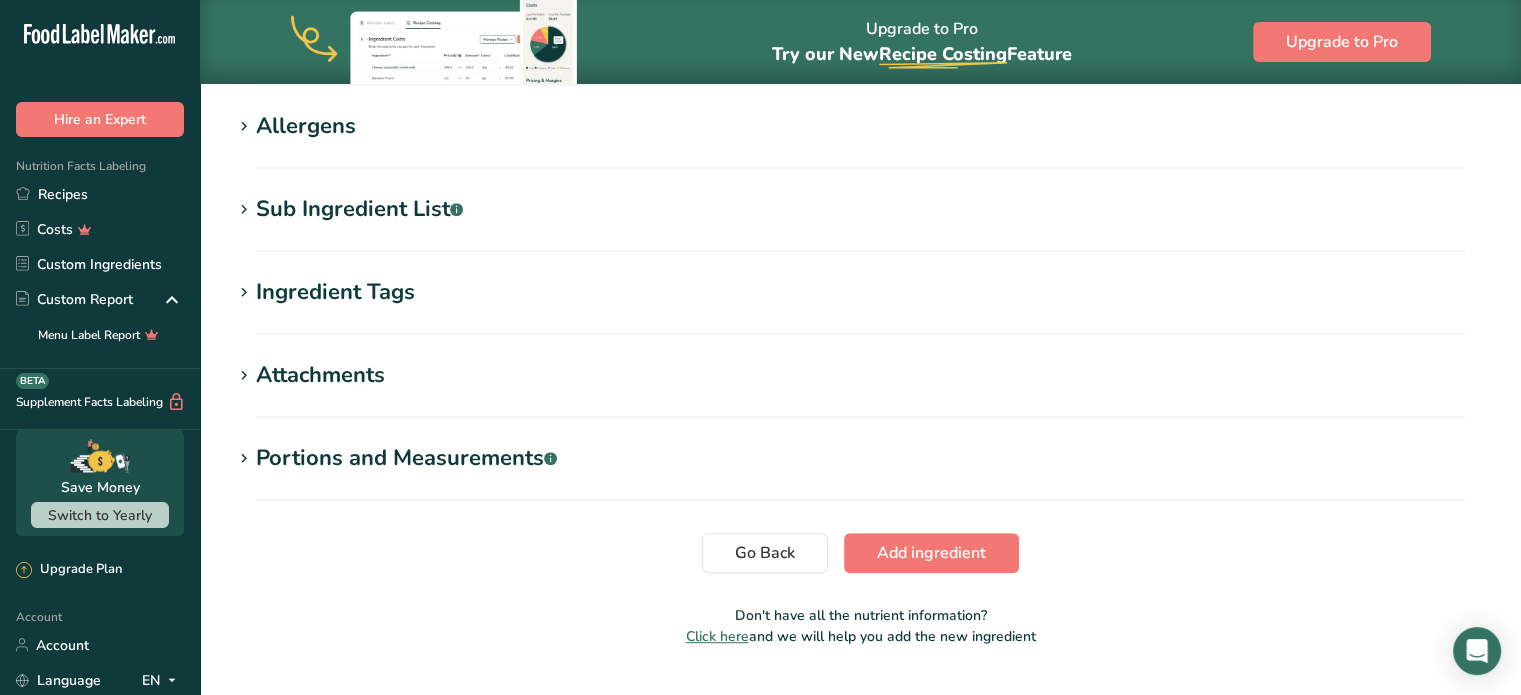 scroll, scrollTop: 896, scrollLeft: 0, axis: vertical 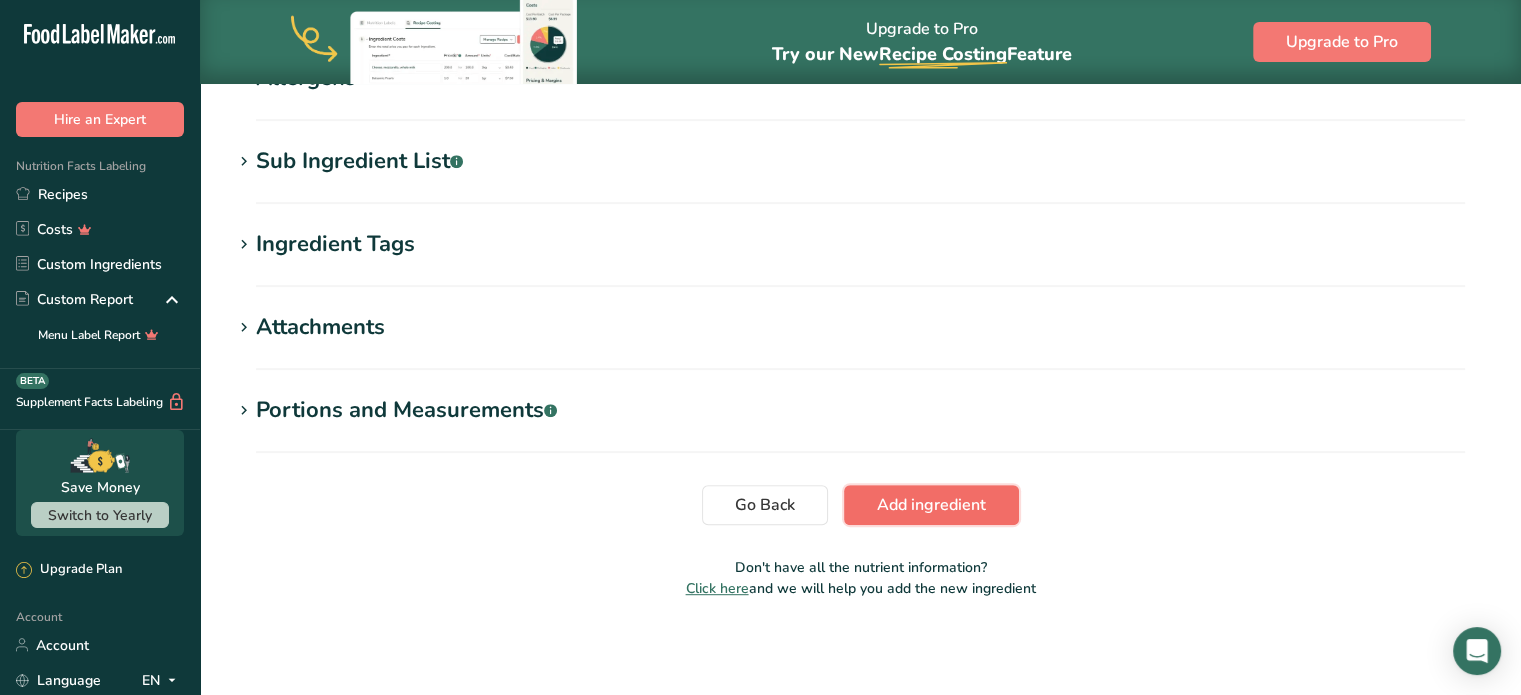 click on "Add ingredient" at bounding box center (931, 505) 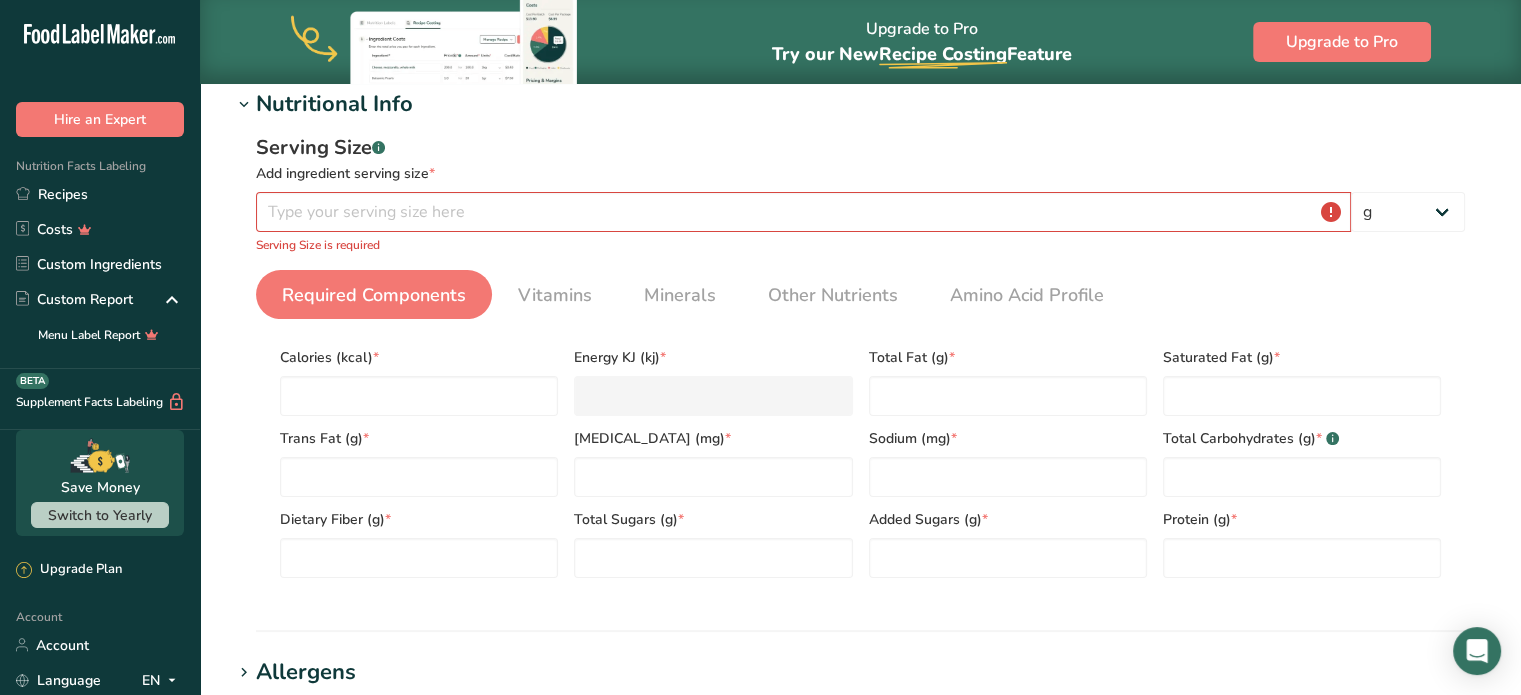 scroll, scrollTop: 258, scrollLeft: 0, axis: vertical 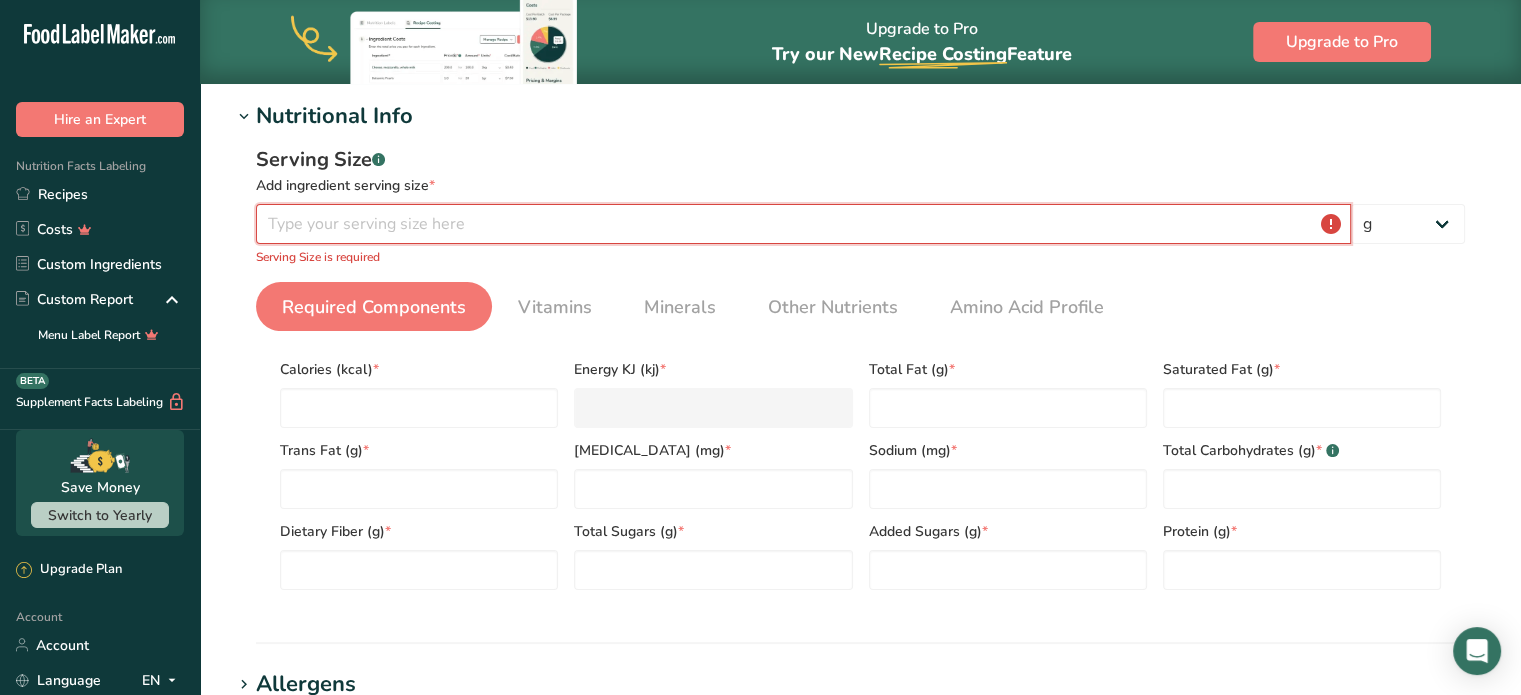 click at bounding box center [803, 224] 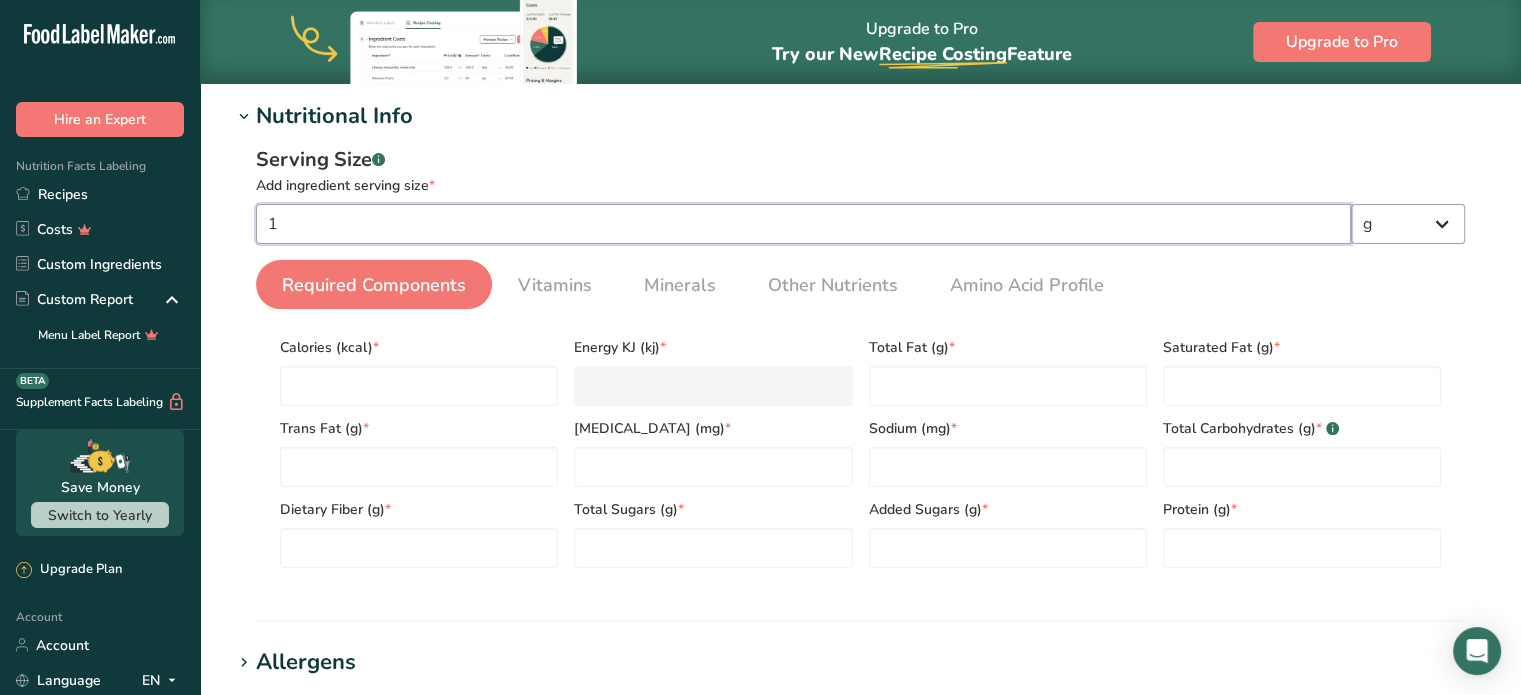 type on "1" 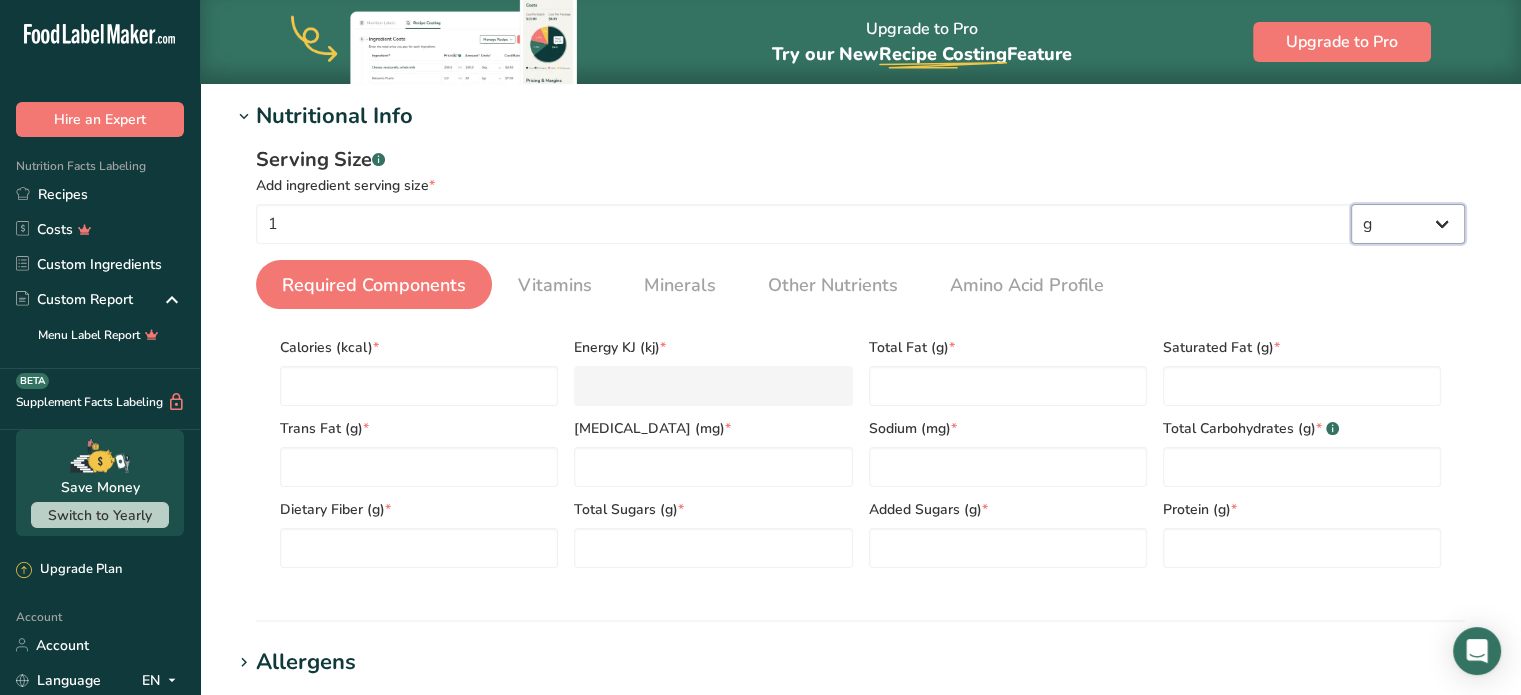 click on "g
kg
mg
mcg
lb
oz
l
mL
fl oz
tbsp
tsp
cup
qt
gallon" at bounding box center (1408, 224) 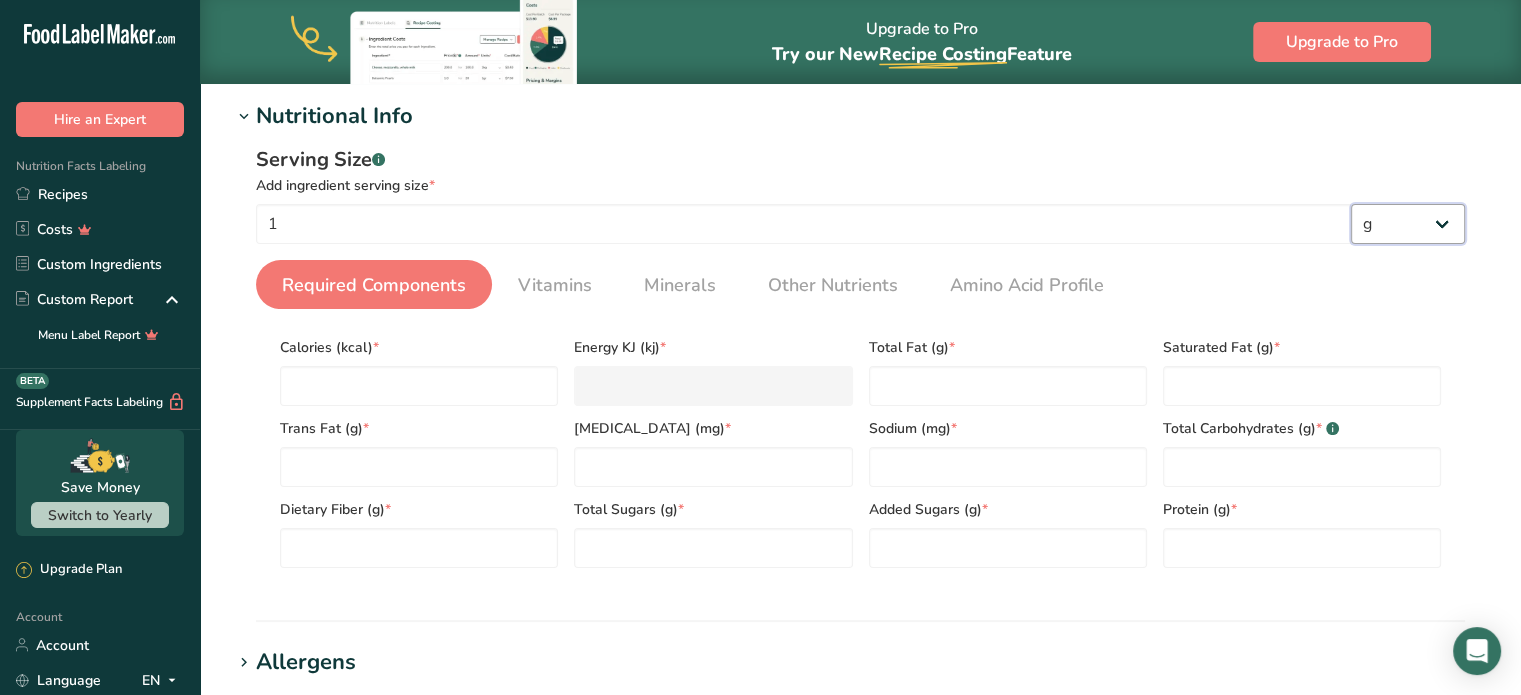 select on "21" 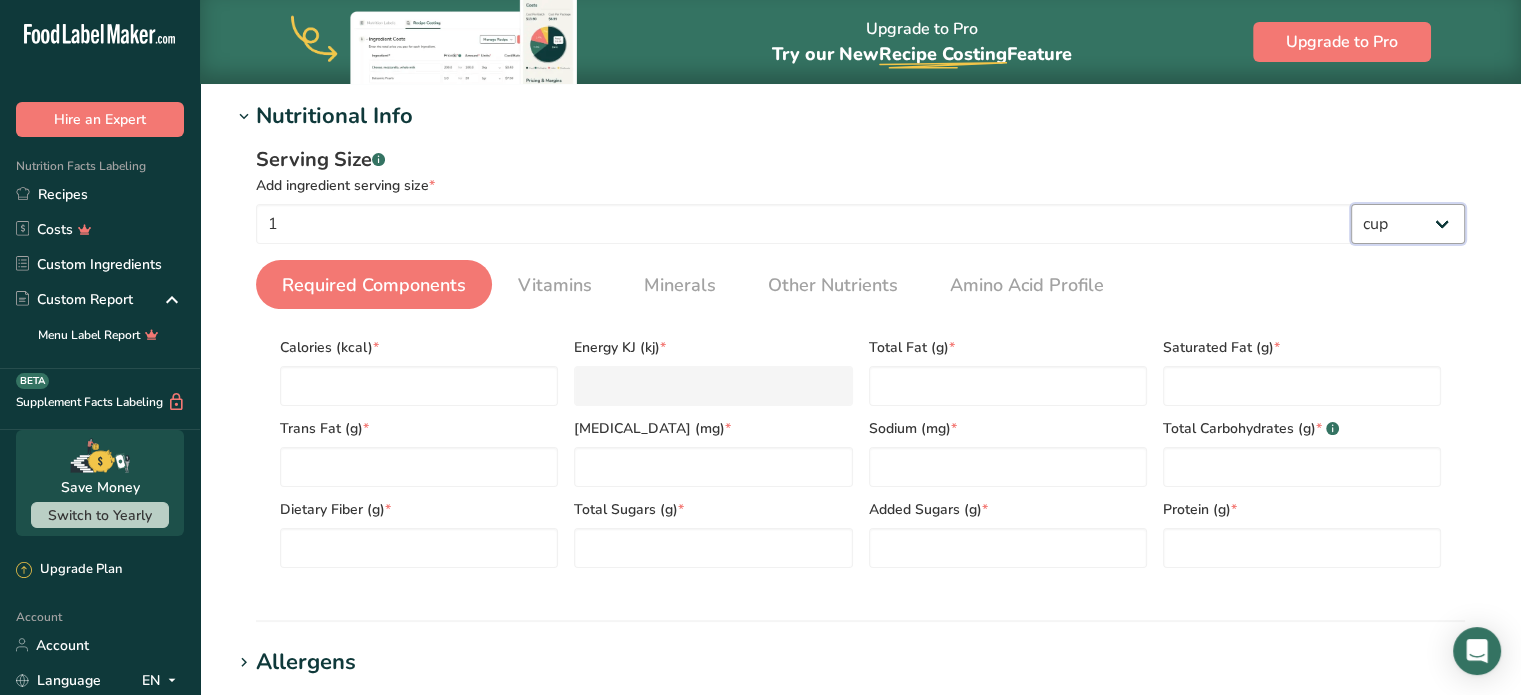 click on "g
kg
mg
mcg
lb
oz
l
mL
fl oz
tbsp
tsp
cup
qt
gallon" at bounding box center [1408, 224] 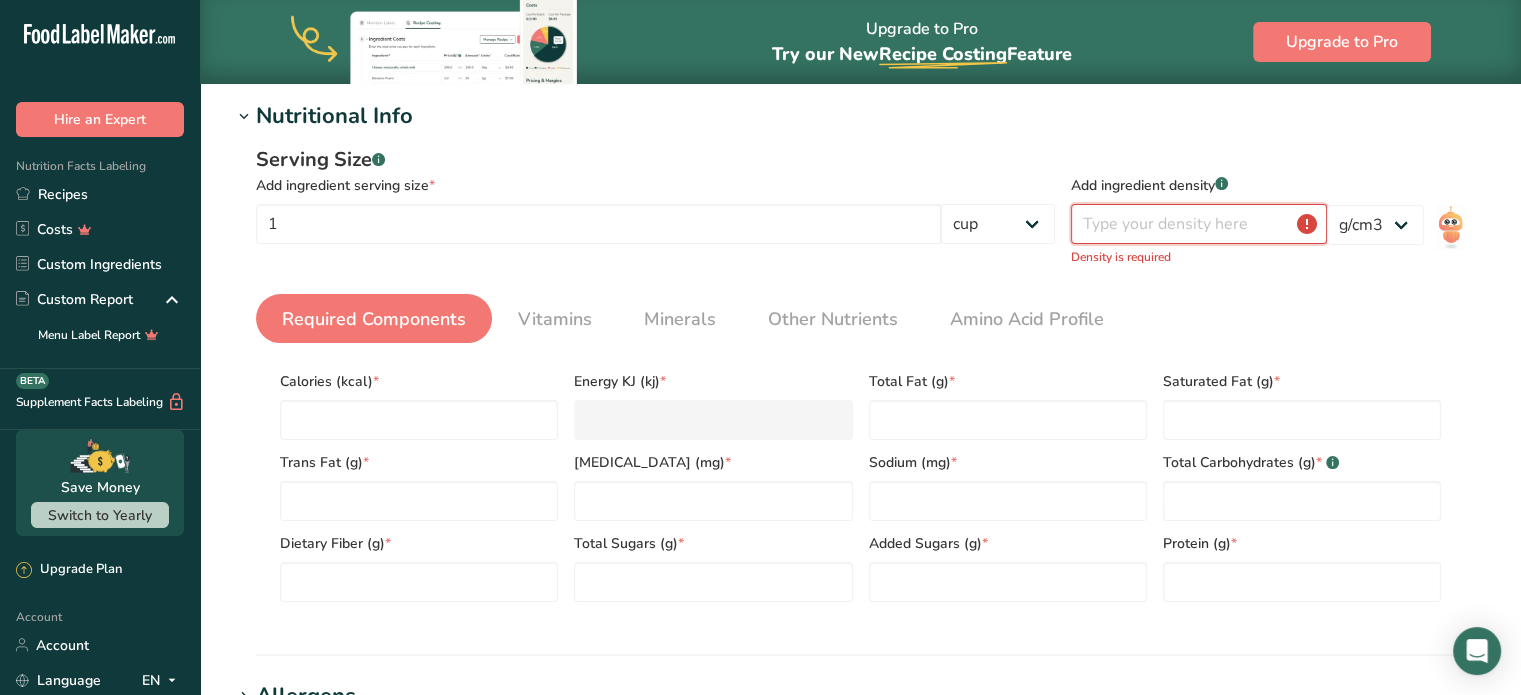 click at bounding box center [1199, 224] 